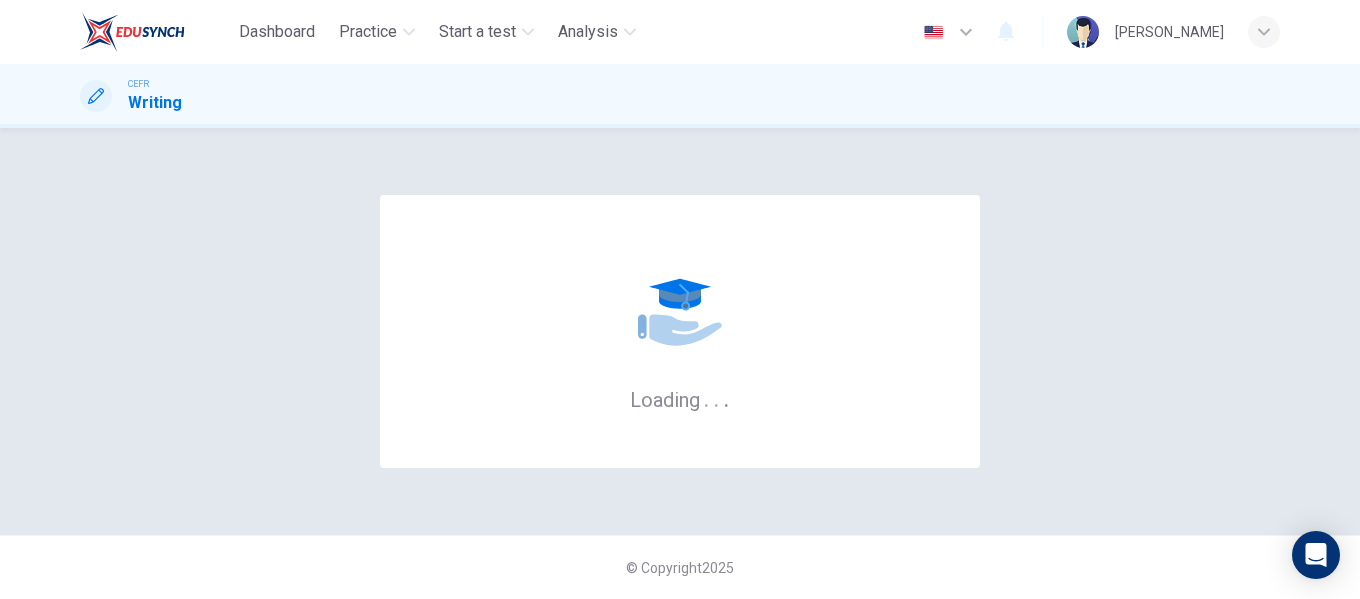scroll, scrollTop: 0, scrollLeft: 0, axis: both 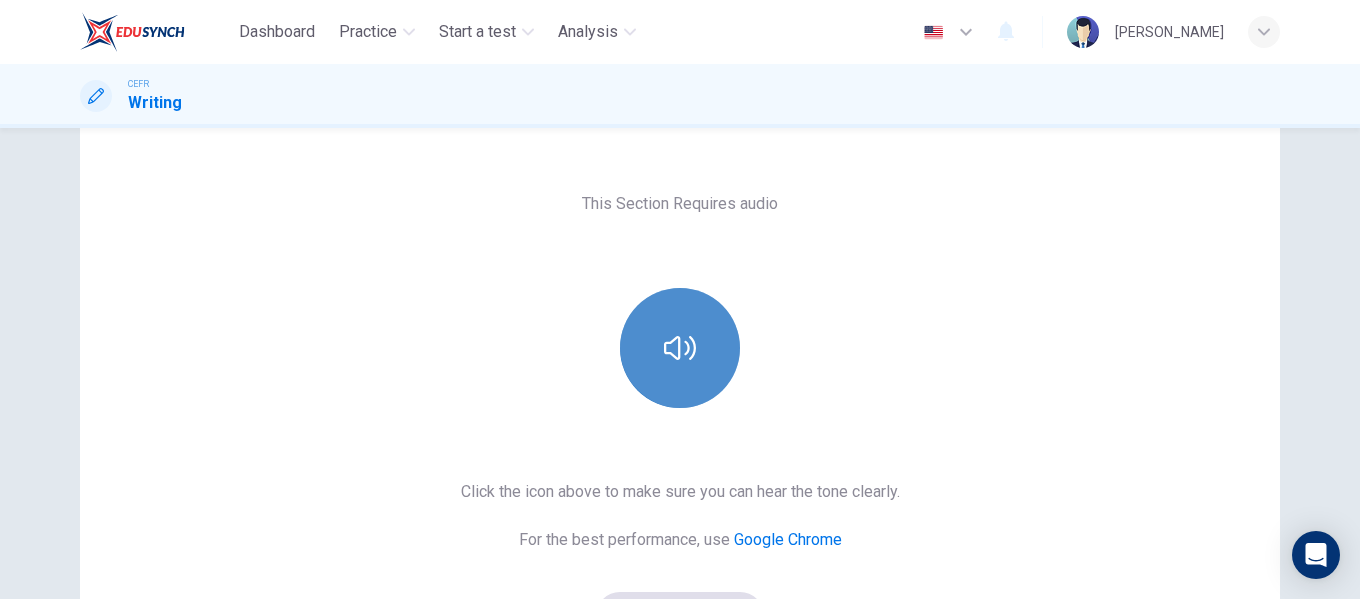 click at bounding box center (680, 348) 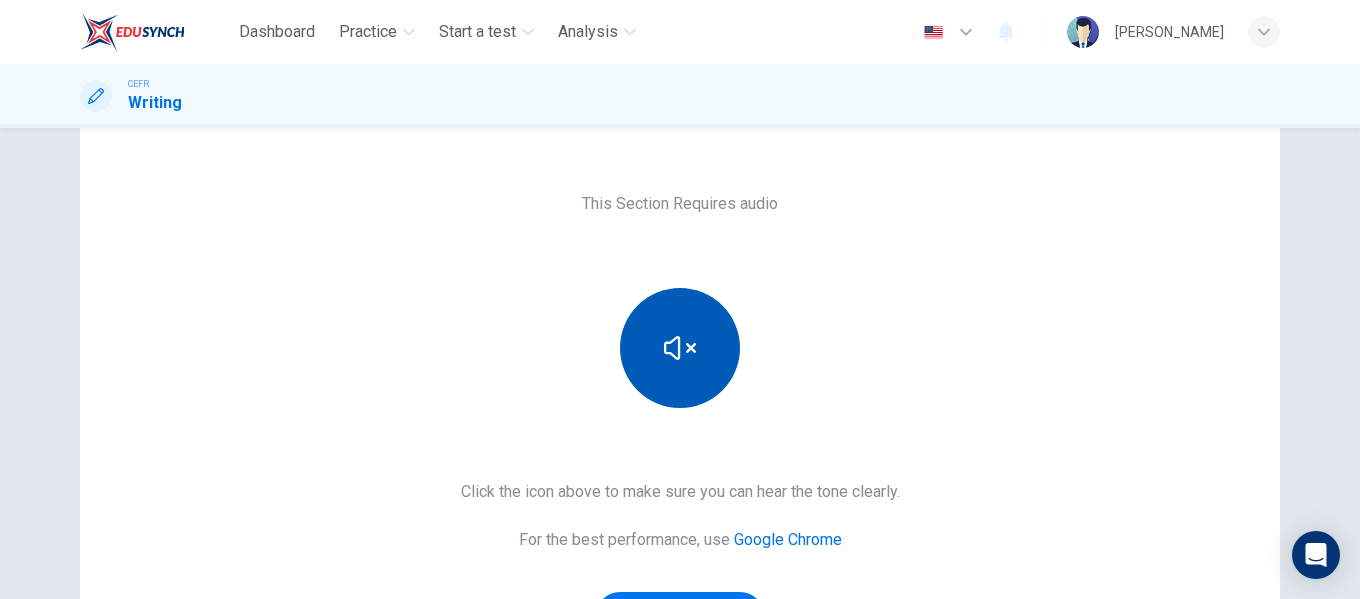 type 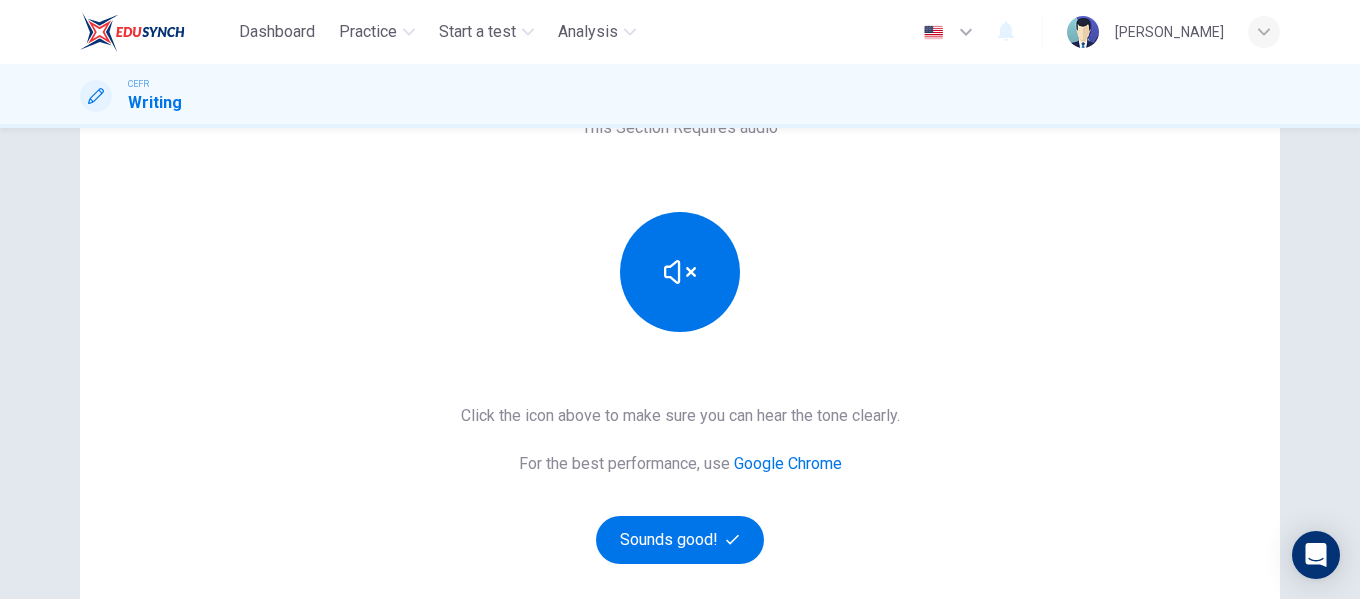 scroll, scrollTop: 300, scrollLeft: 0, axis: vertical 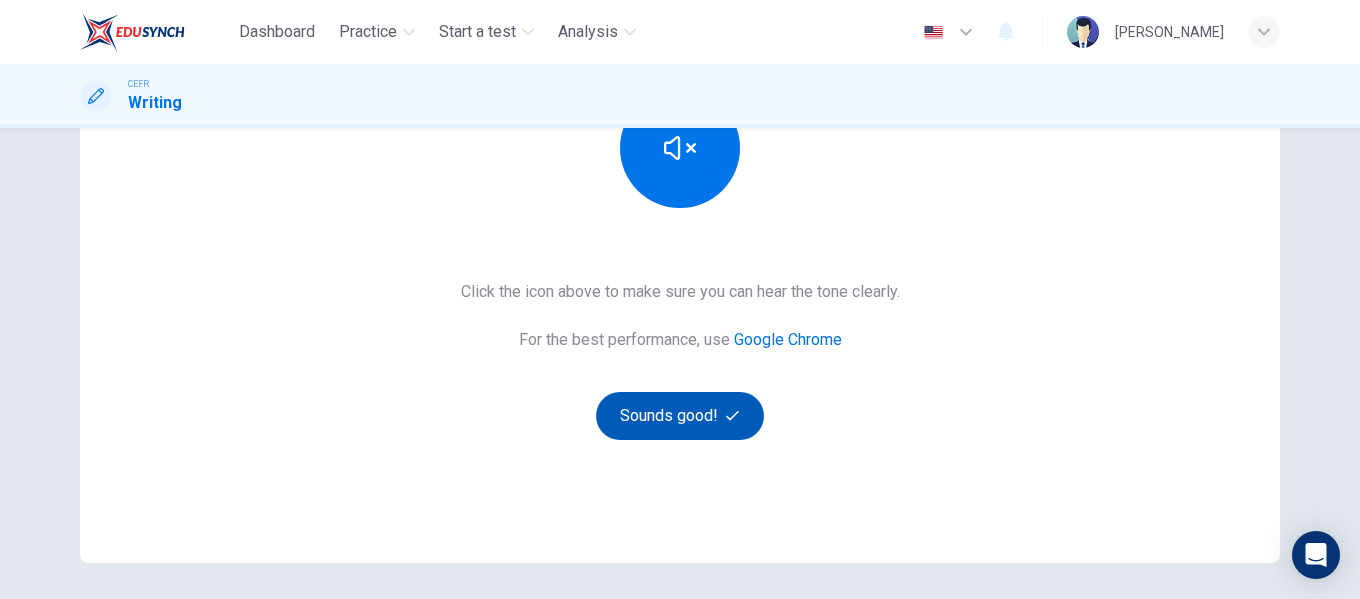click on "Sounds good!" at bounding box center (680, 416) 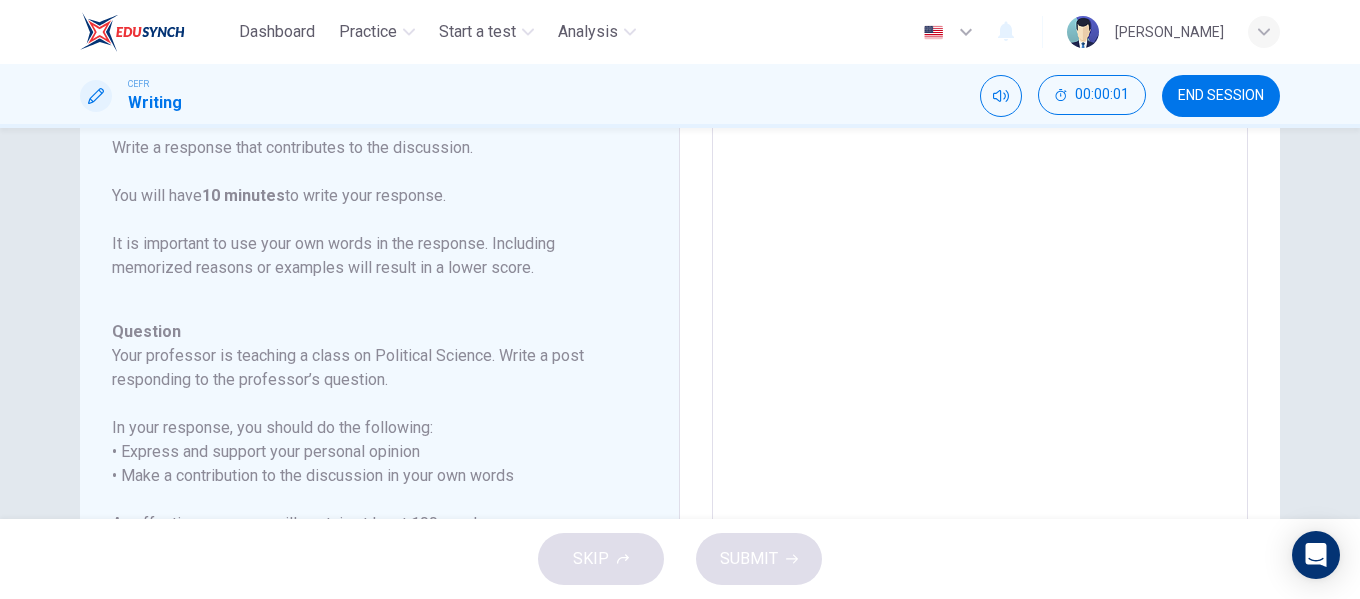 scroll, scrollTop: 0, scrollLeft: 0, axis: both 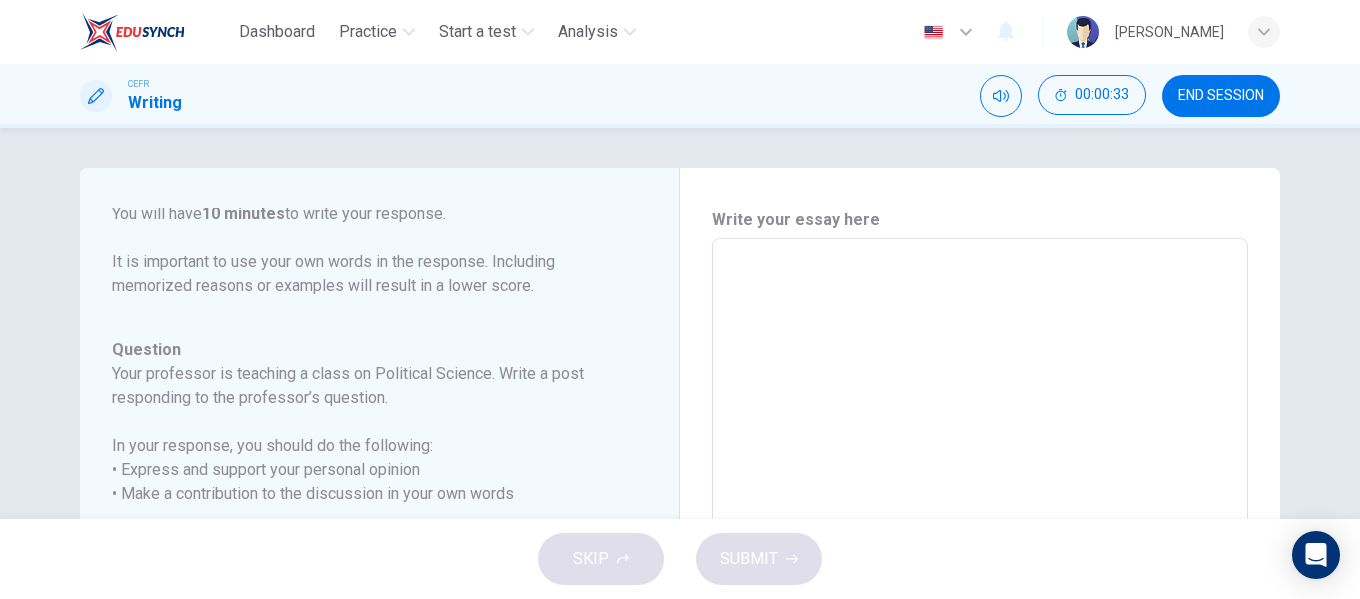 click at bounding box center [980, 572] 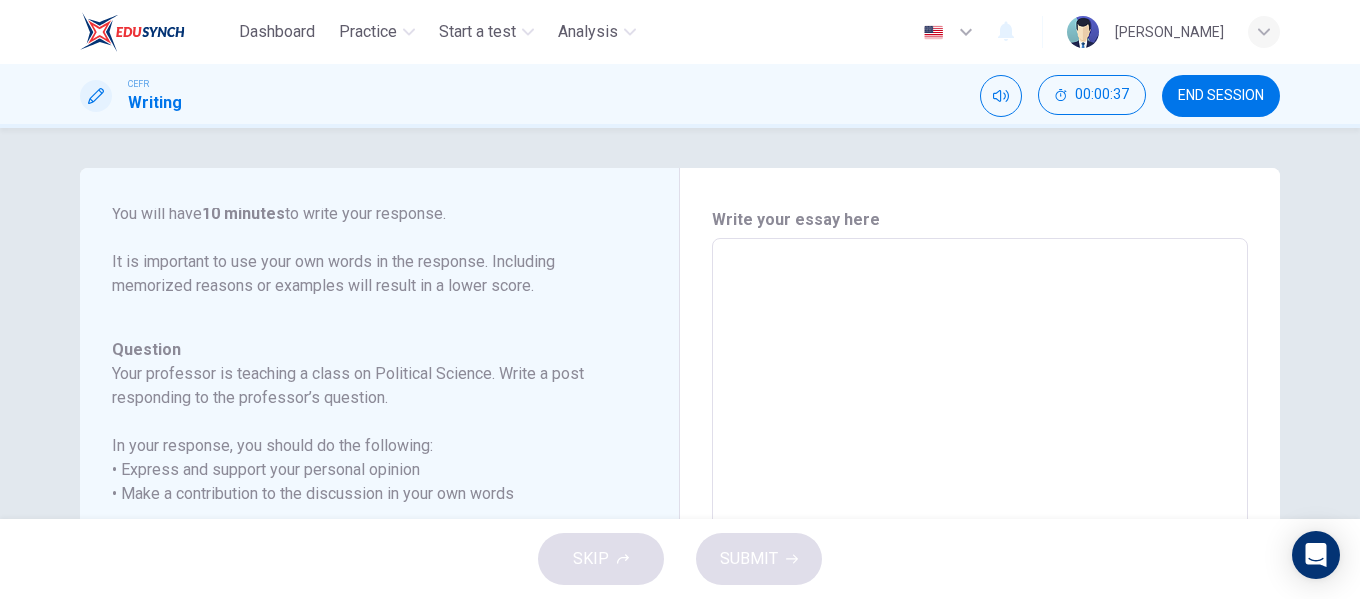 type on "I" 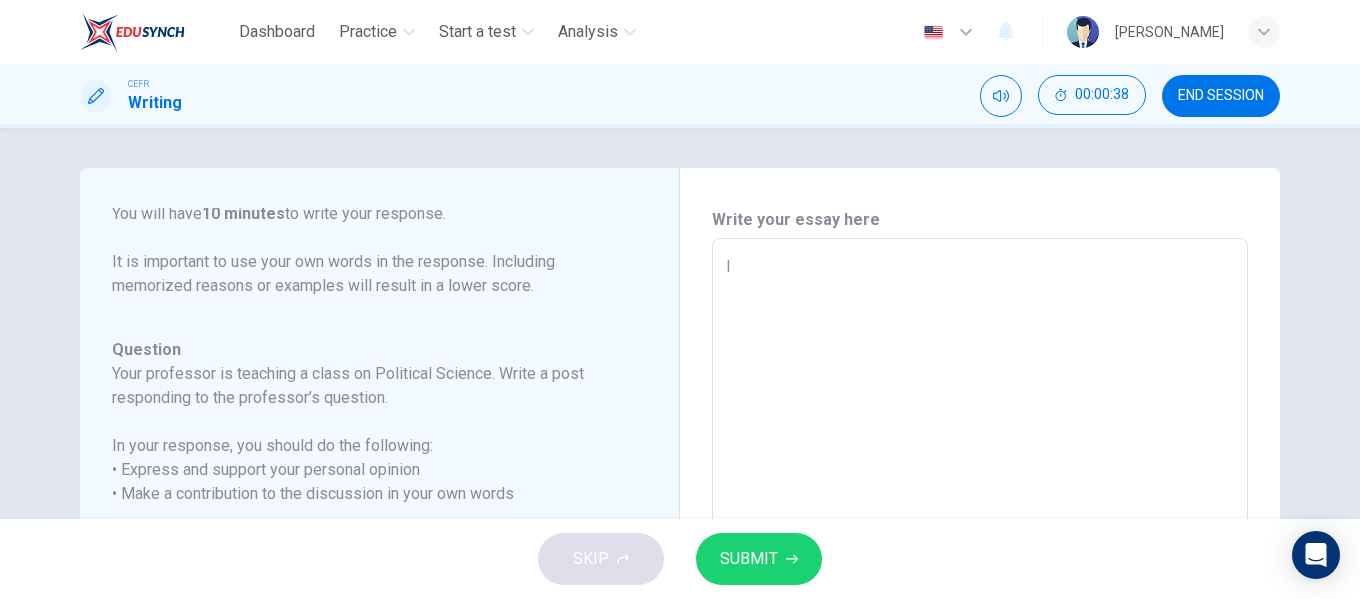 type on "x" 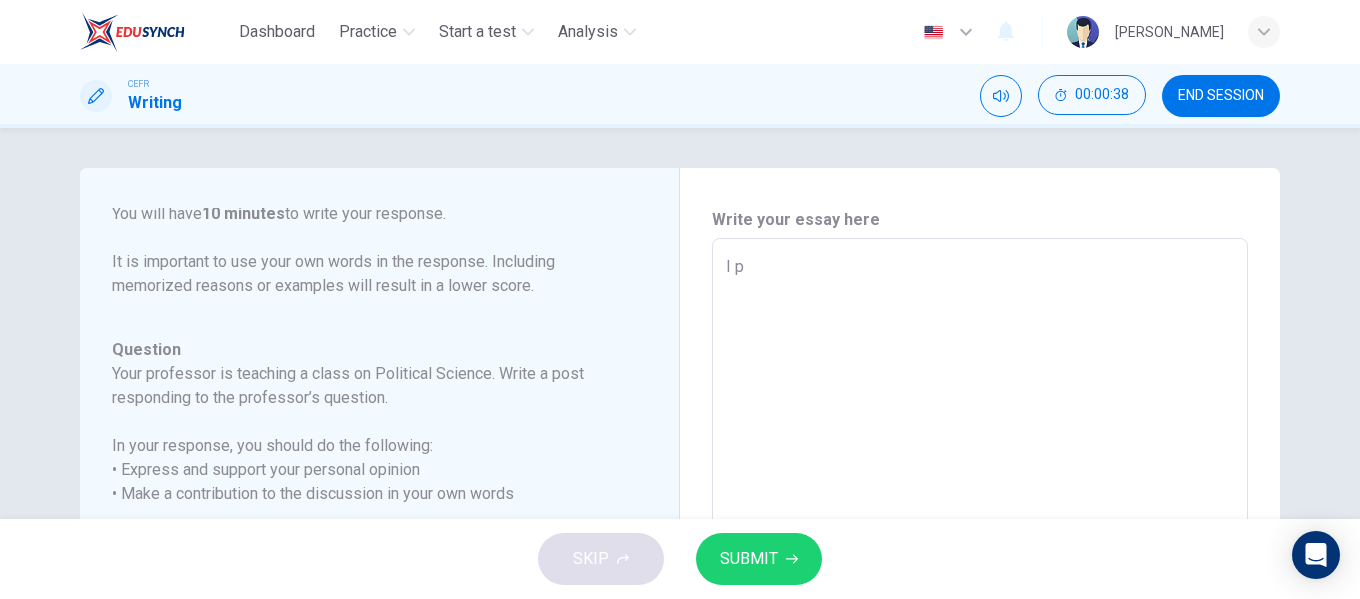 type on "x" 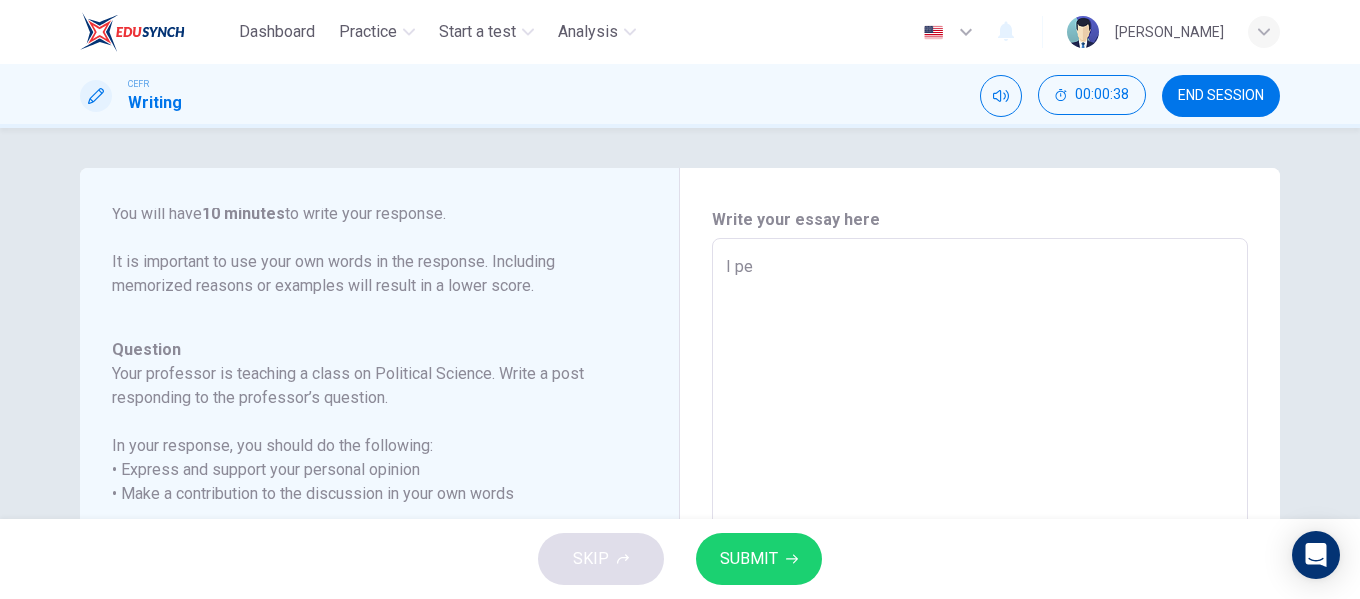 type on "x" 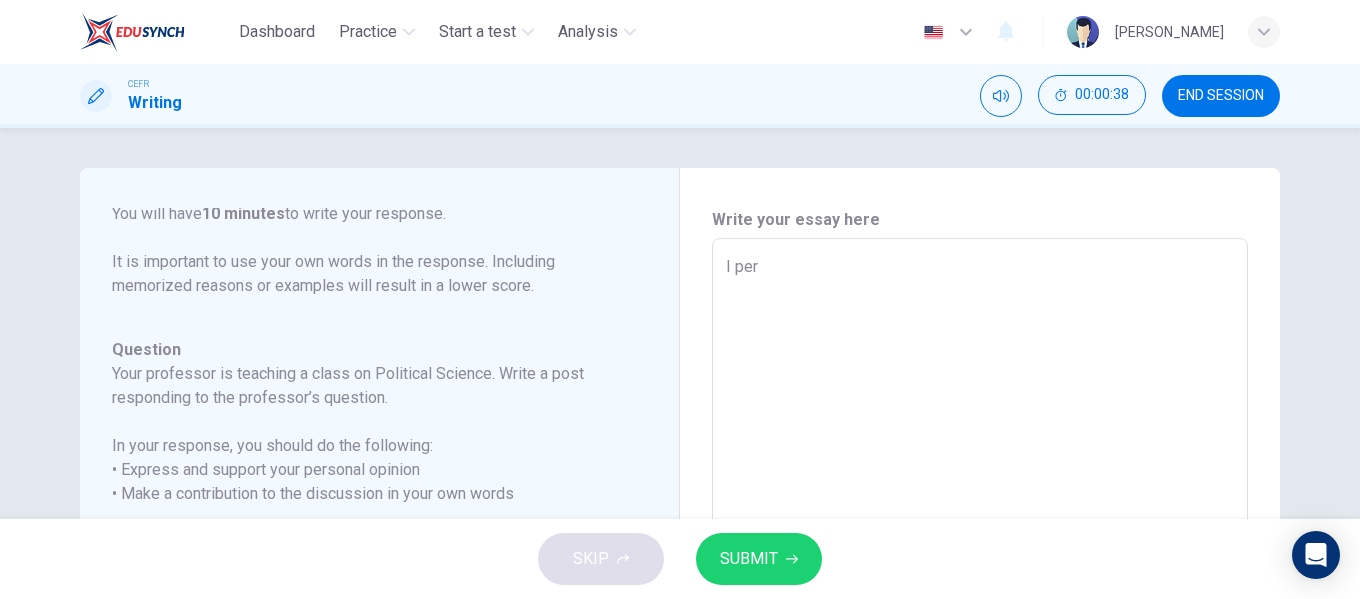 type on "x" 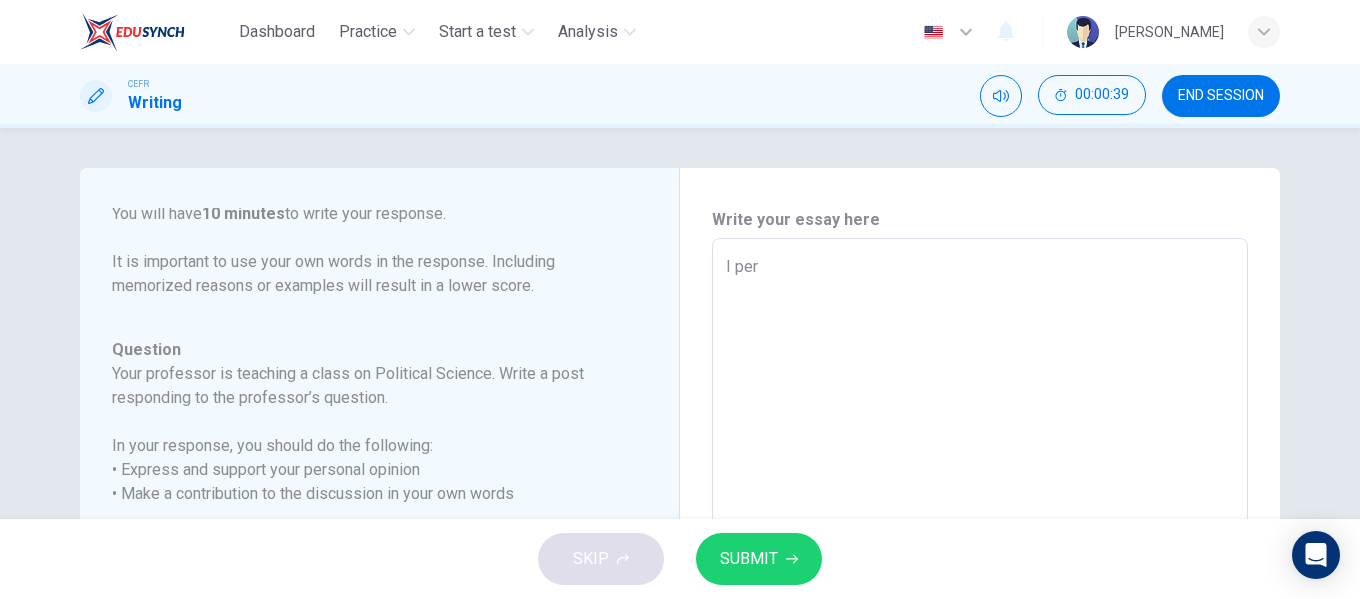 type on "I pe" 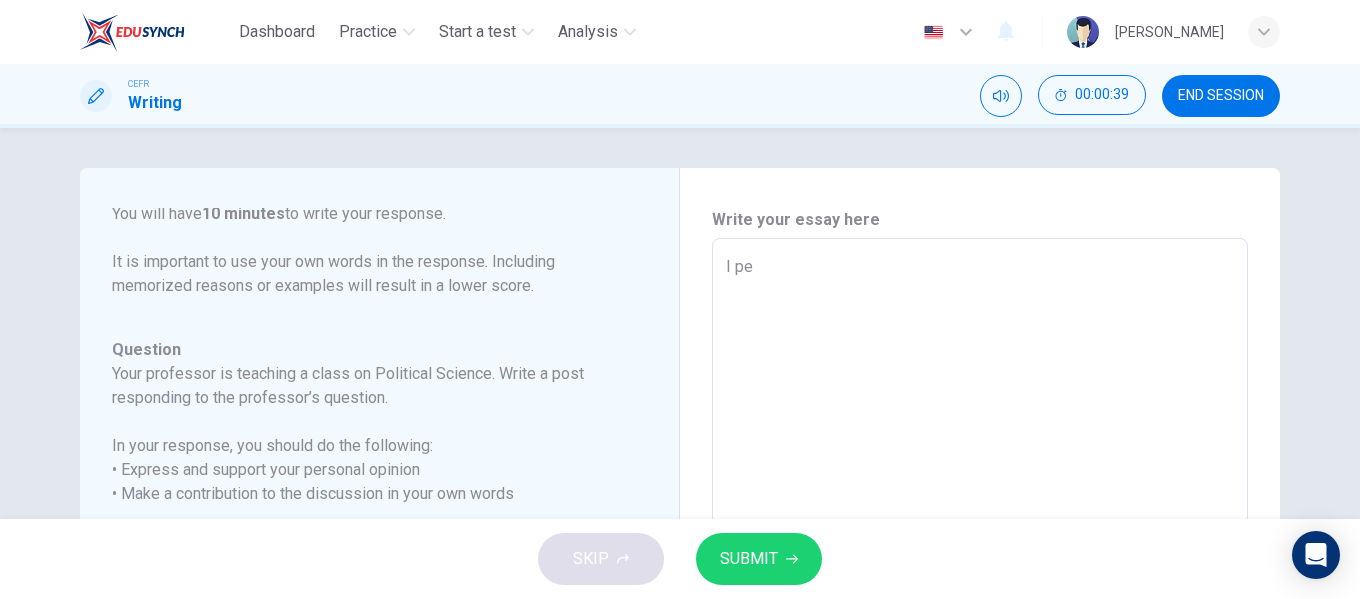 type on "I p" 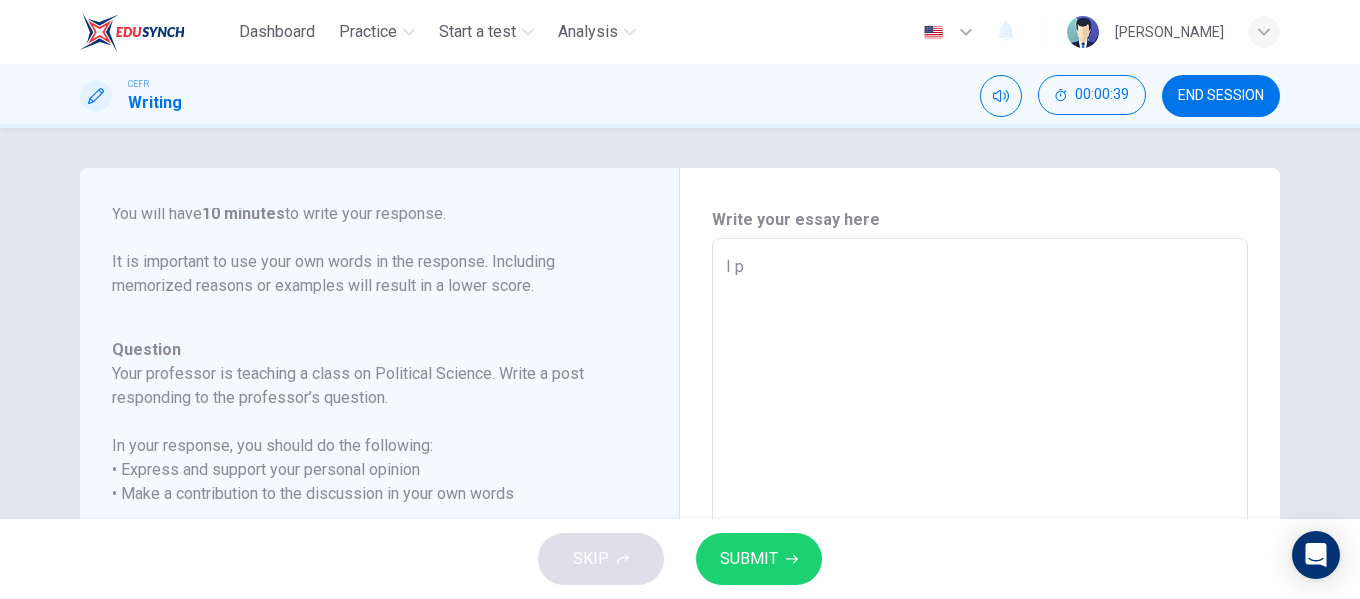 type on "x" 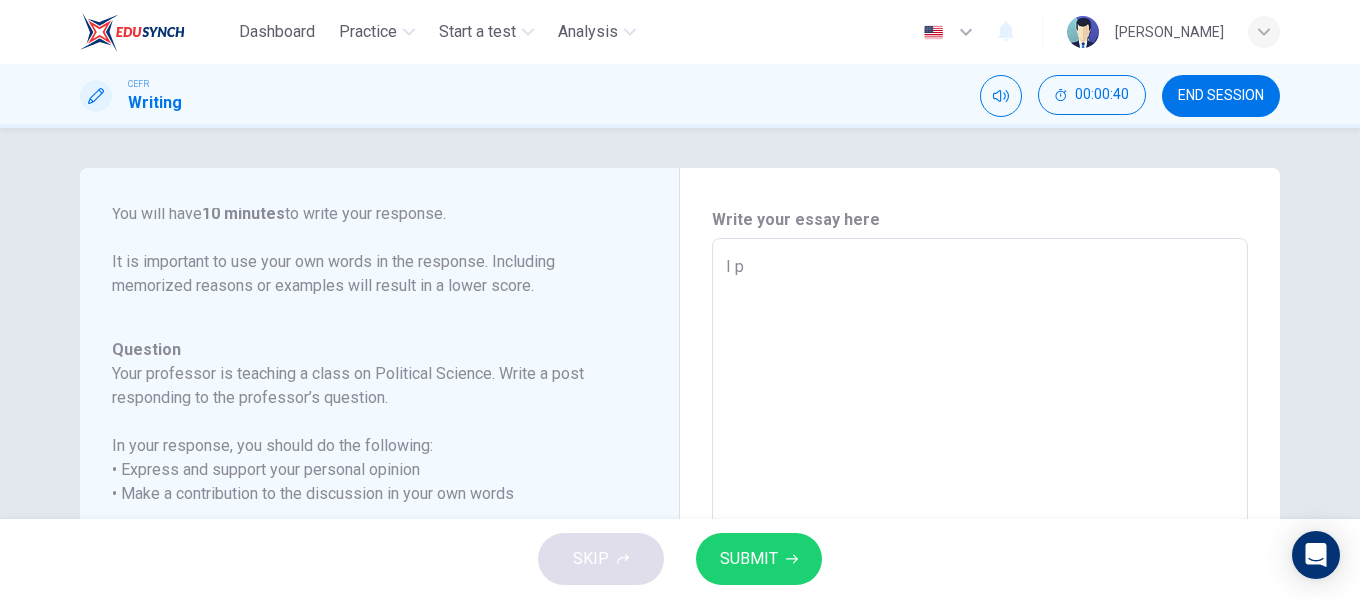 type on "I pe" 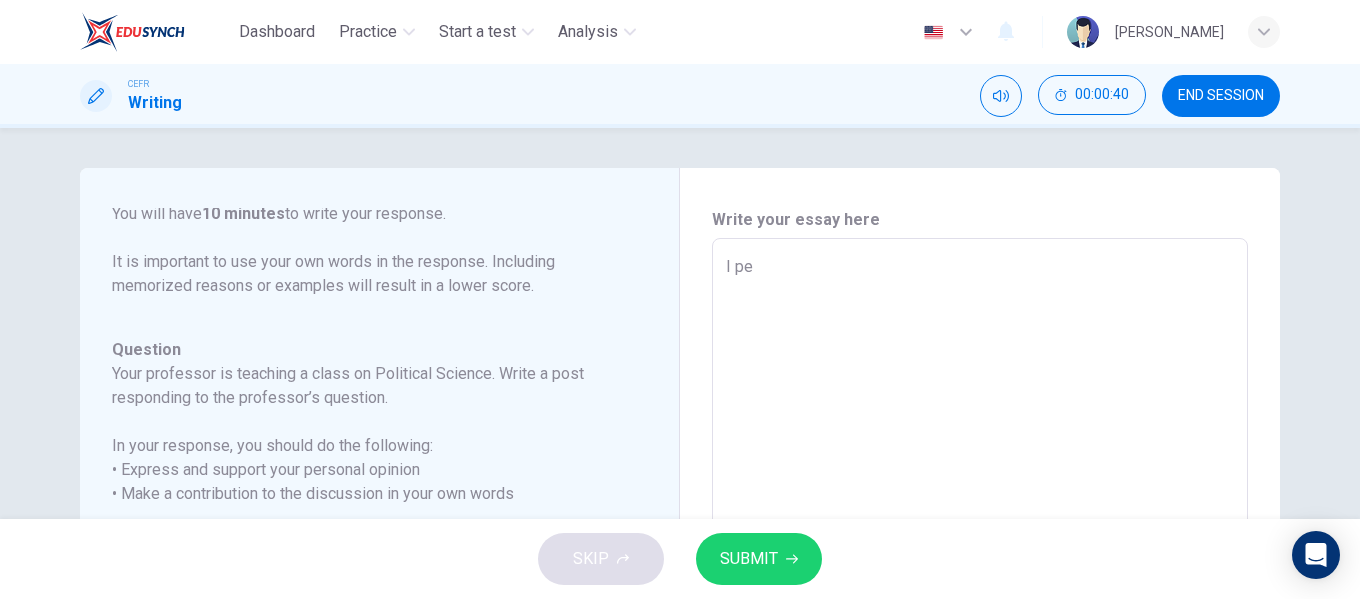 type on "I per" 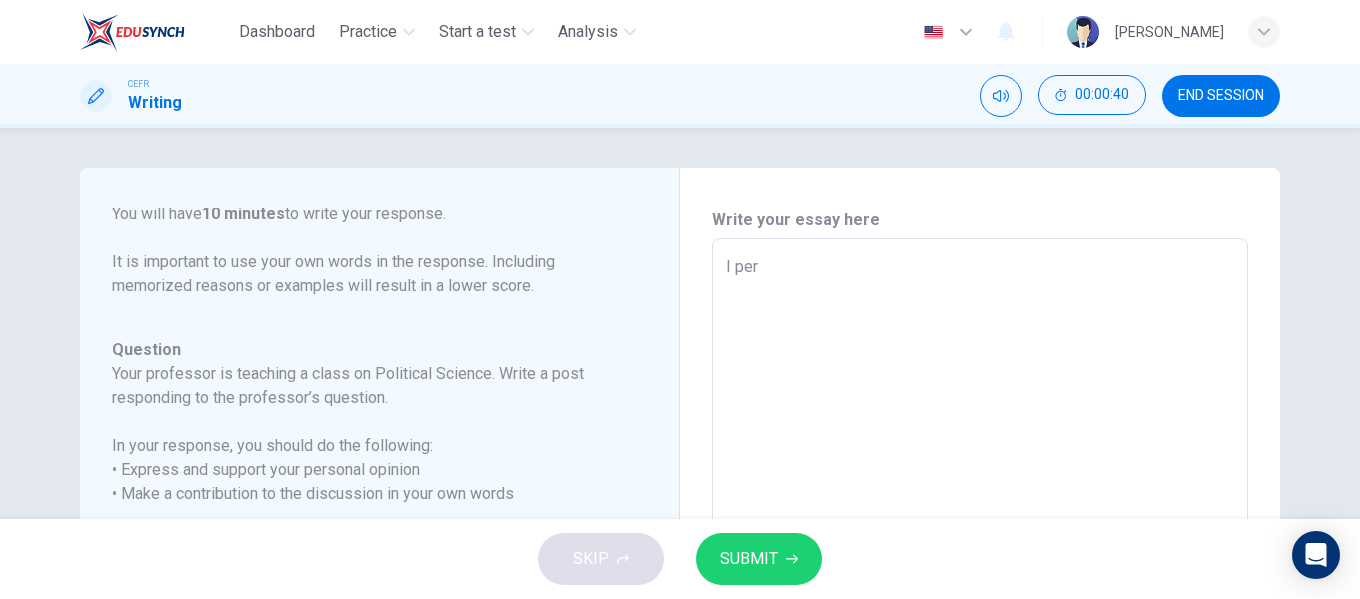 type on "x" 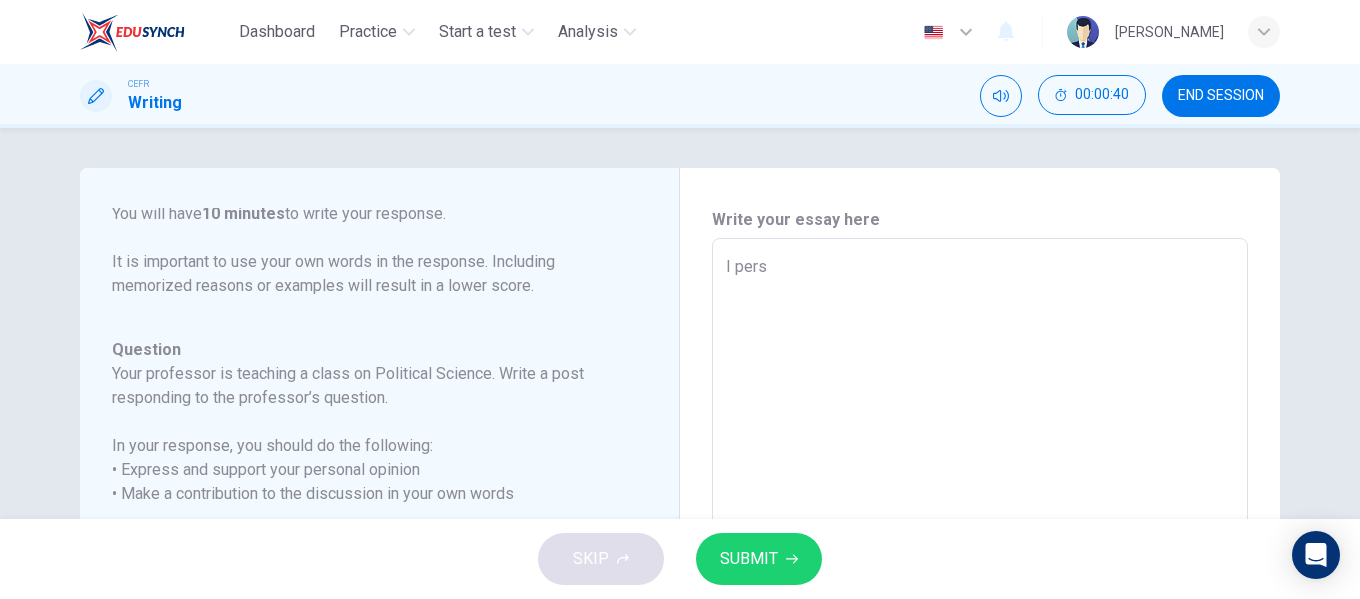 type on "x" 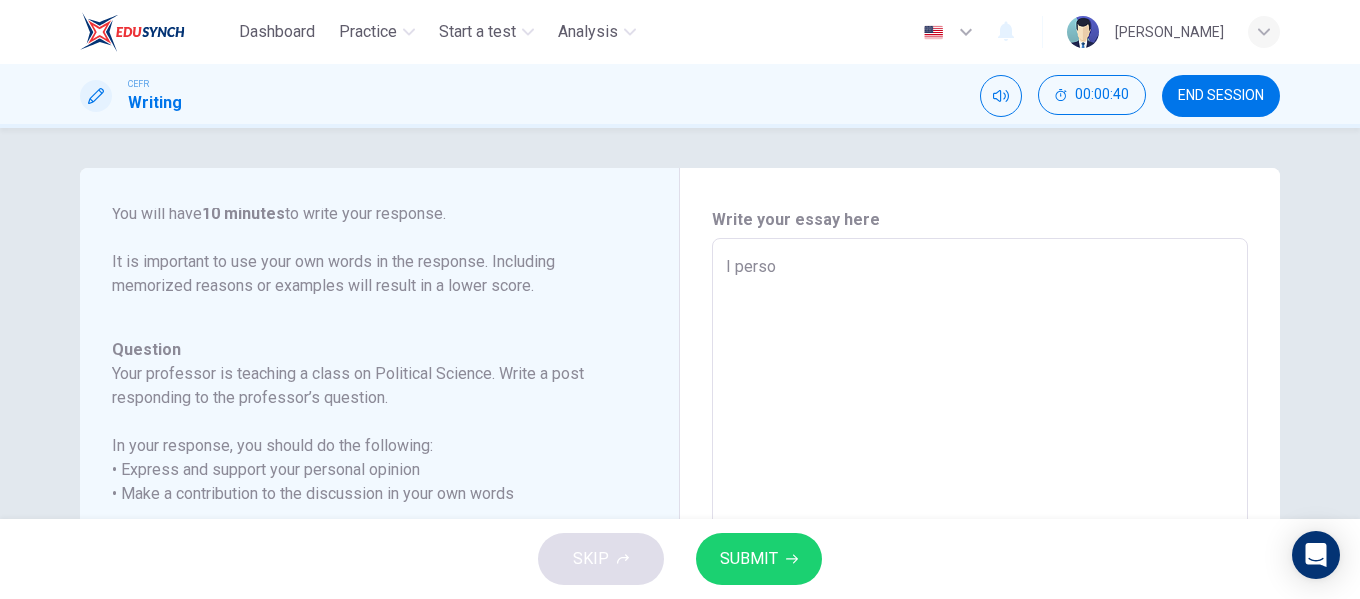 type on "x" 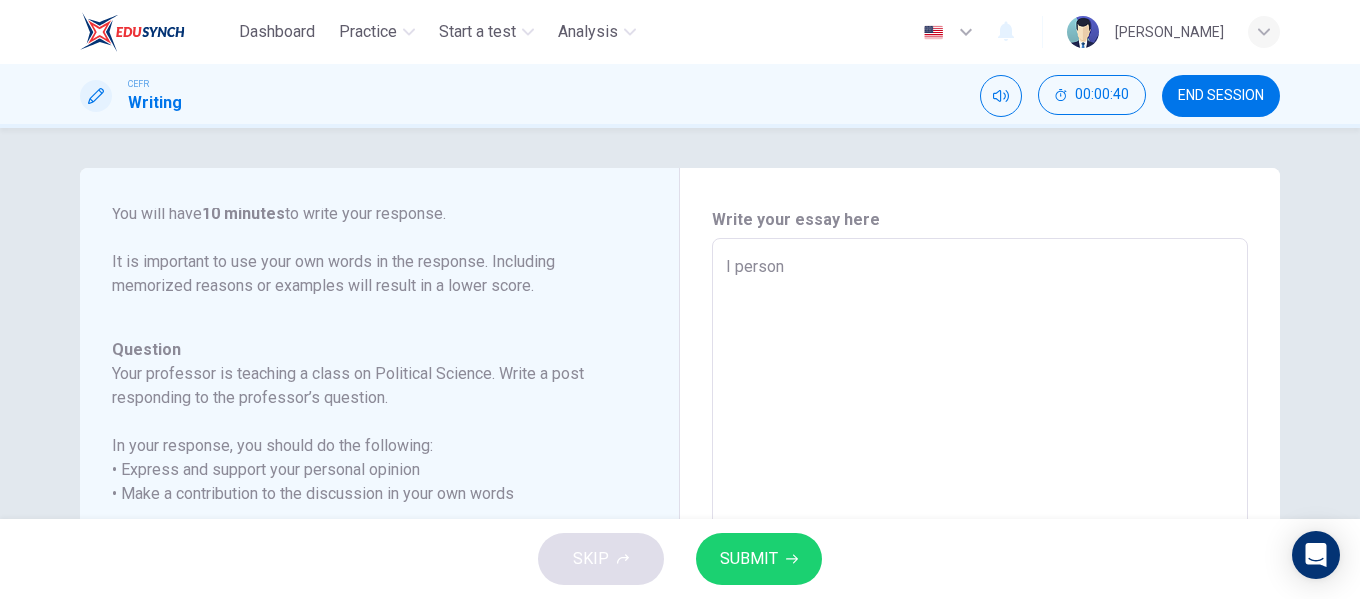 type on "x" 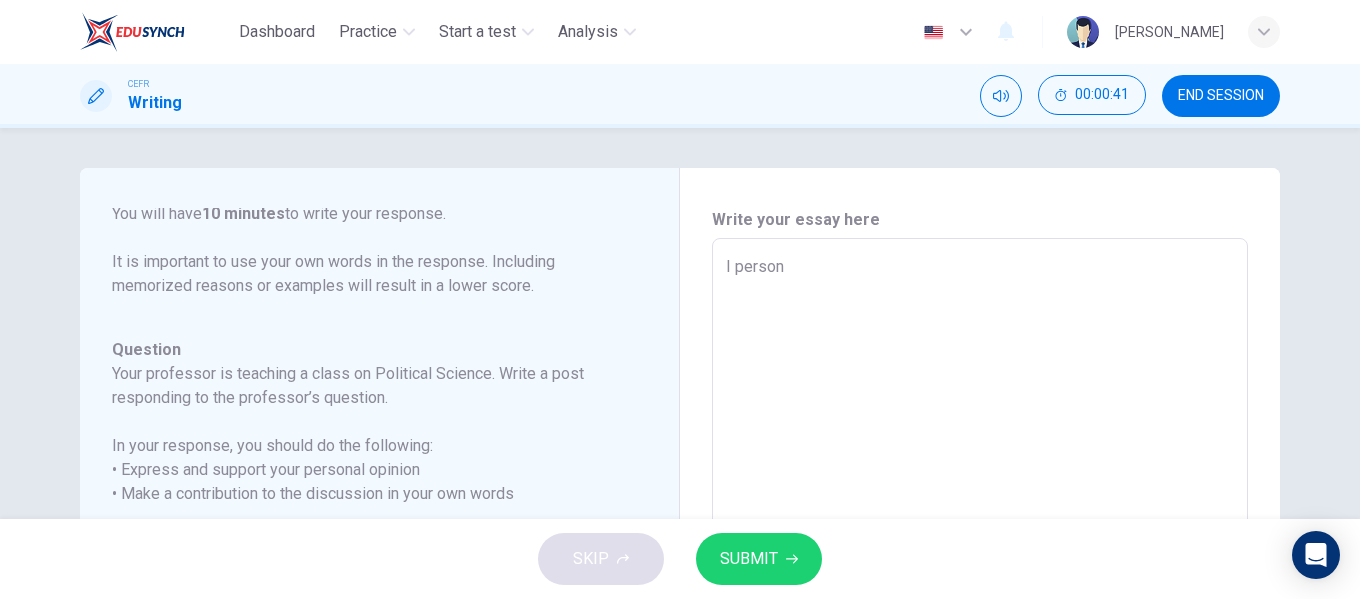 type on "I persona" 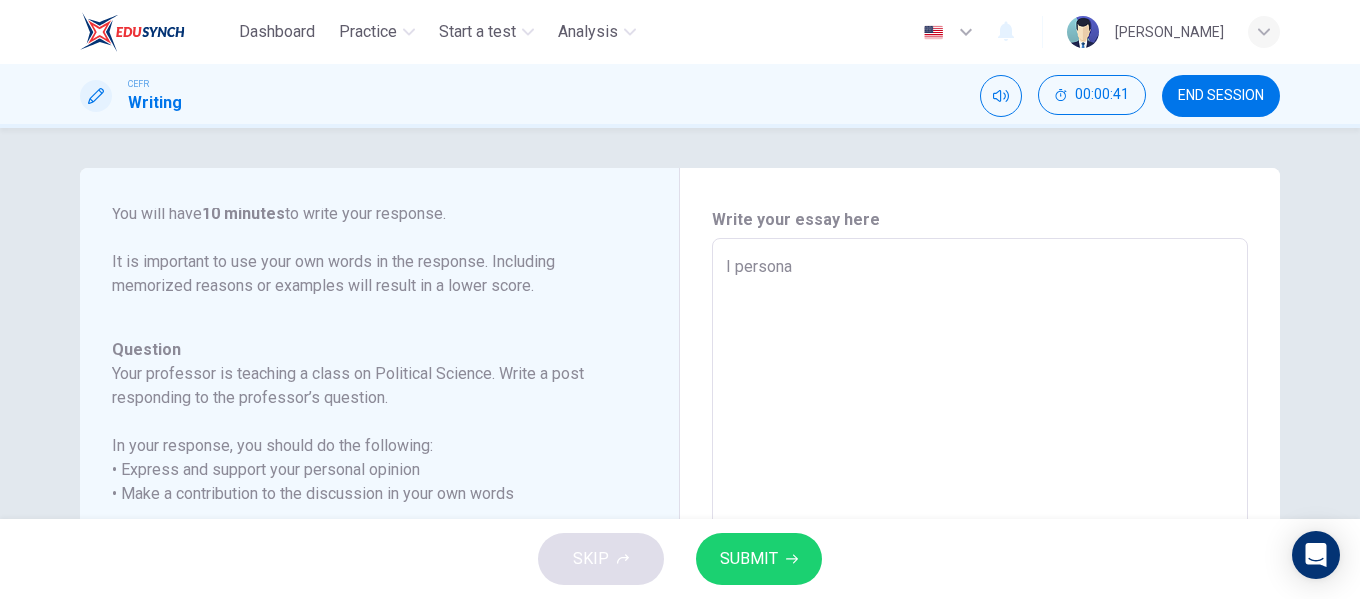 type on "I personal" 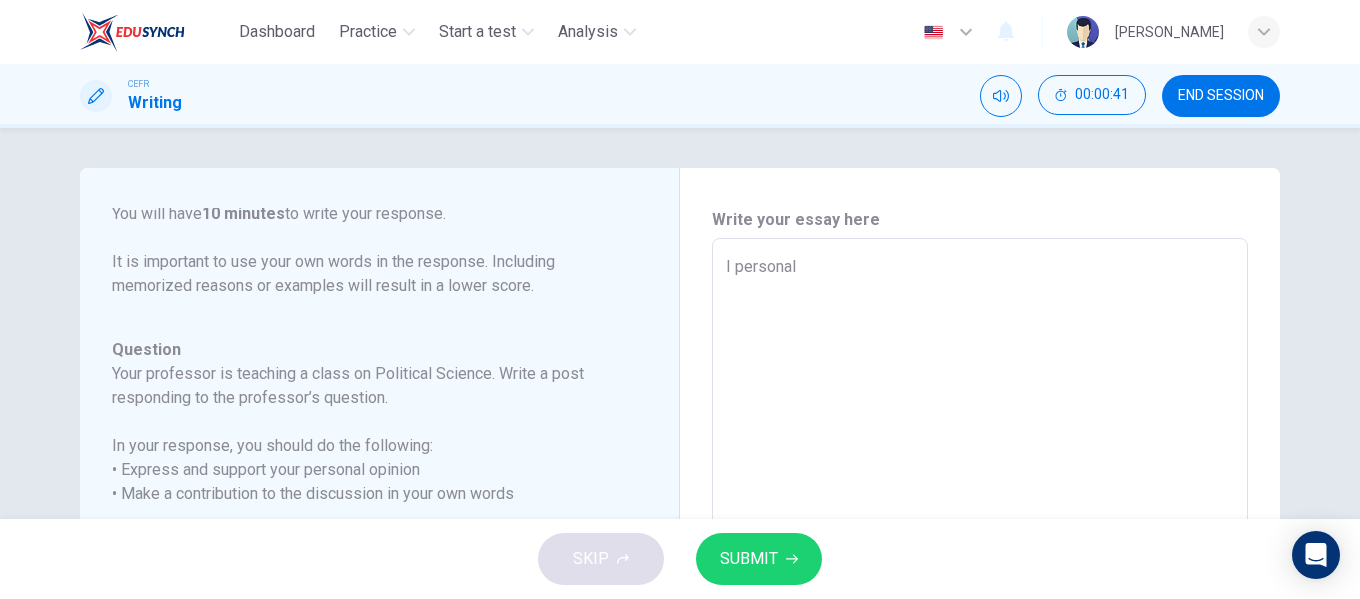 type on "x" 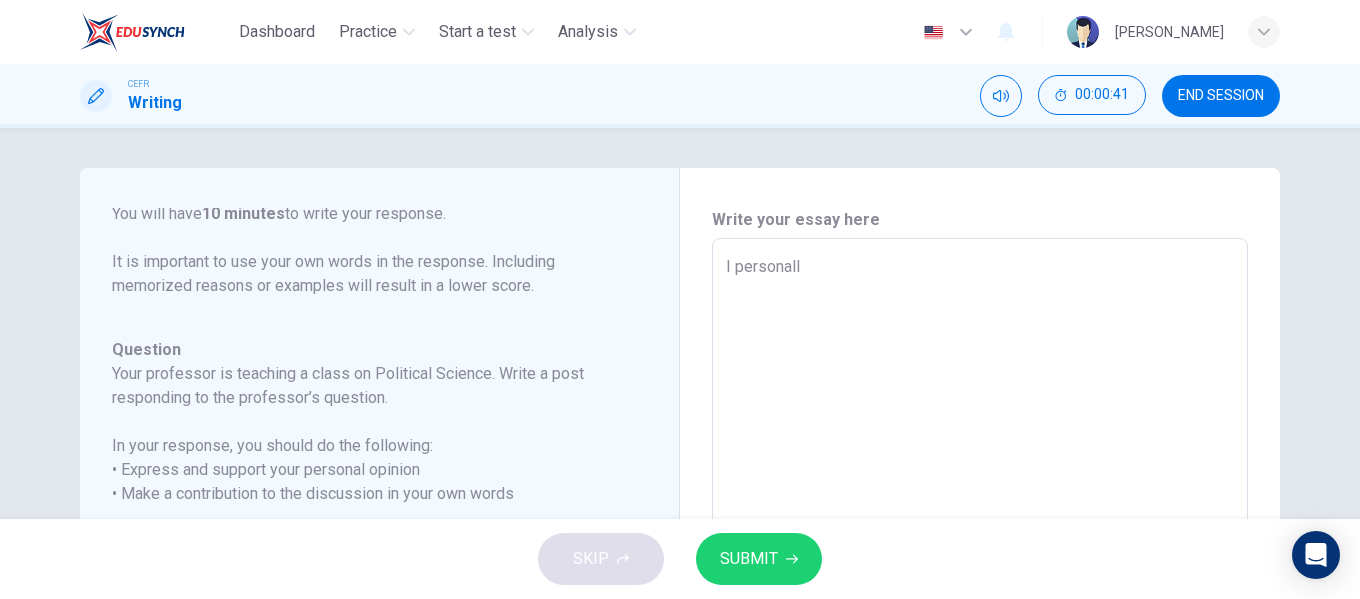 type on "x" 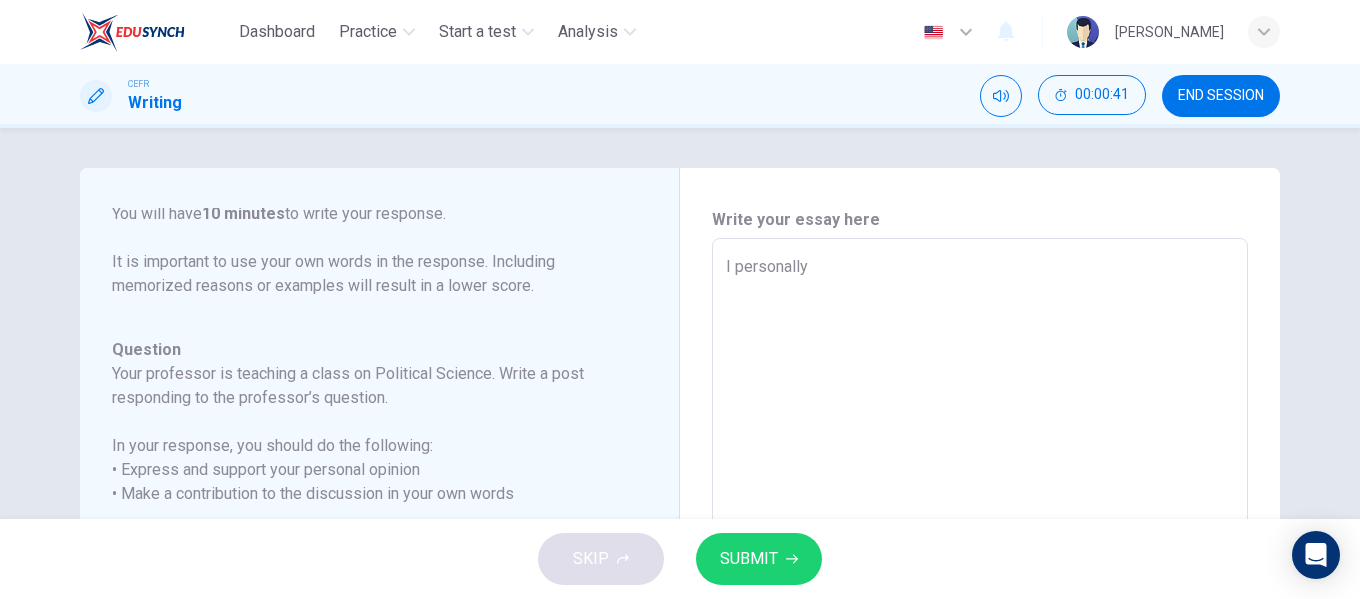 type on "x" 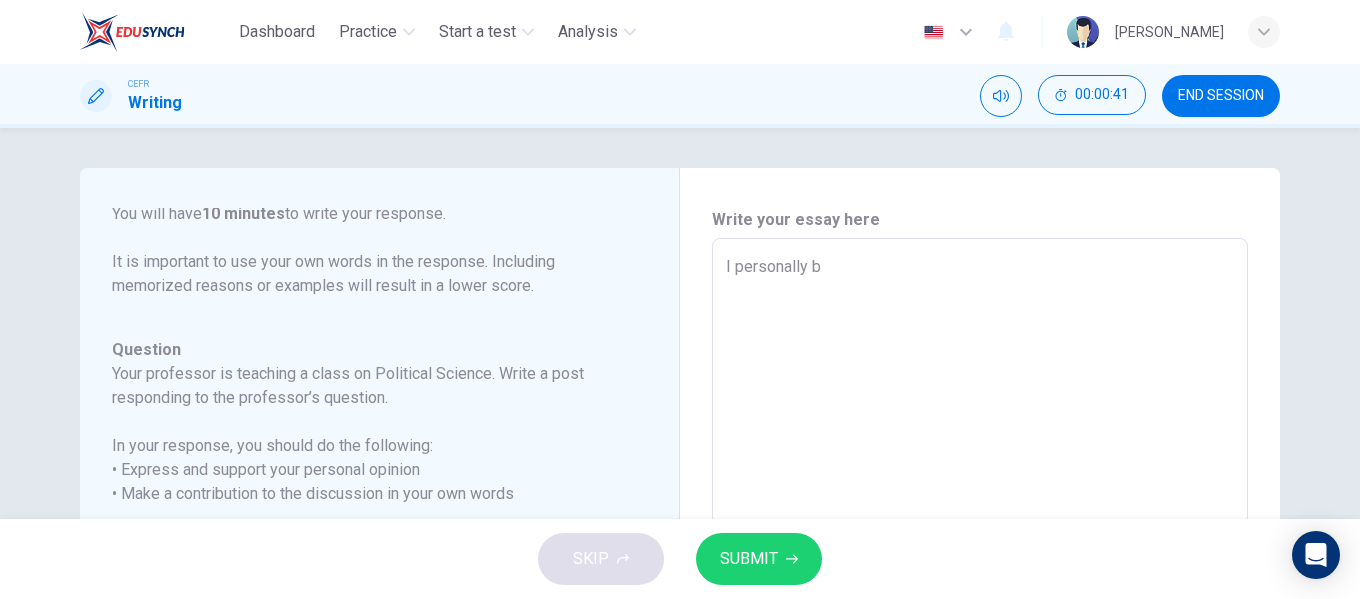 type on "I personally be" 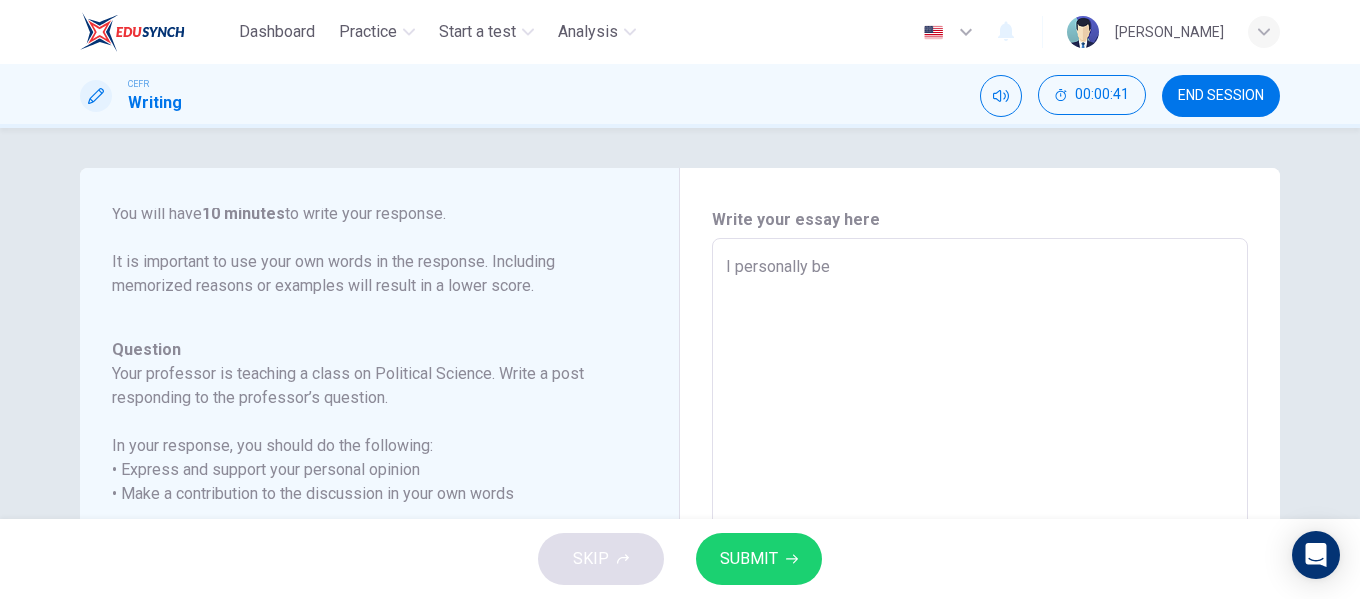 type on "x" 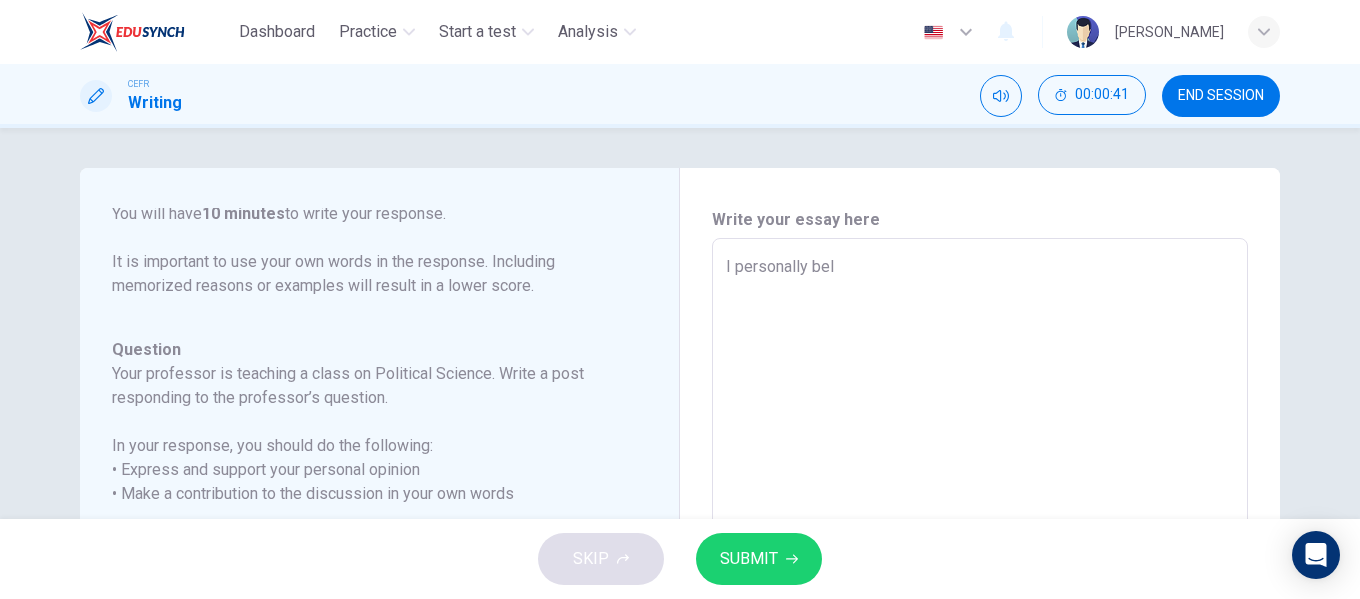 type on "x" 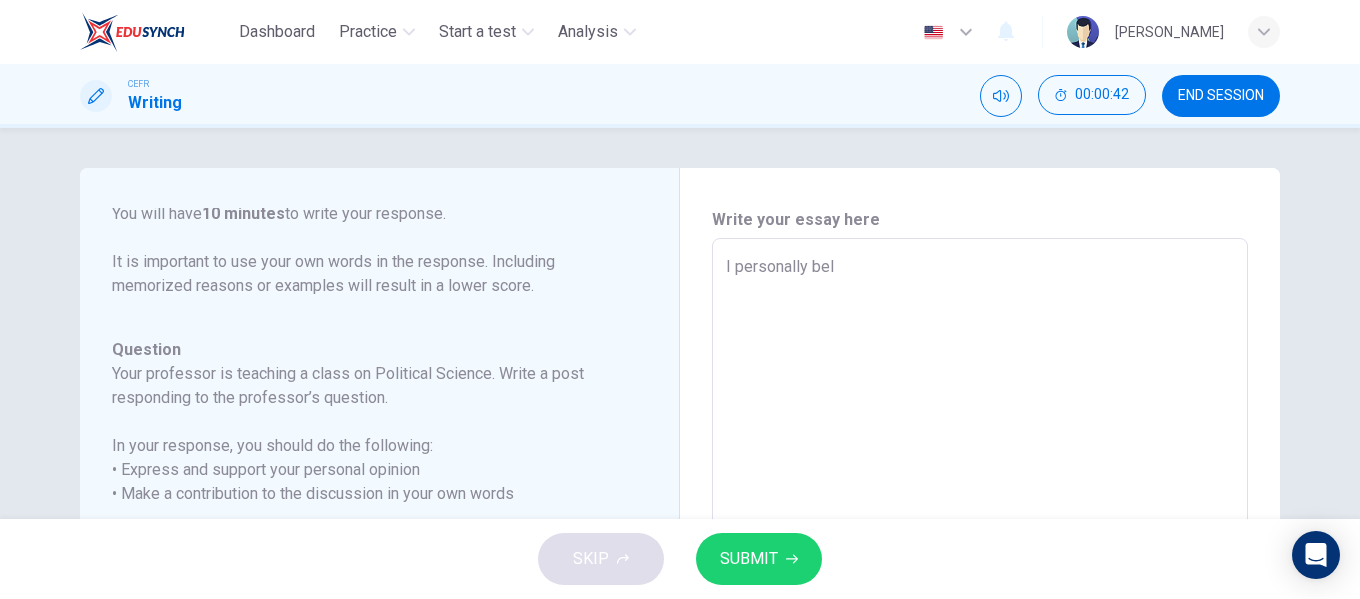 type on "I personally beli" 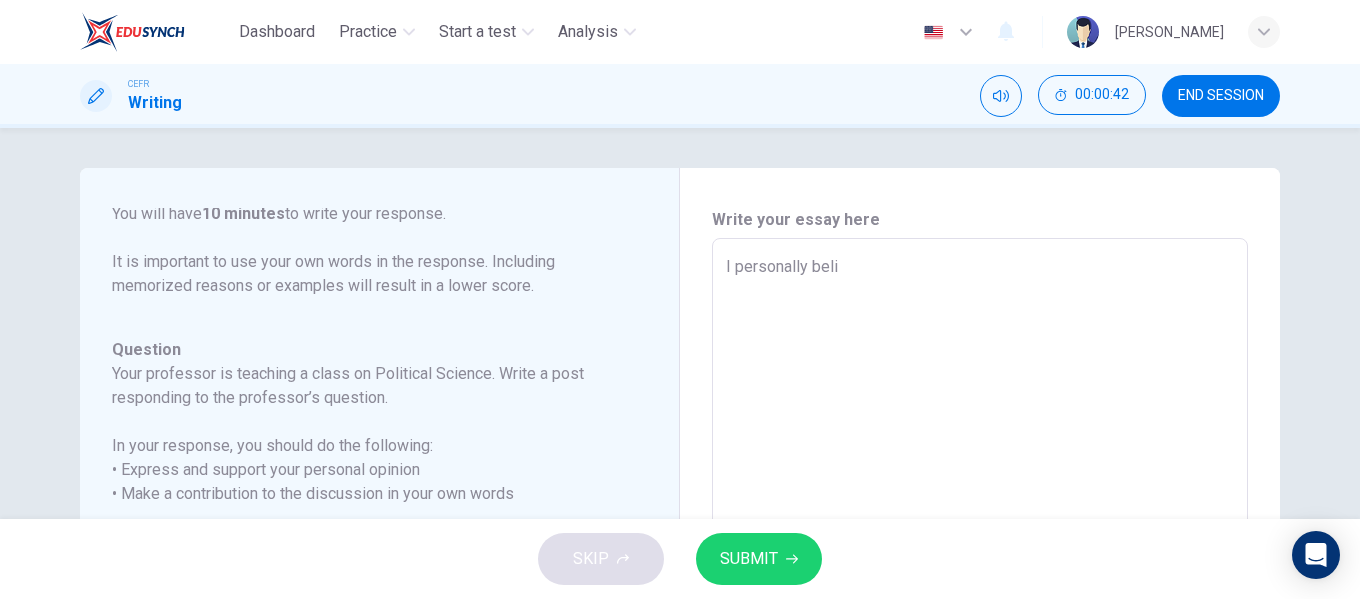 type on "x" 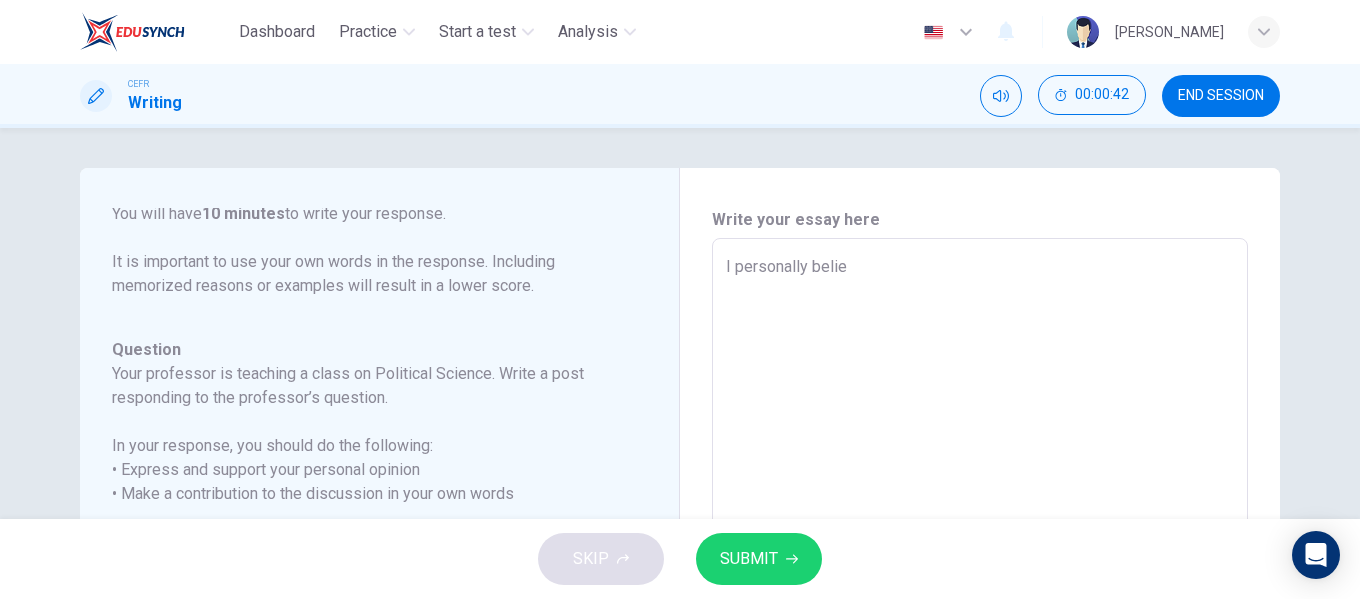 type on "x" 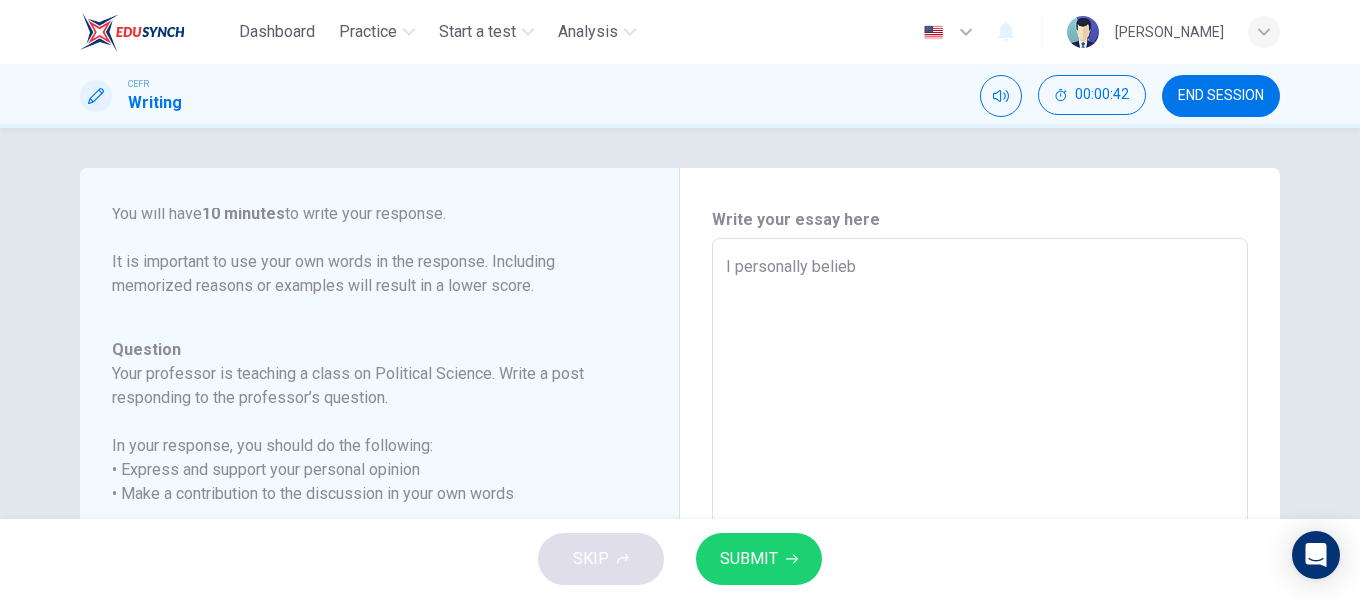 type on "x" 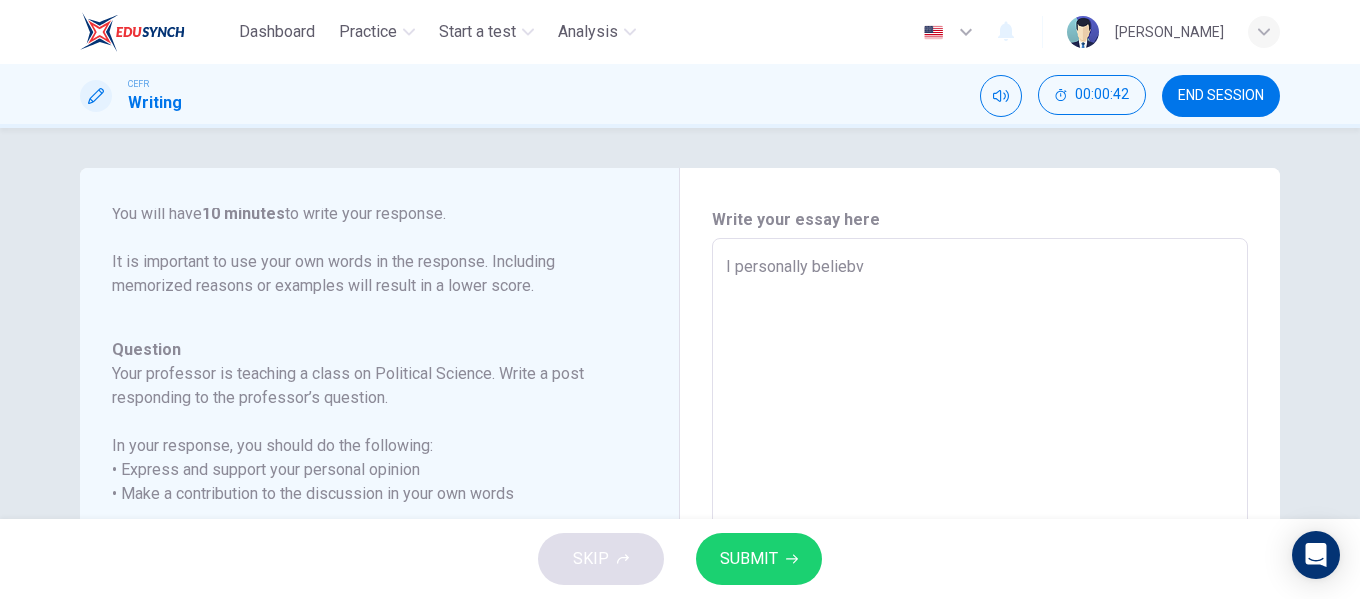type on "x" 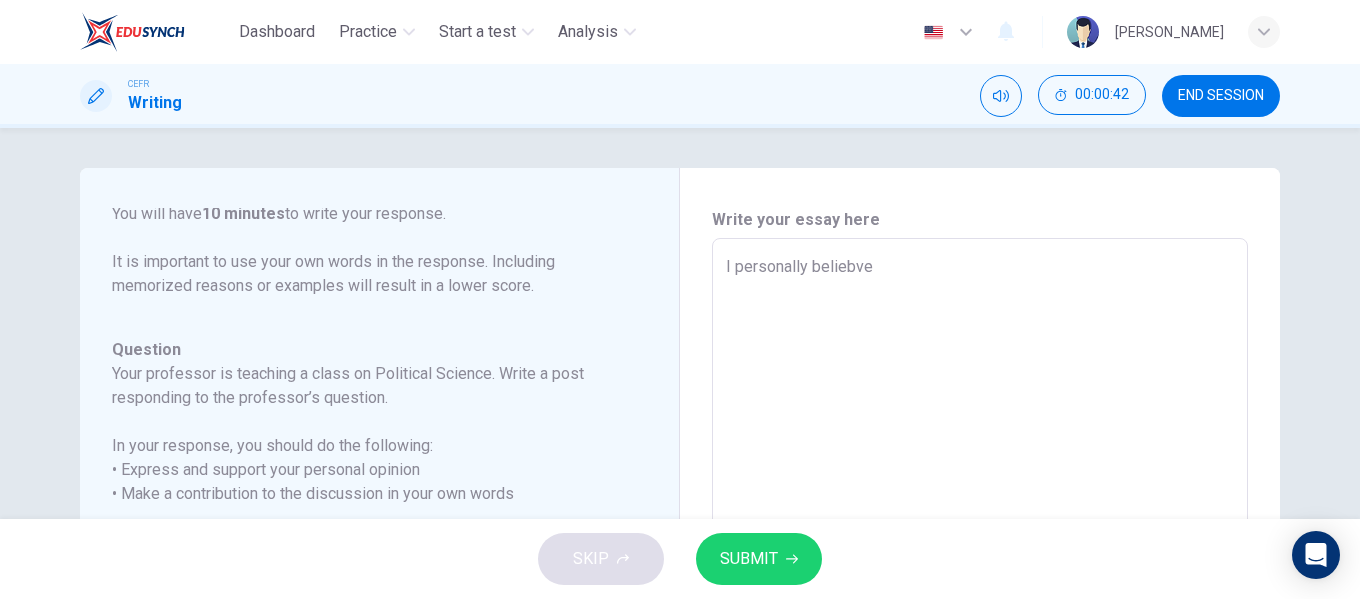 type on "x" 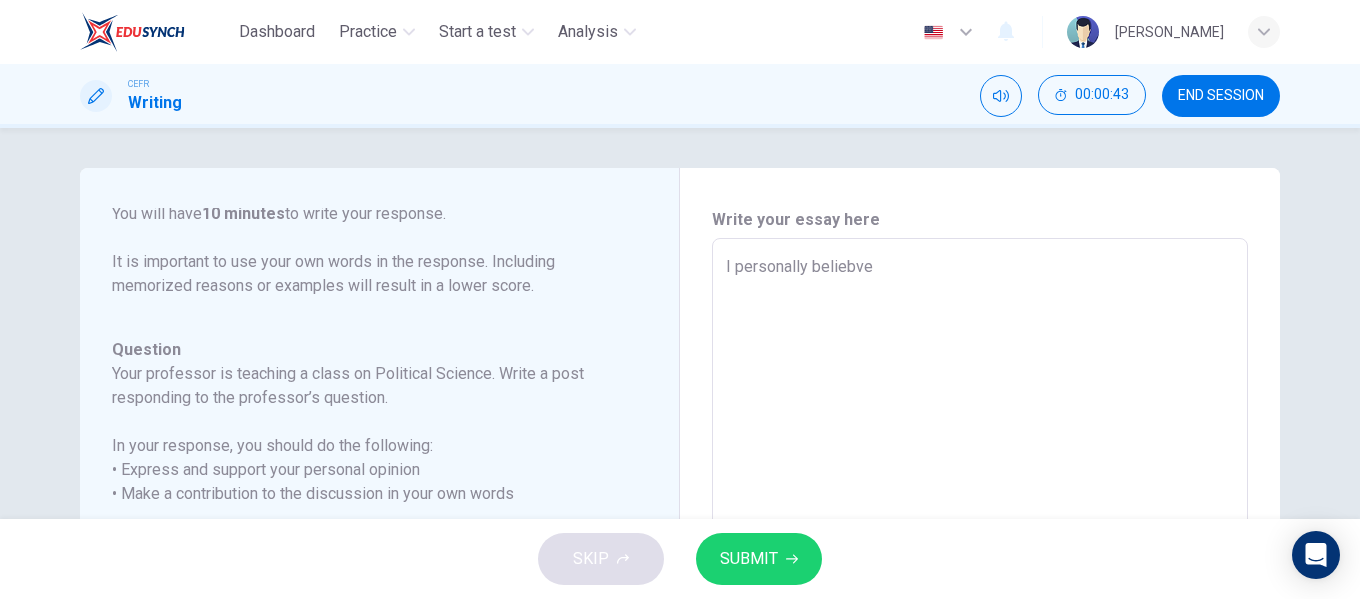 type on "I personally beliebv" 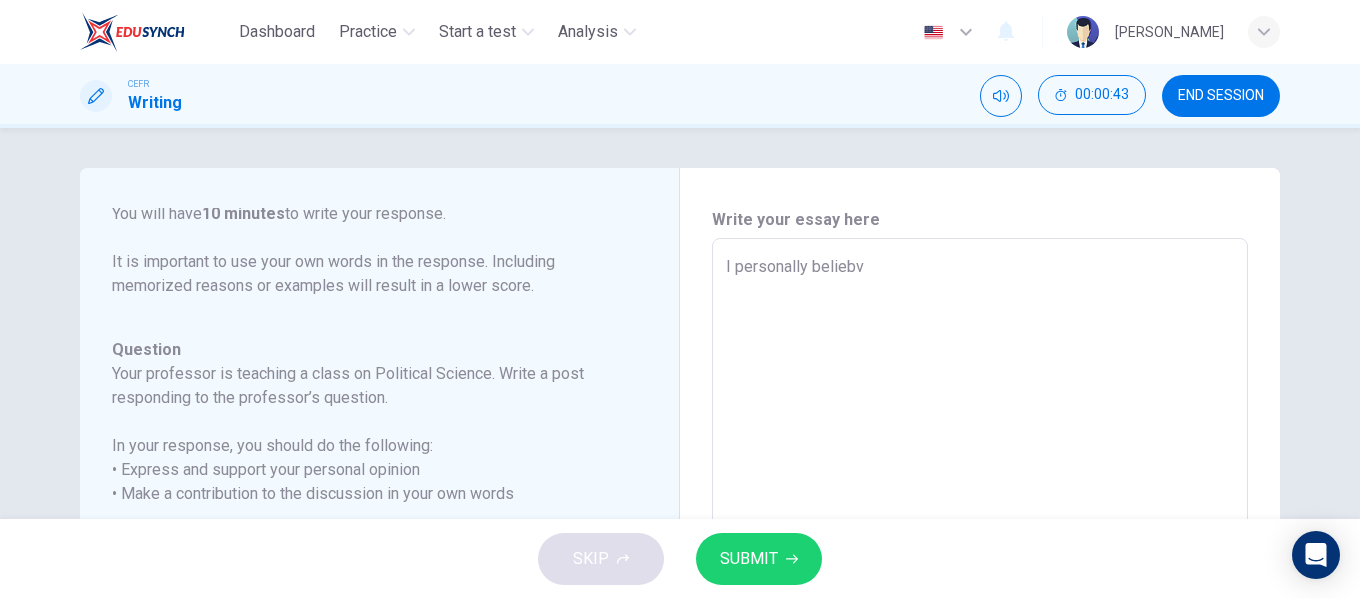 type on "x" 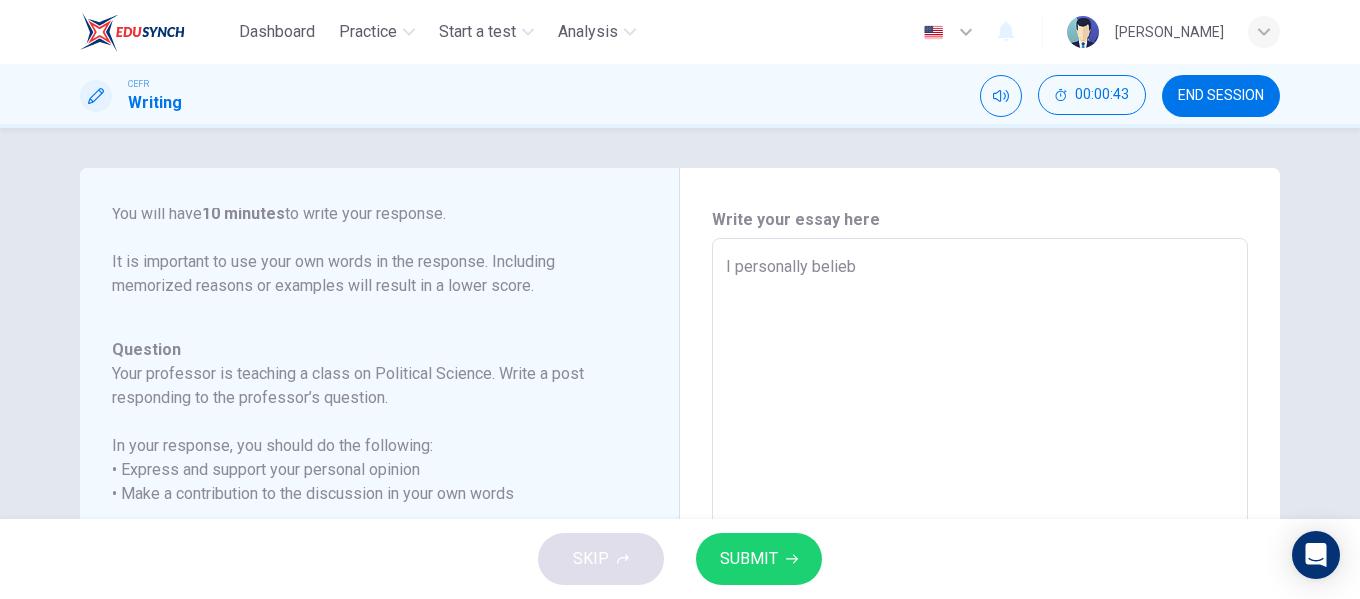 type on "x" 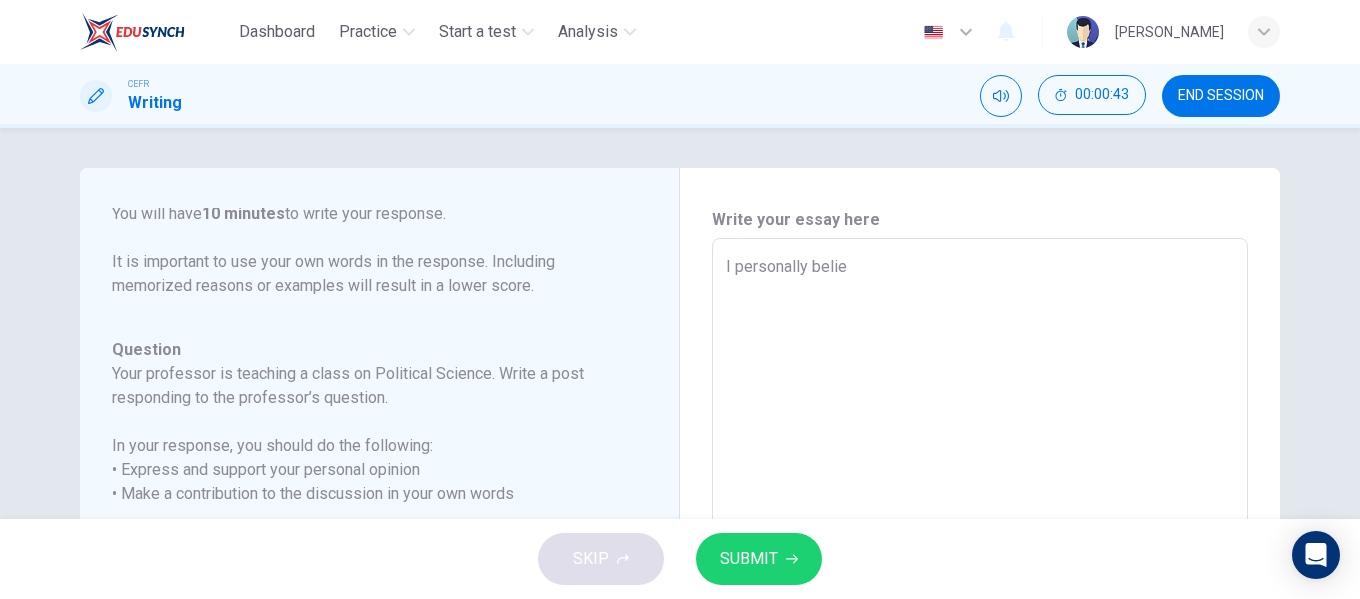 type on "x" 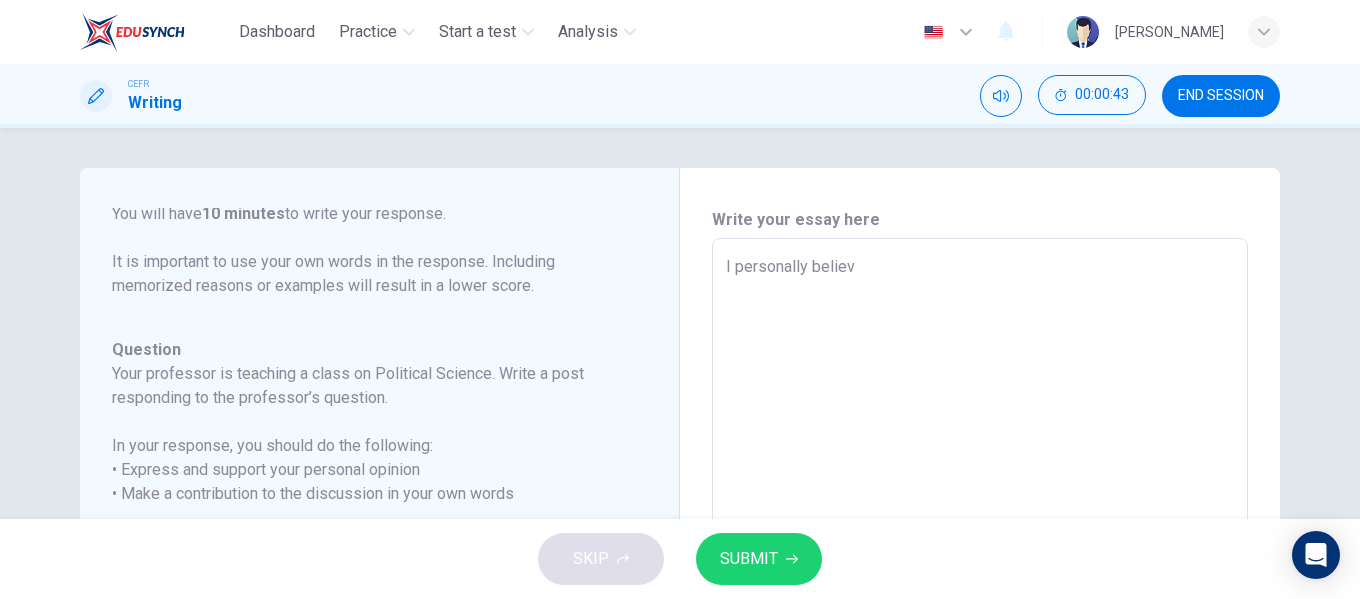type on "x" 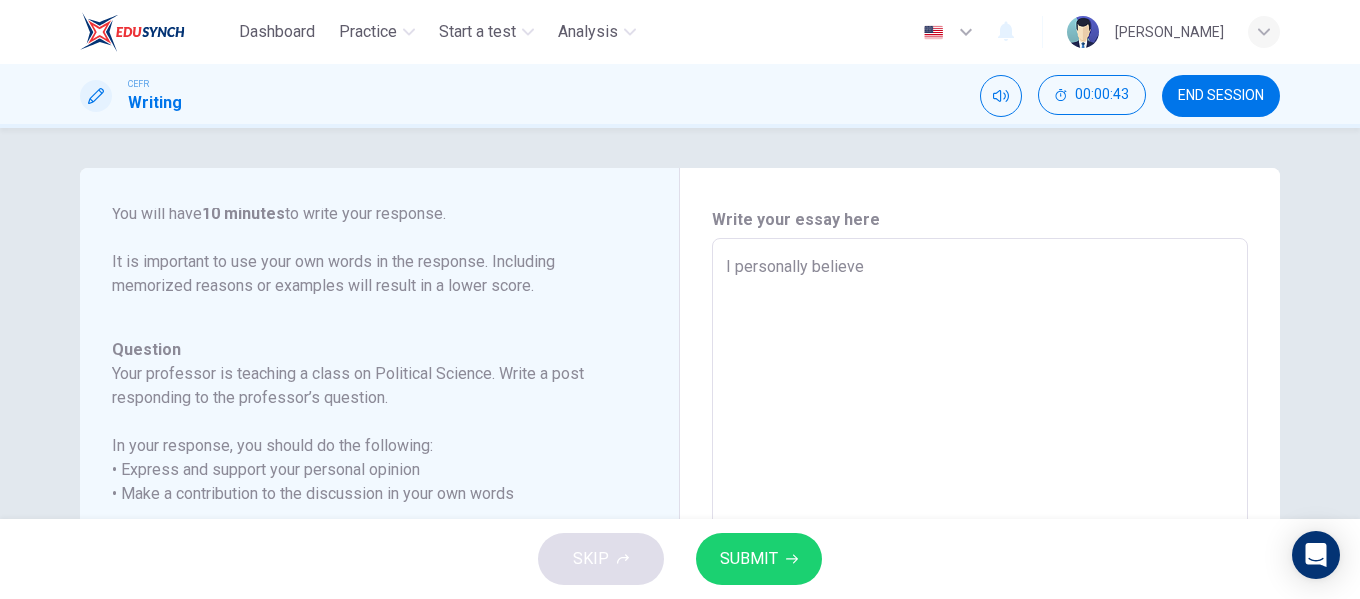 type on "I personally believe" 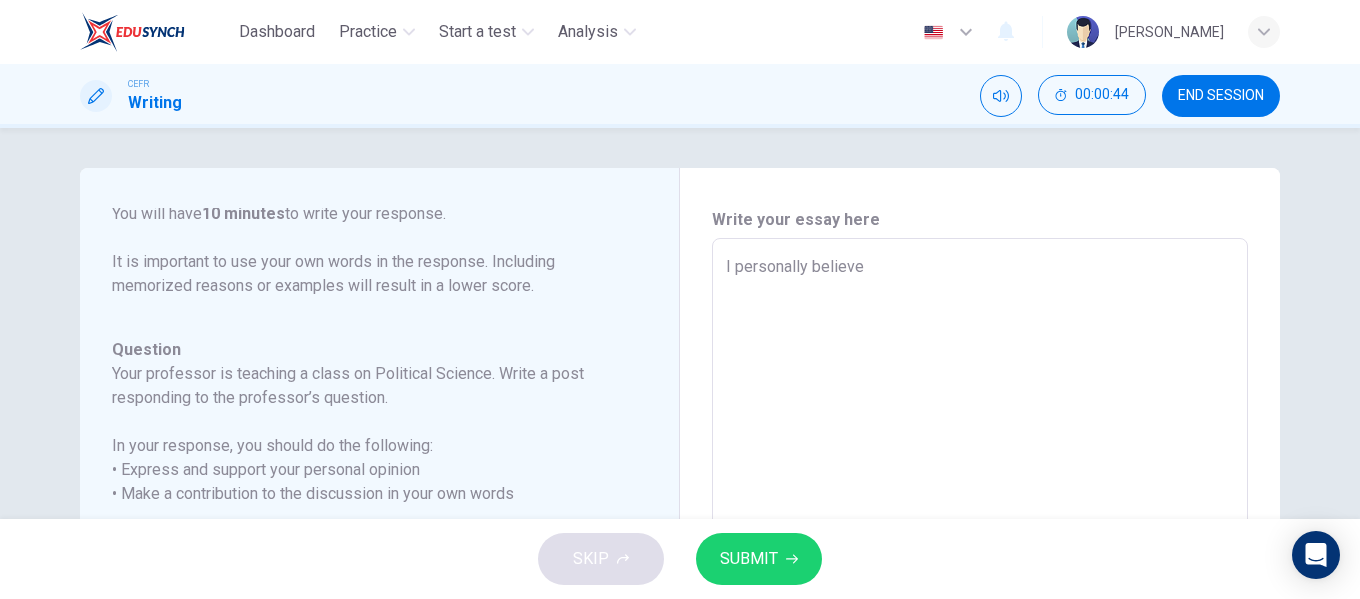 type on "x" 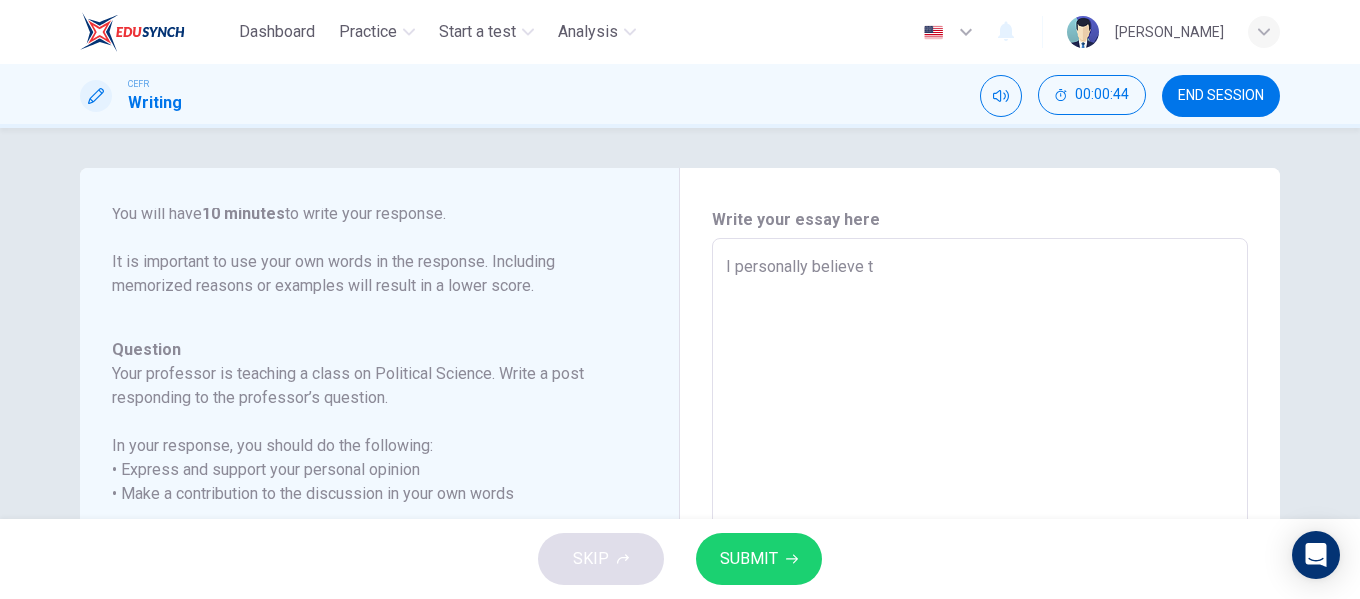 type on "I personally believe th" 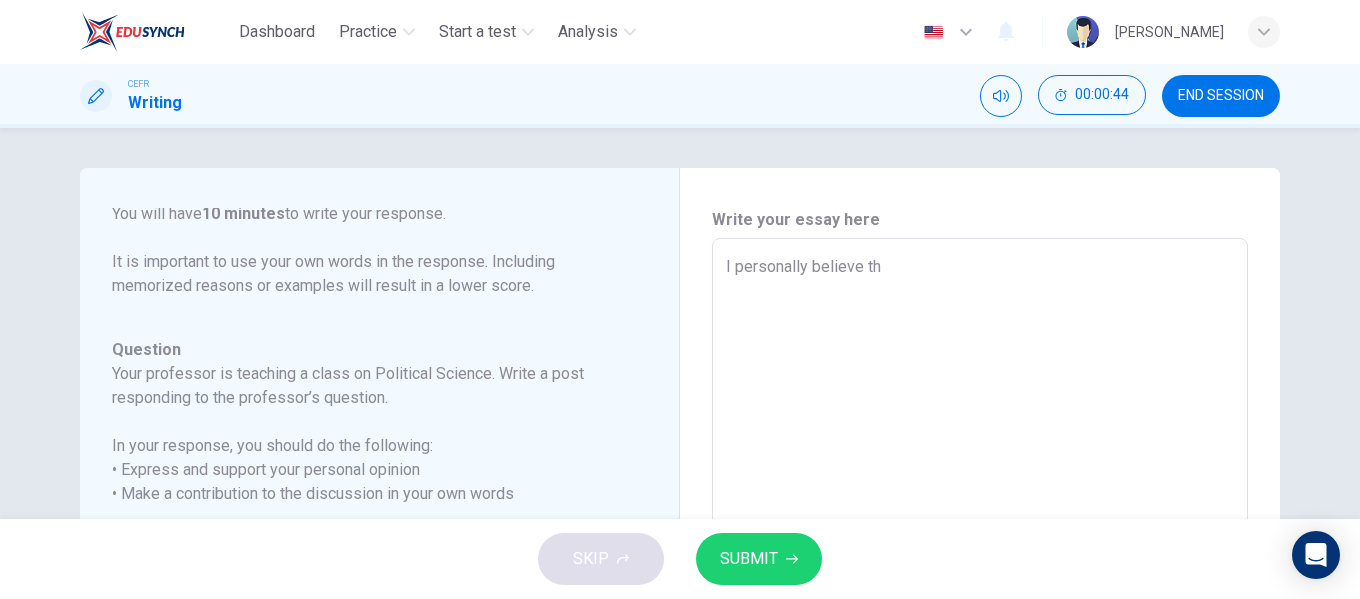 type on "x" 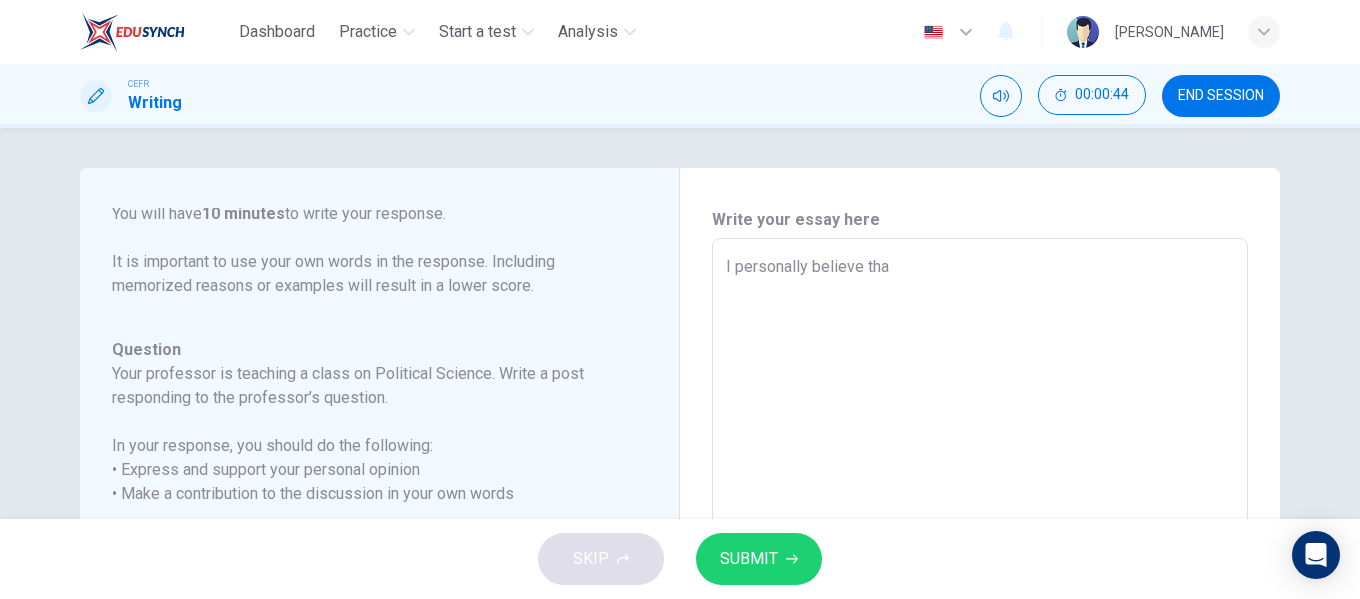 type on "x" 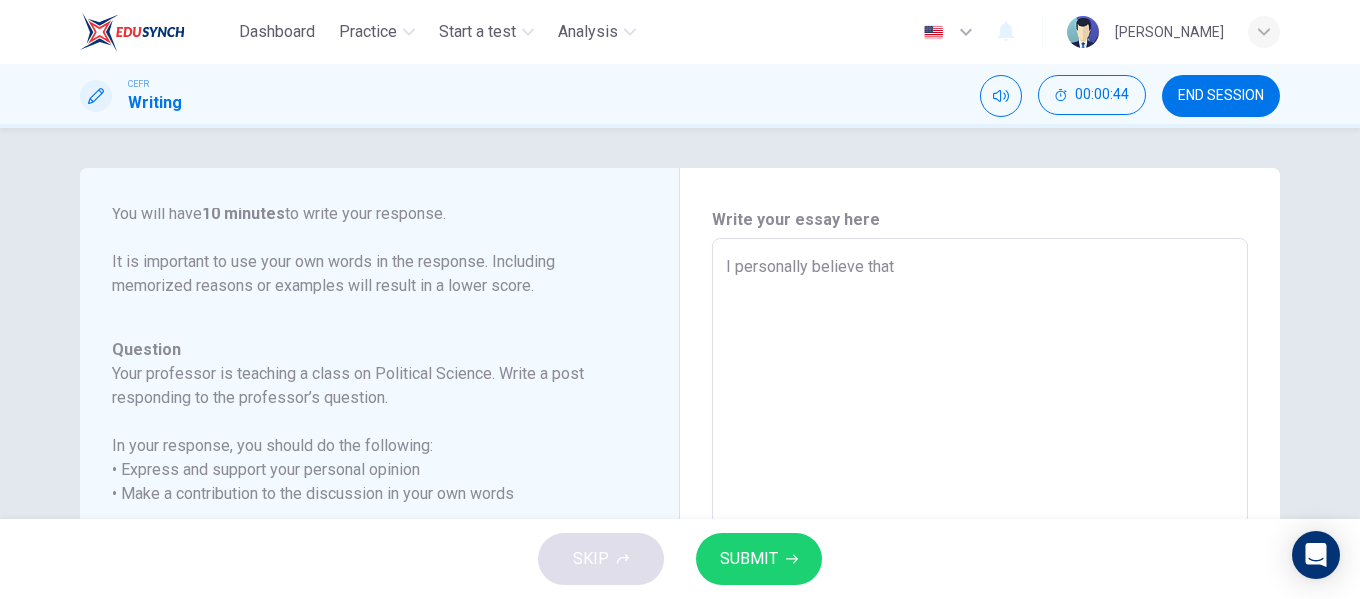 type on "x" 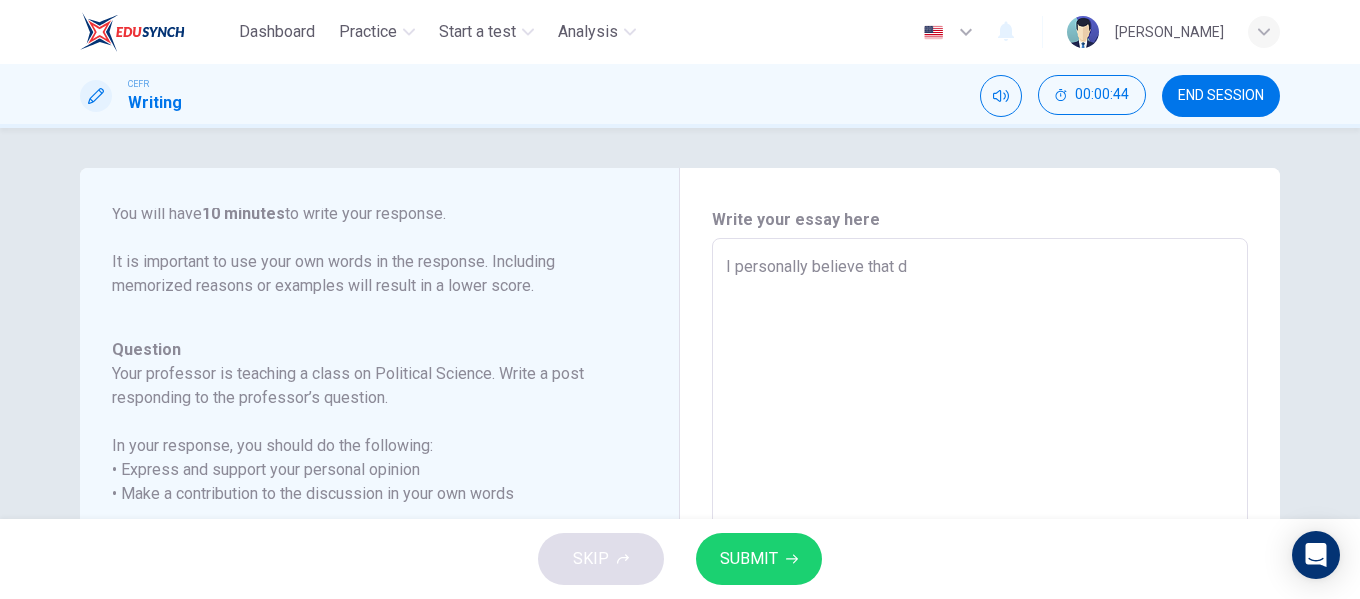 type on "x" 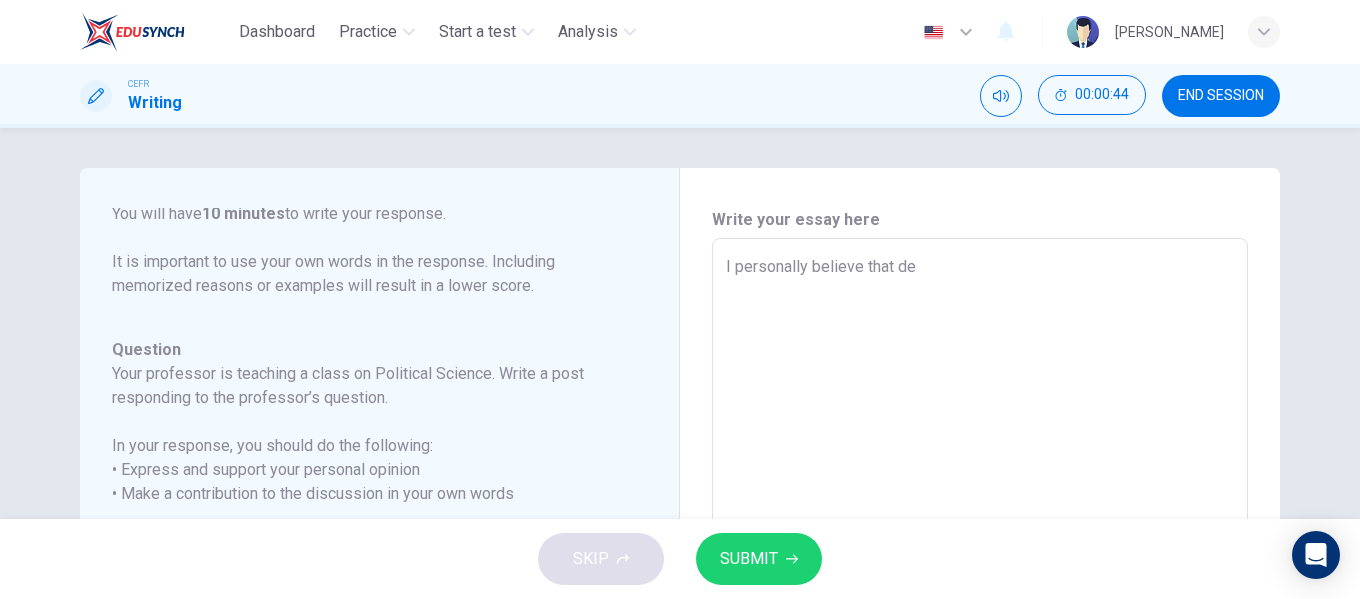 type on "x" 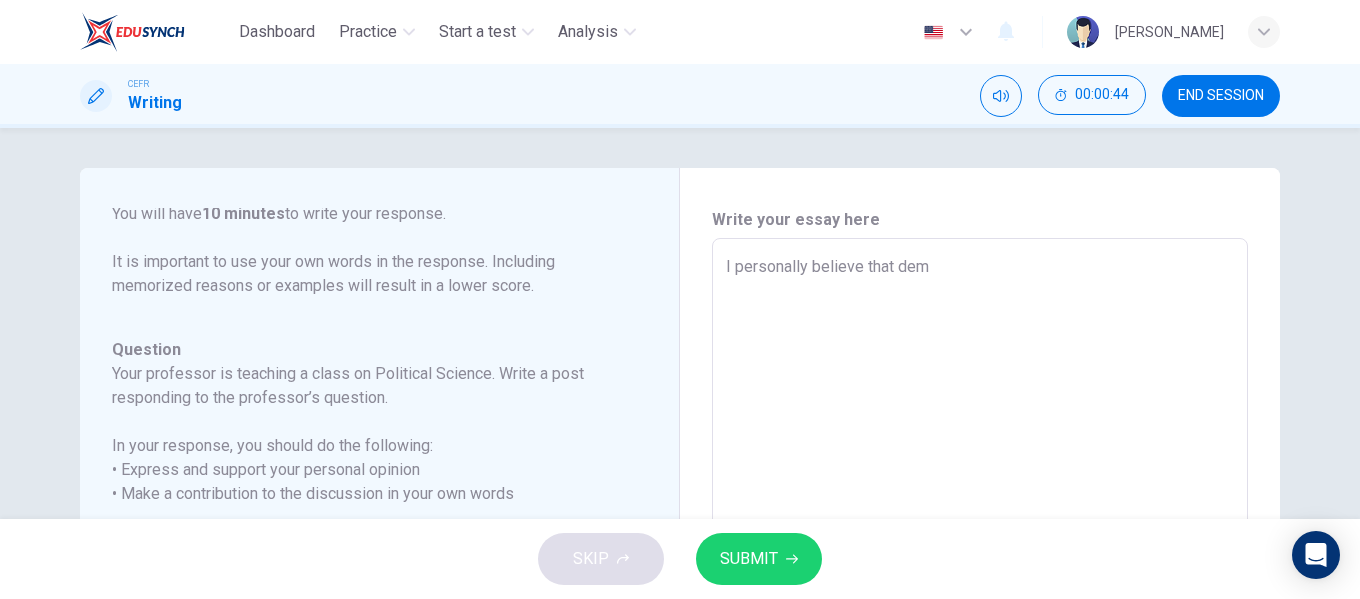 type on "x" 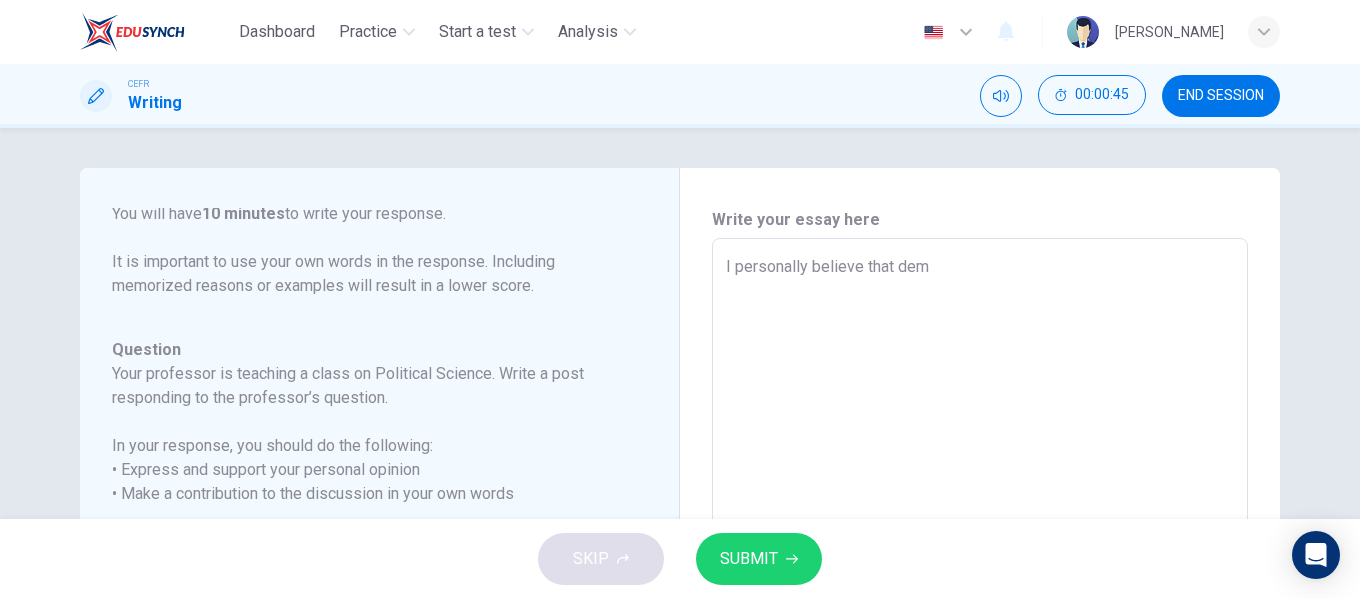 type on "I personally believe that demo" 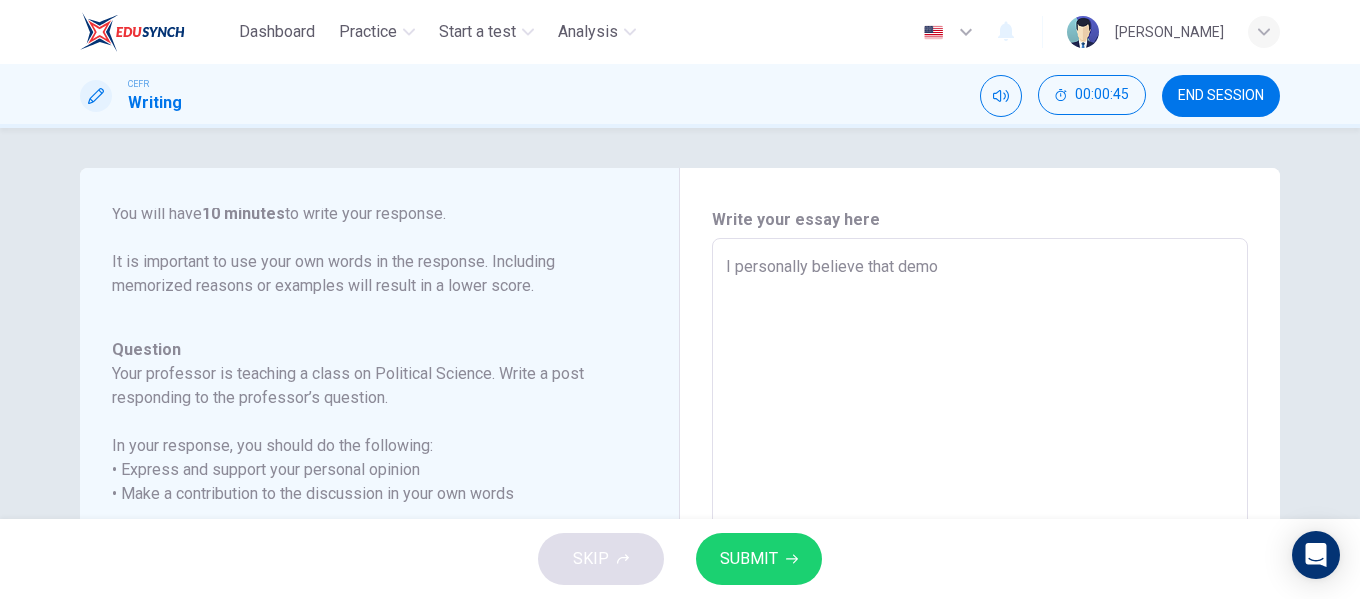 type on "x" 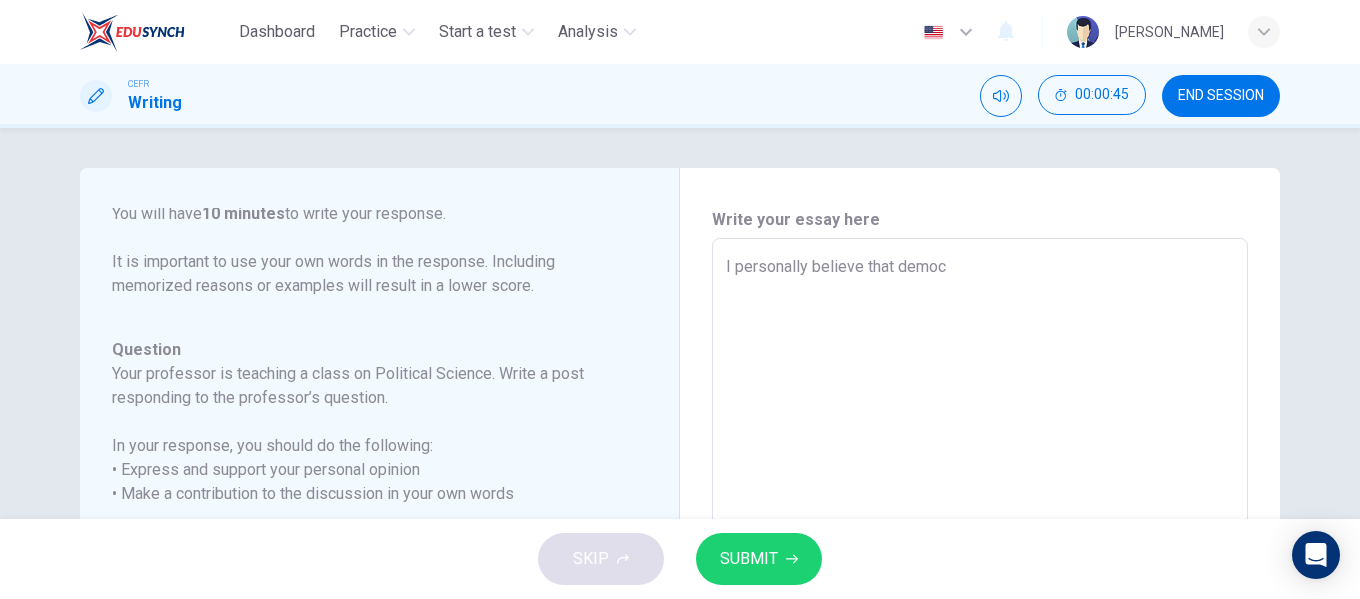 type on "x" 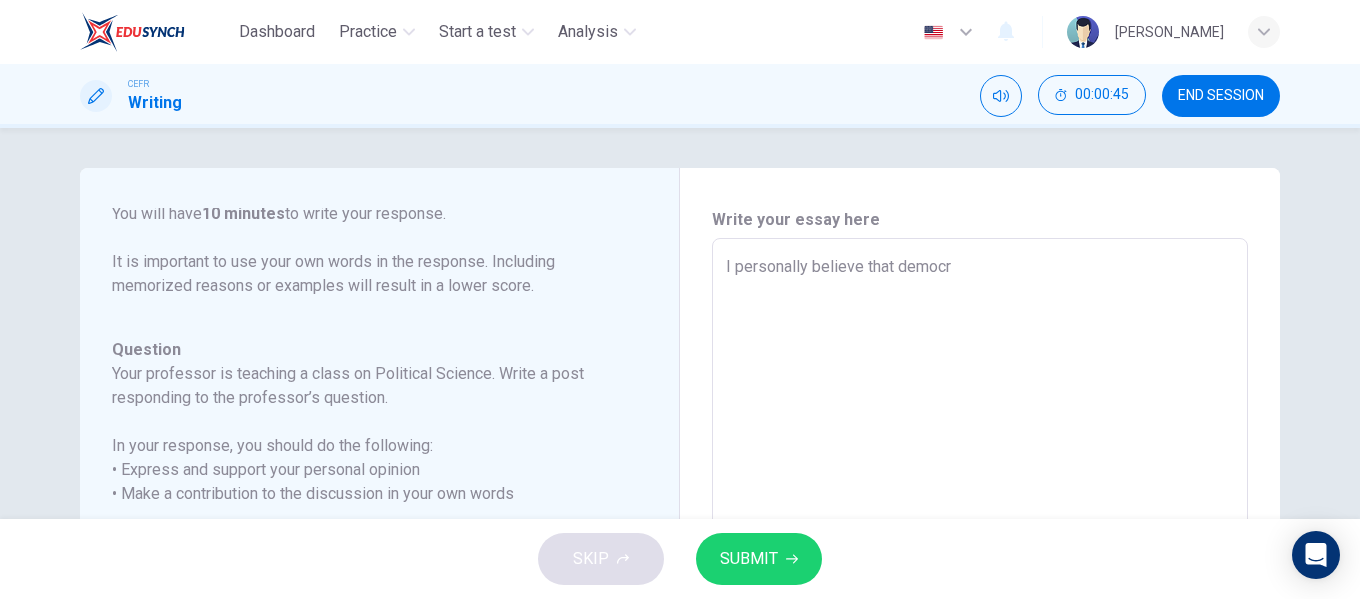 type on "x" 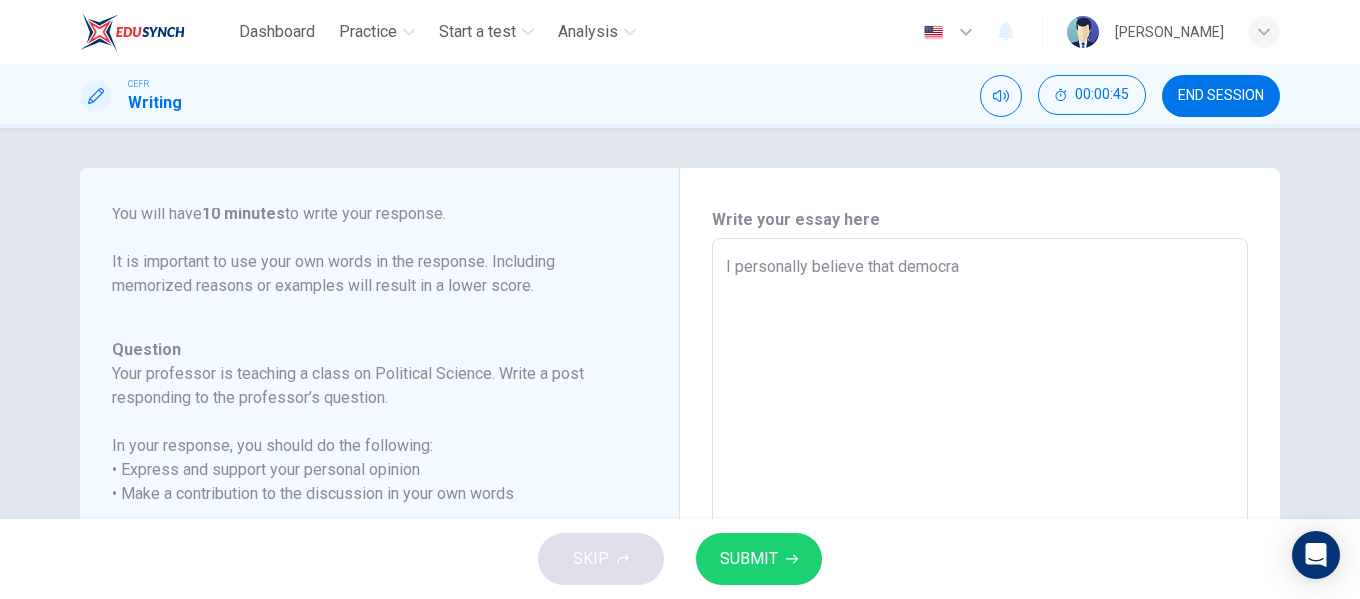 type on "x" 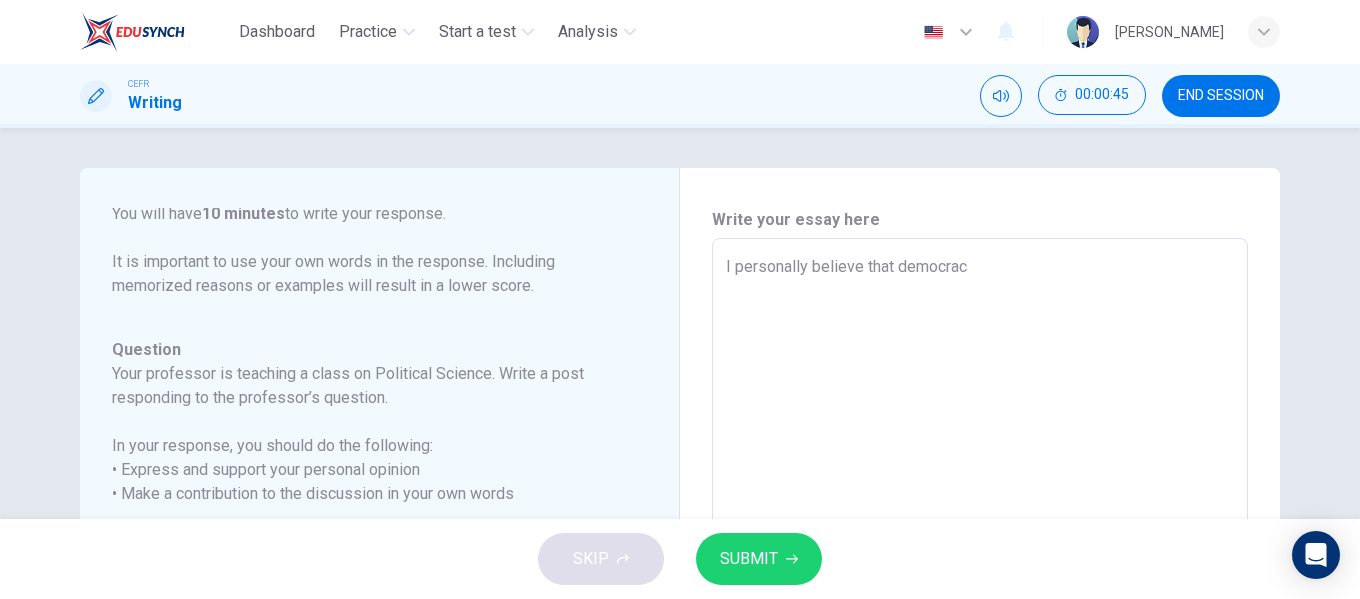 type on "x" 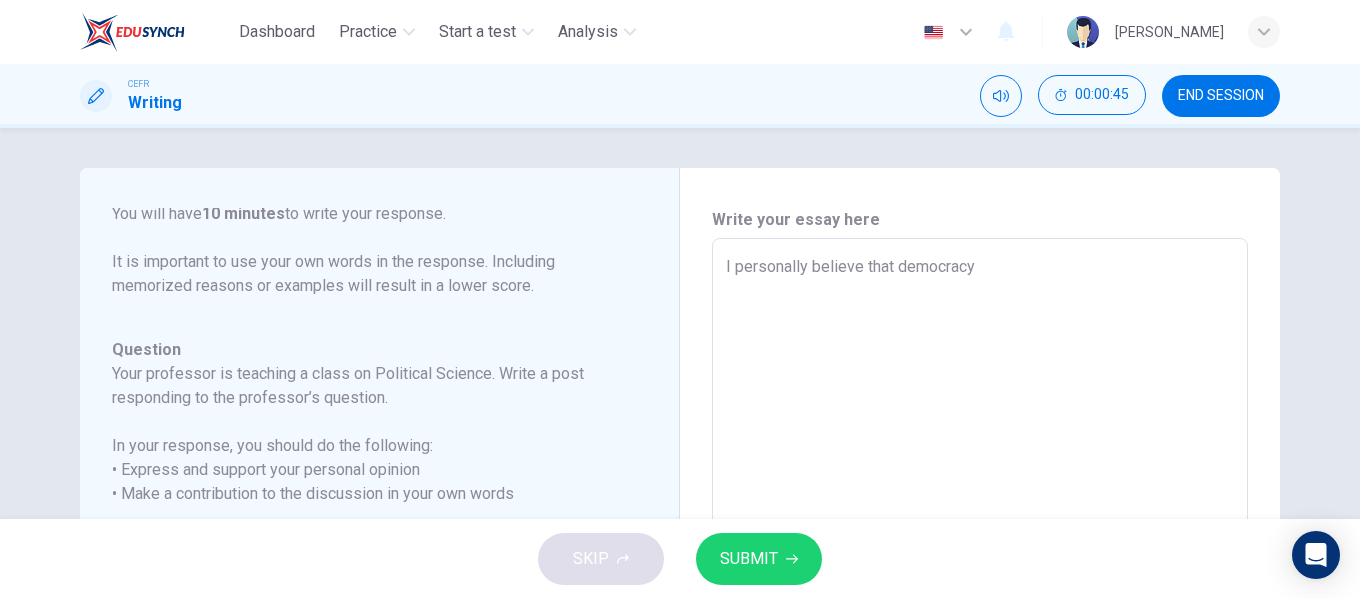 type on "x" 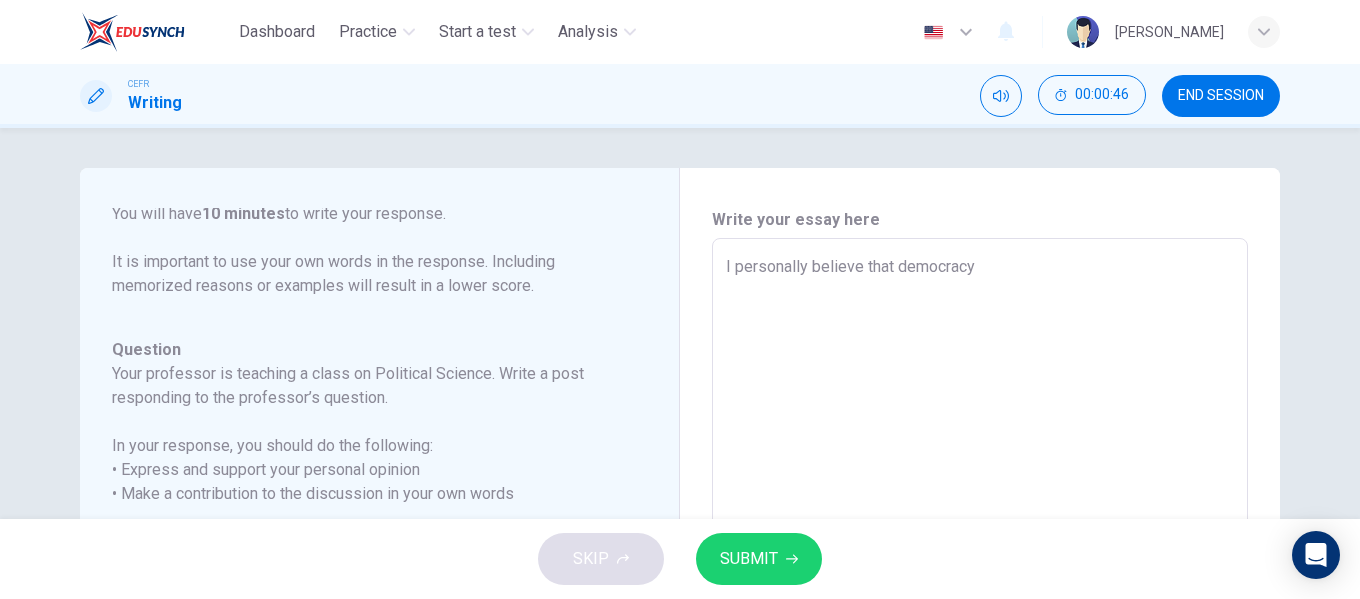 type on "I personally believe that democracy" 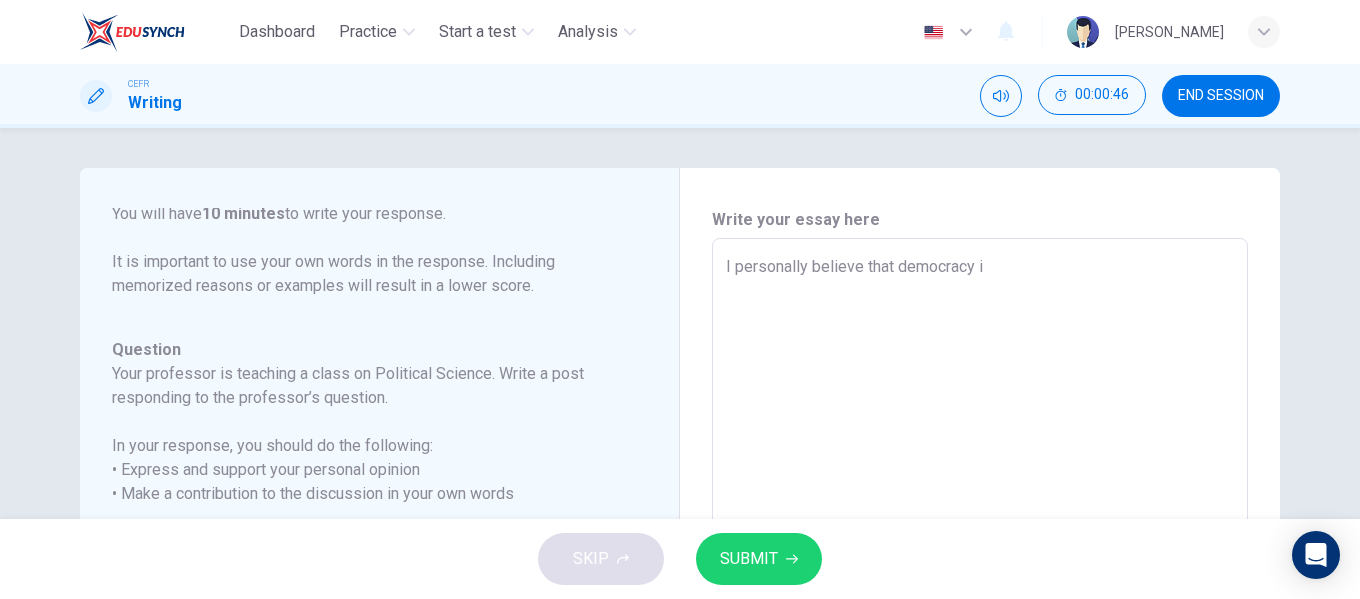 type on "x" 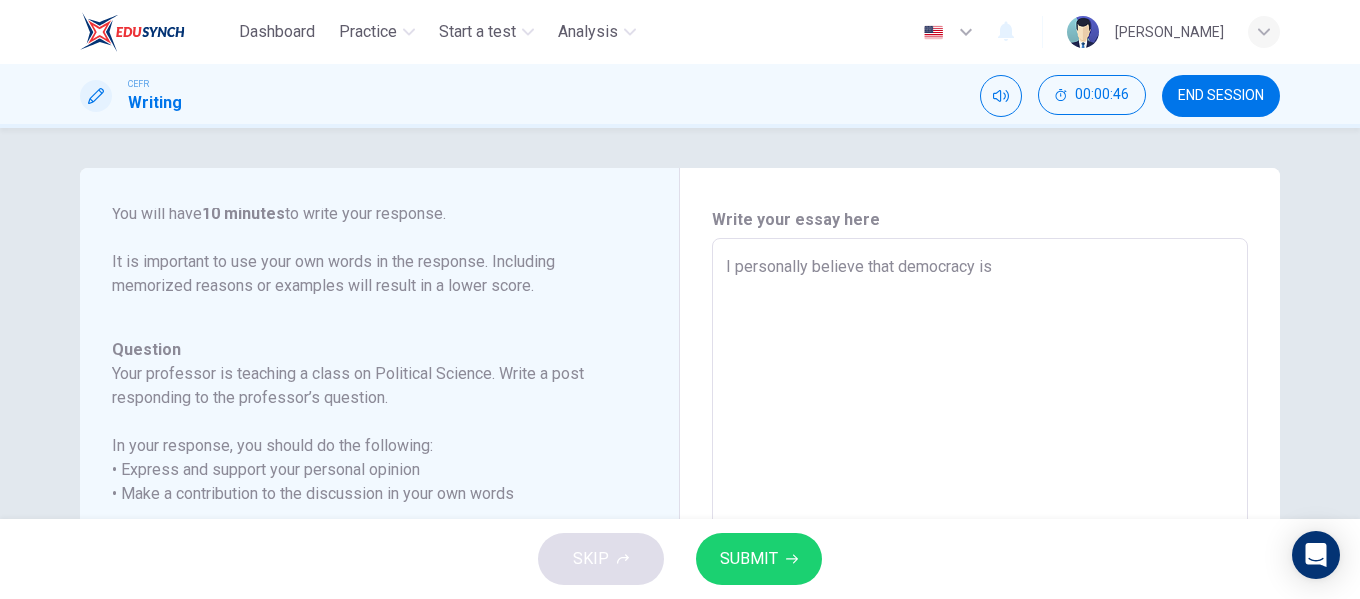 type on "x" 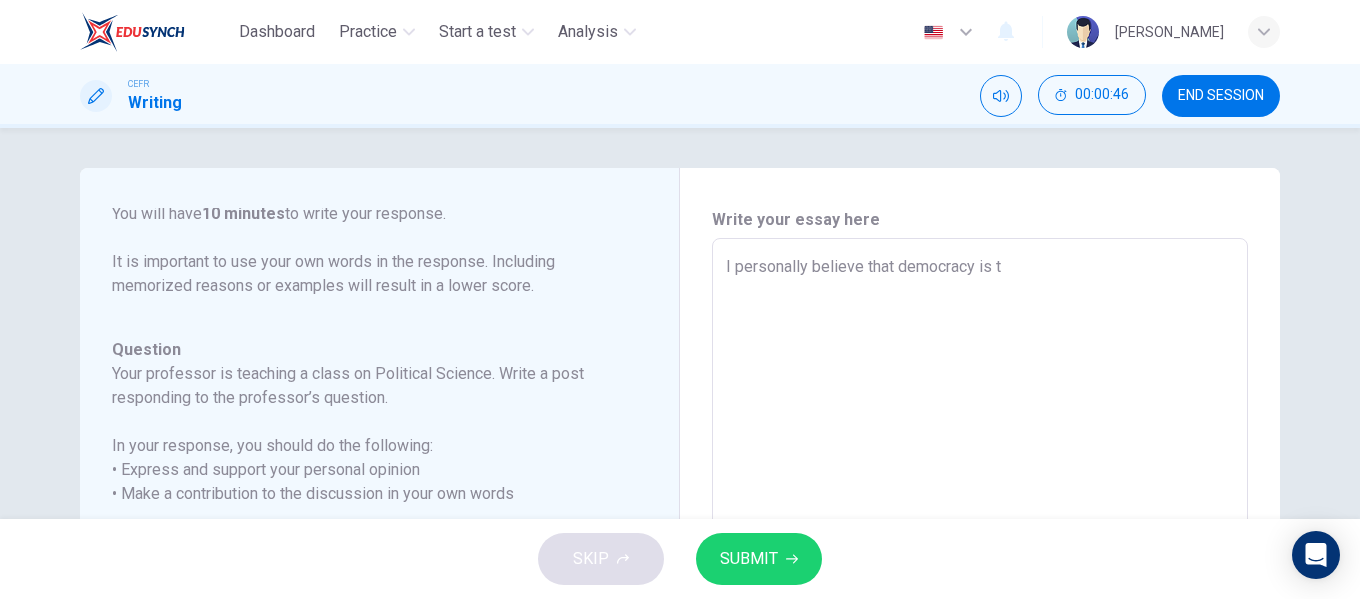 type on "x" 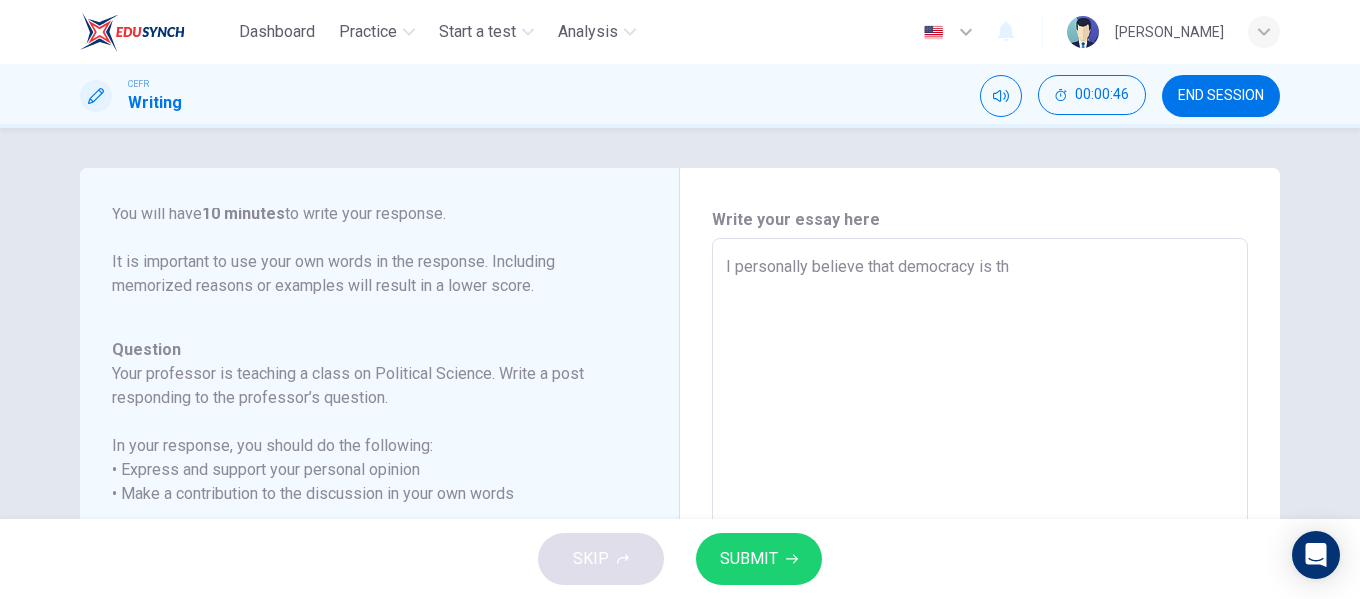 type on "x" 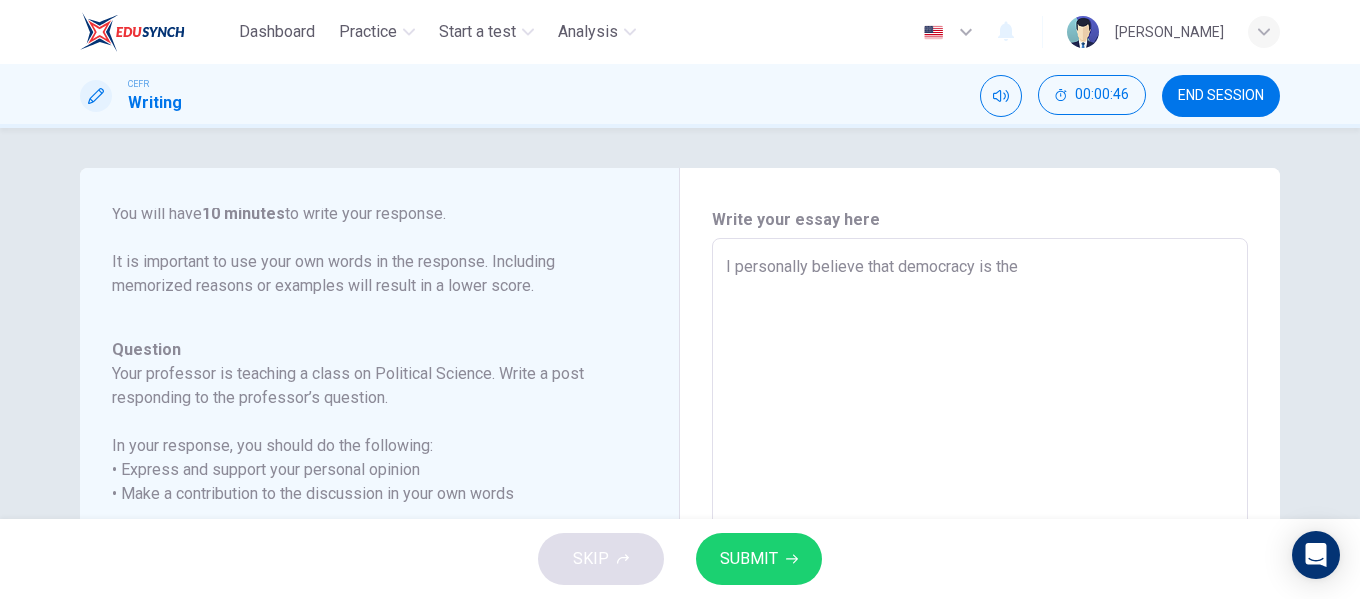 type on "I personally believe that democracy is the" 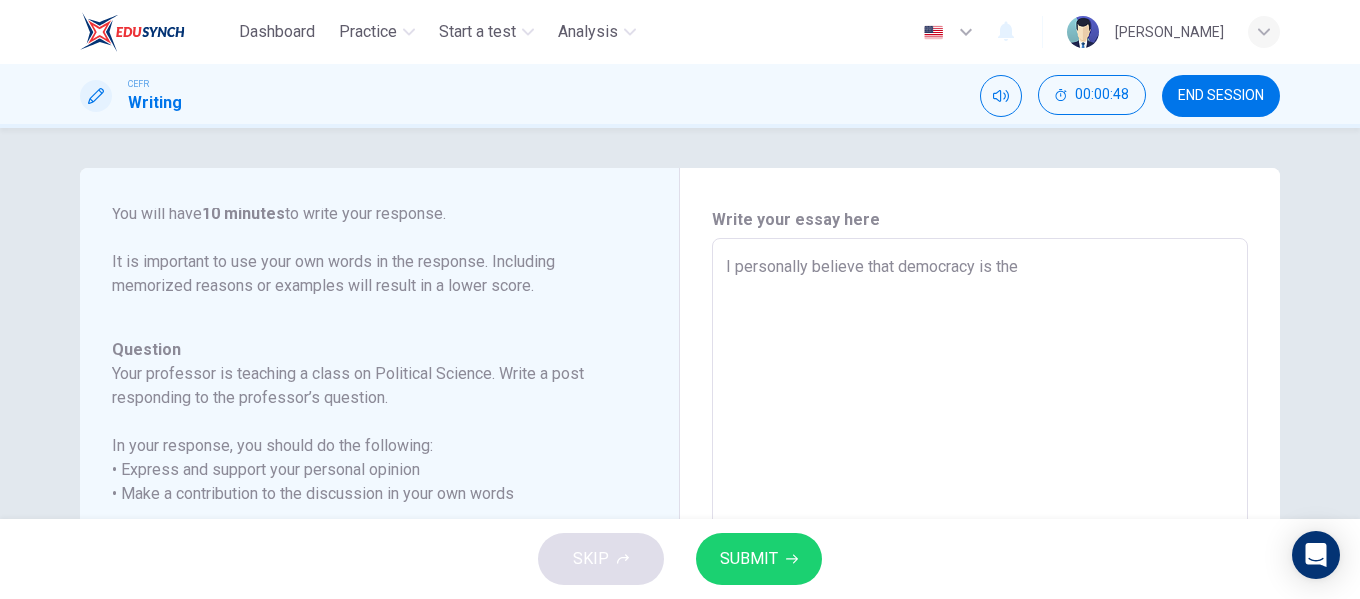 type on "I personally believe that democracy is the b" 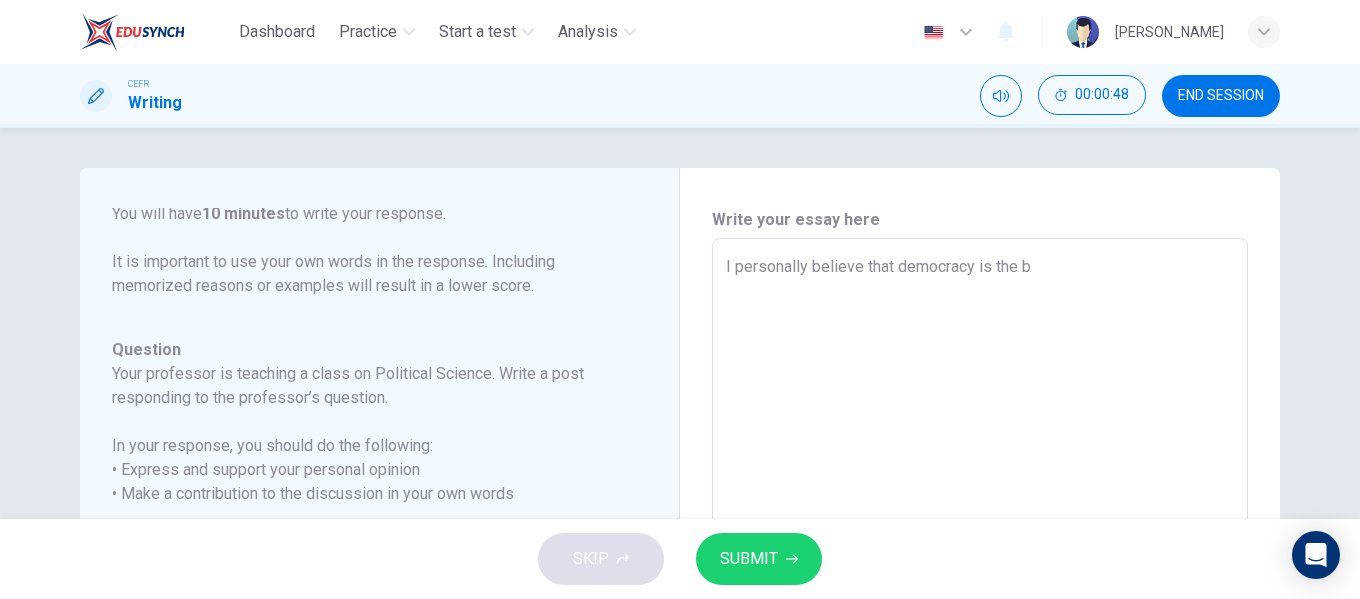 type on "x" 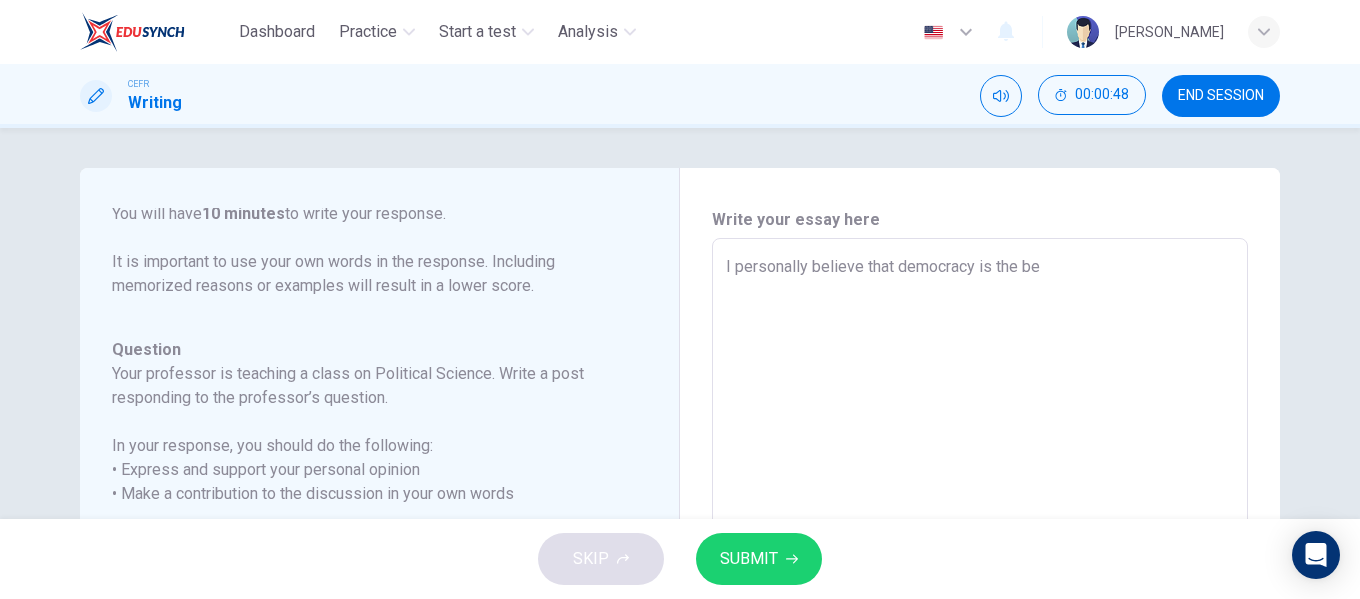 type on "x" 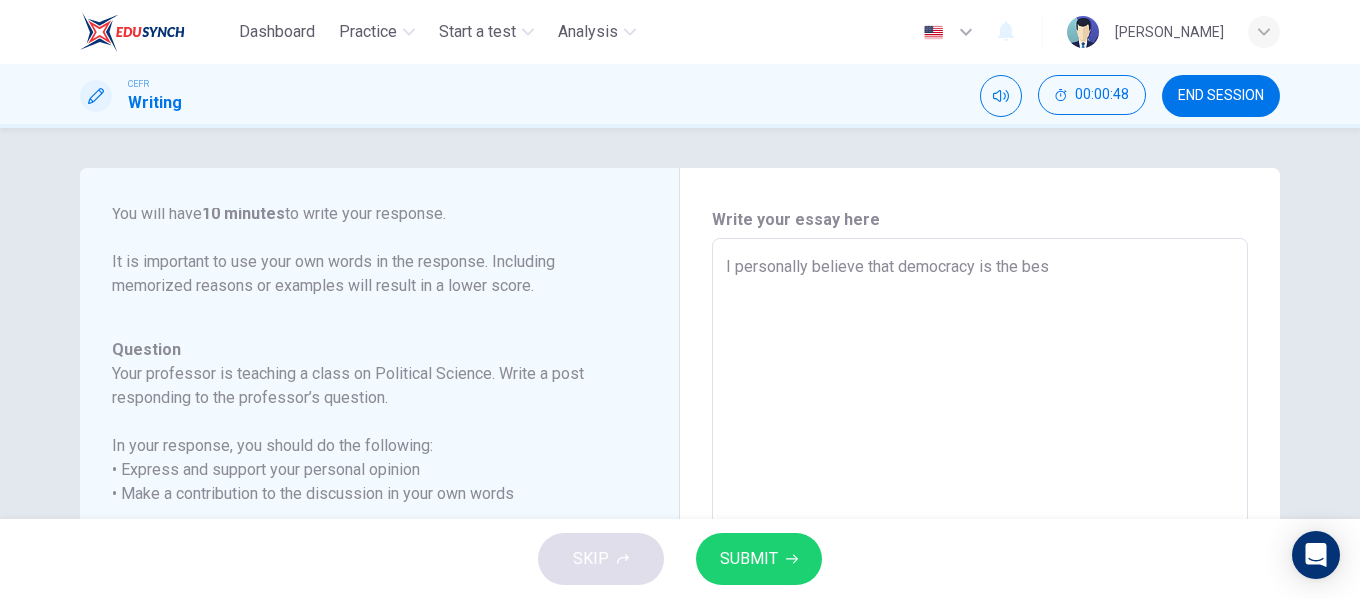 type on "I personally believe that democracy is the best" 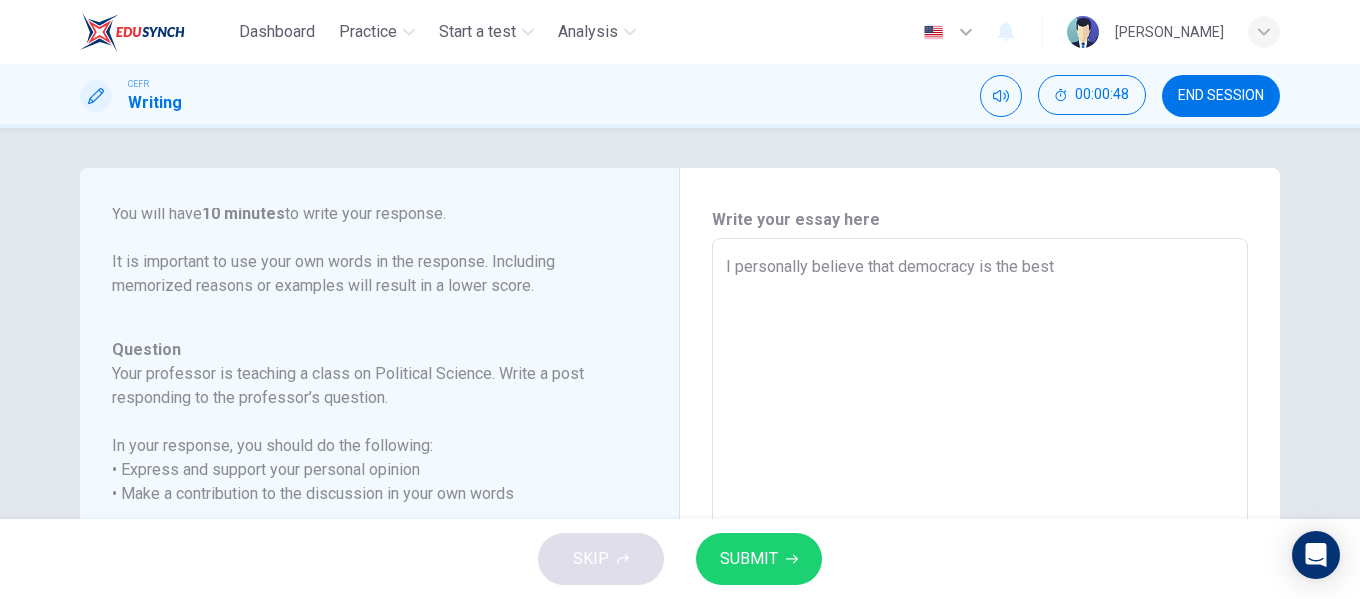 type on "x" 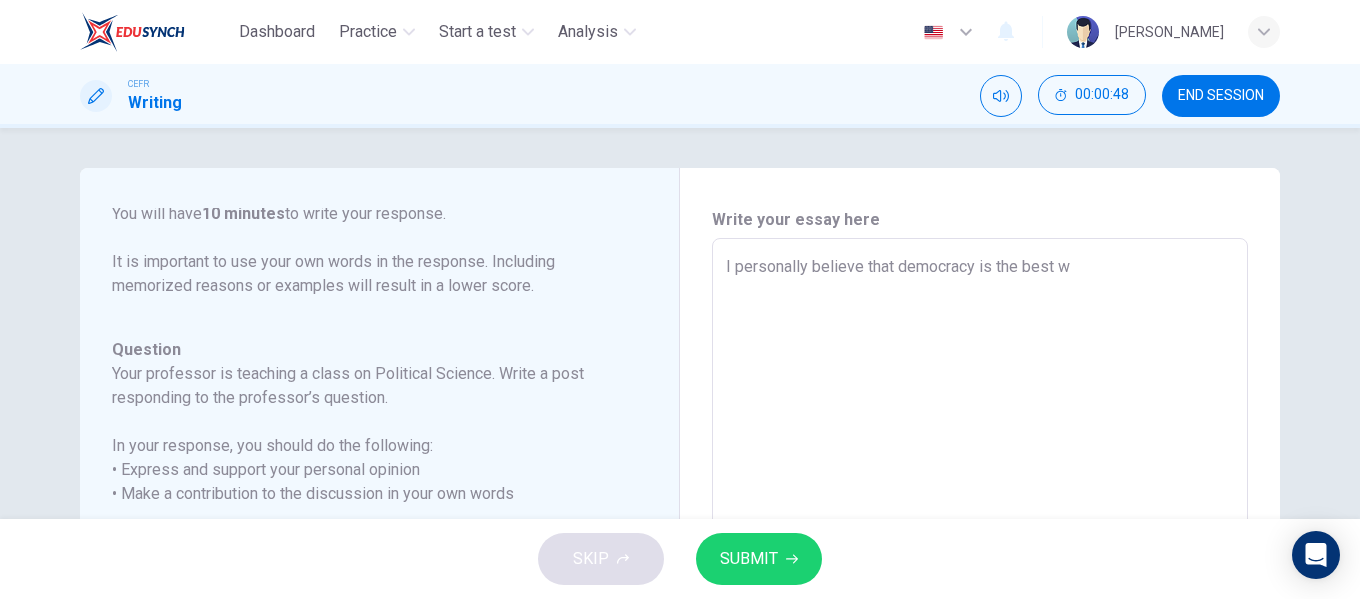 type on "x" 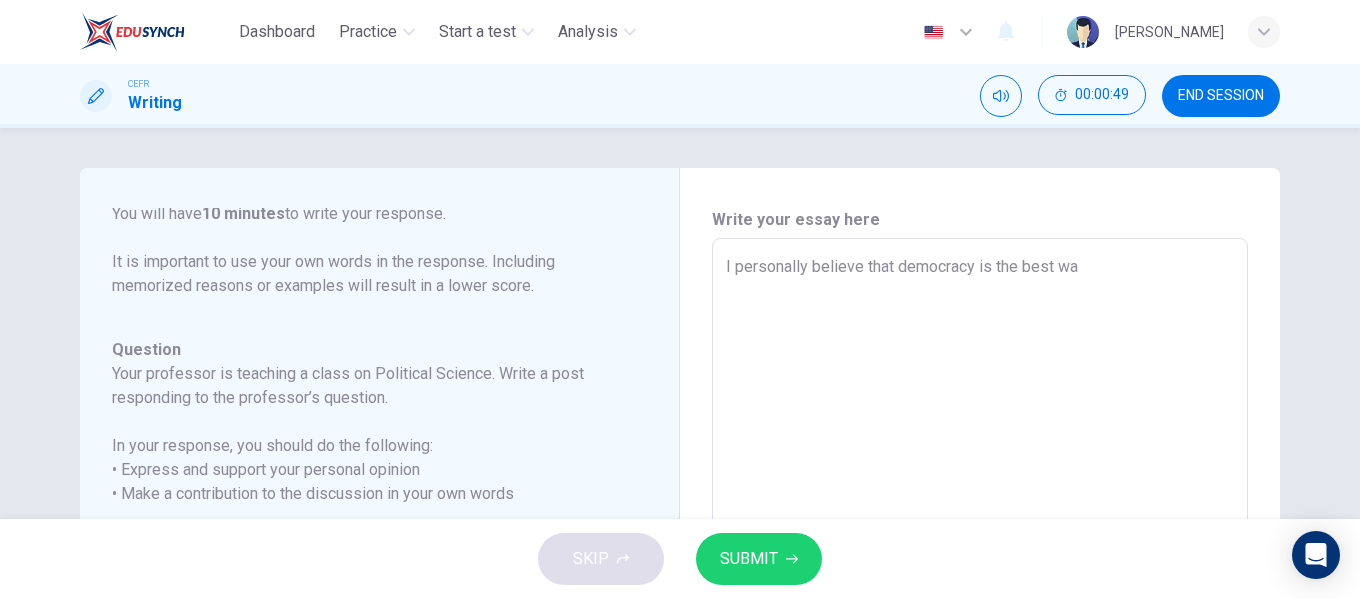 type on "I personally believe that democracy is the best way" 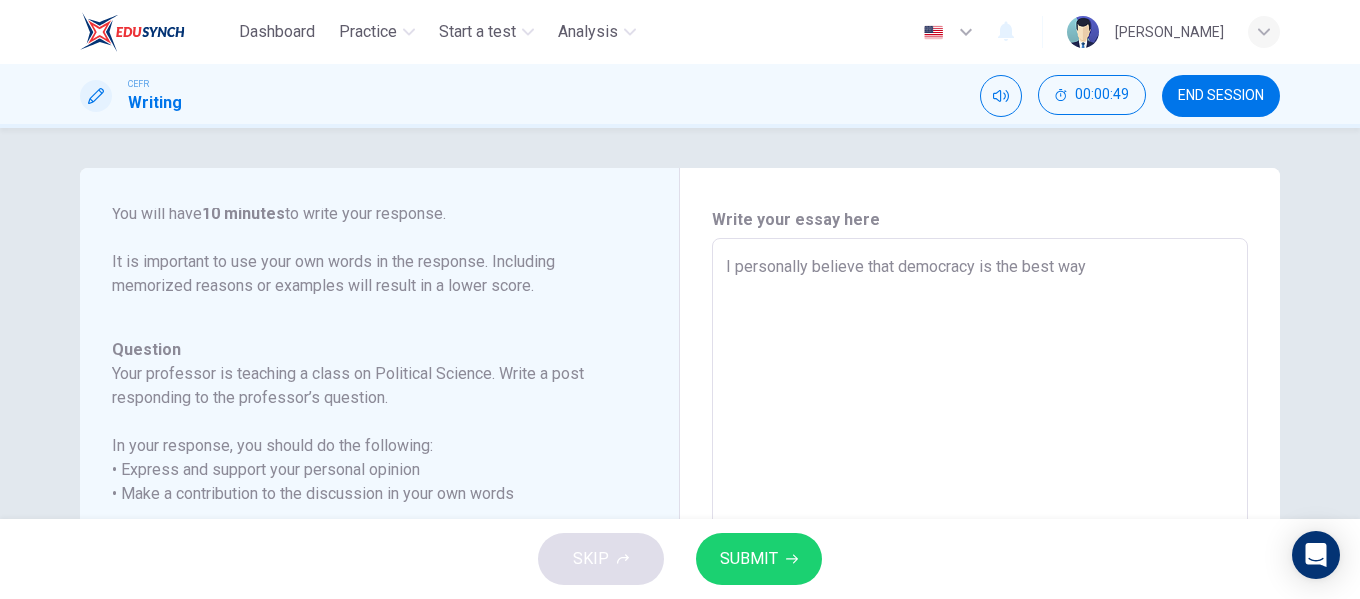 type on "x" 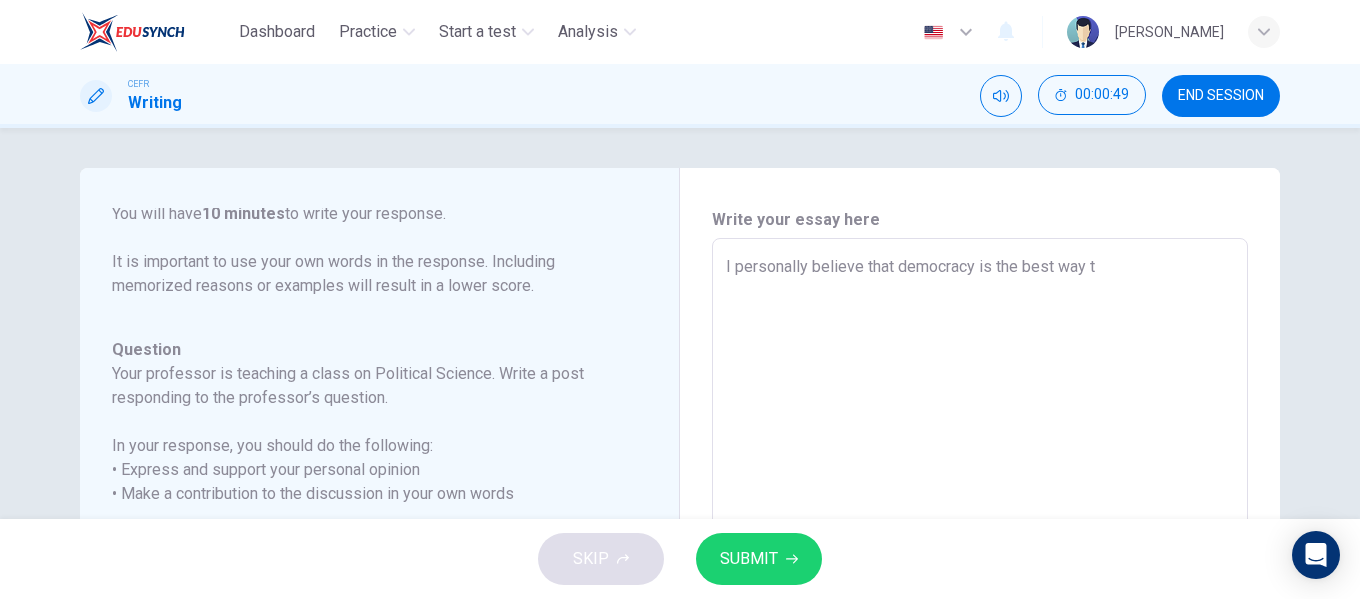 type on "x" 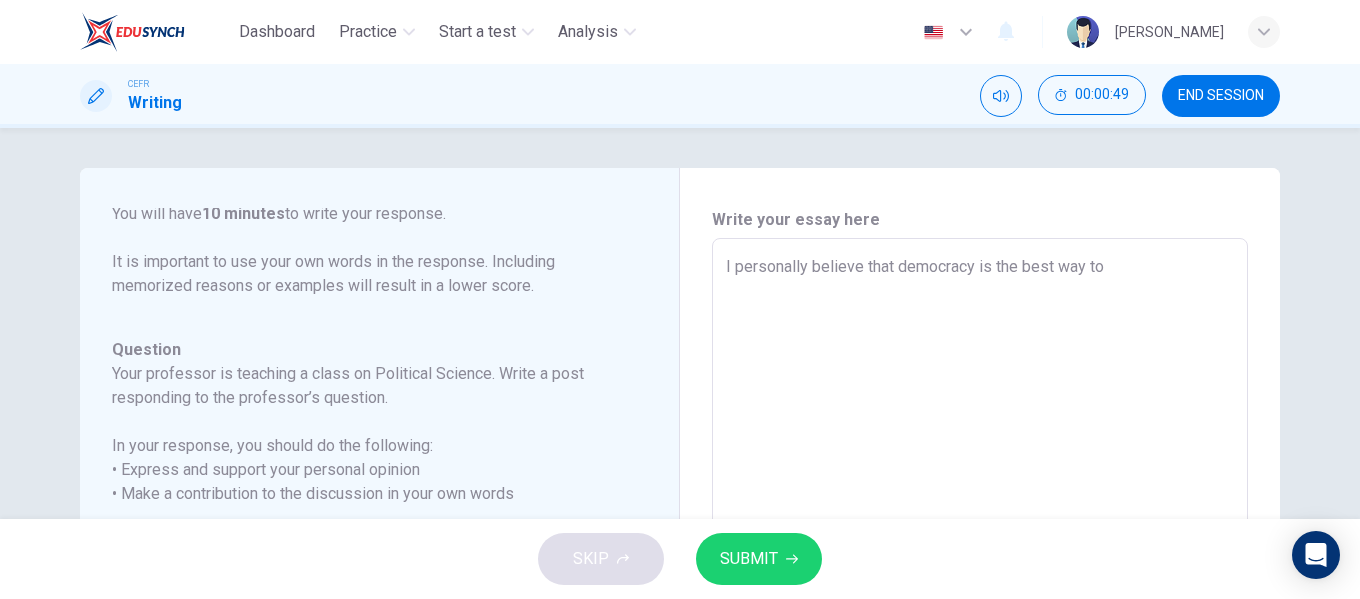 type on "x" 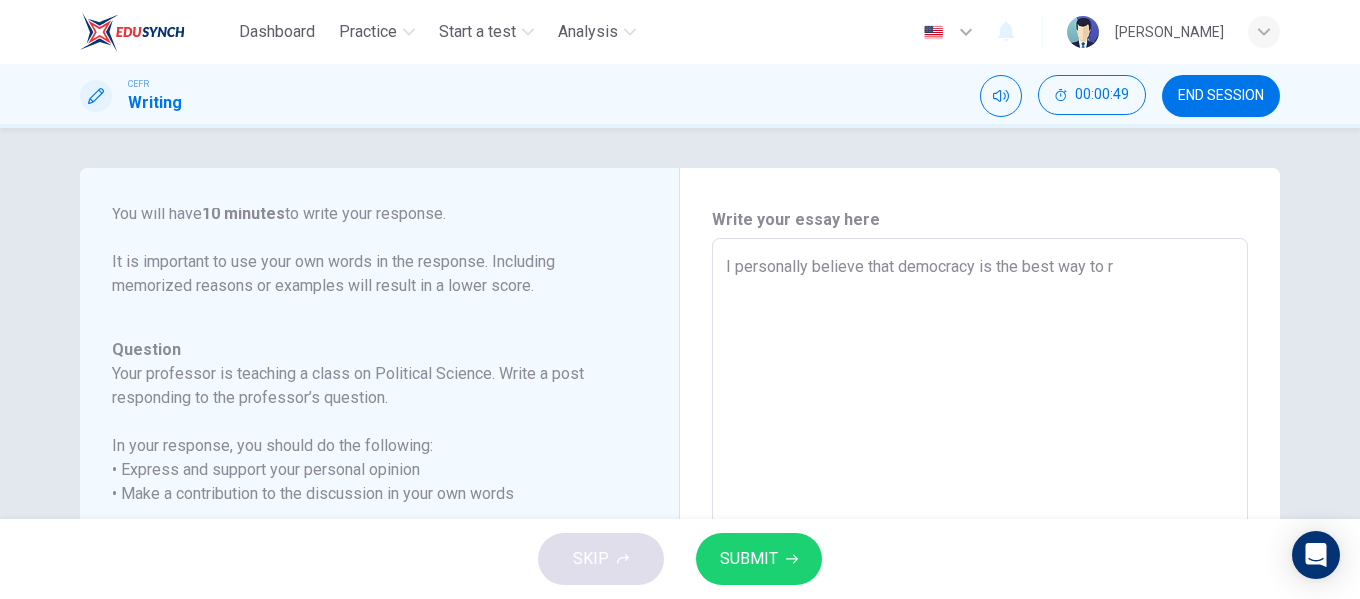 type on "x" 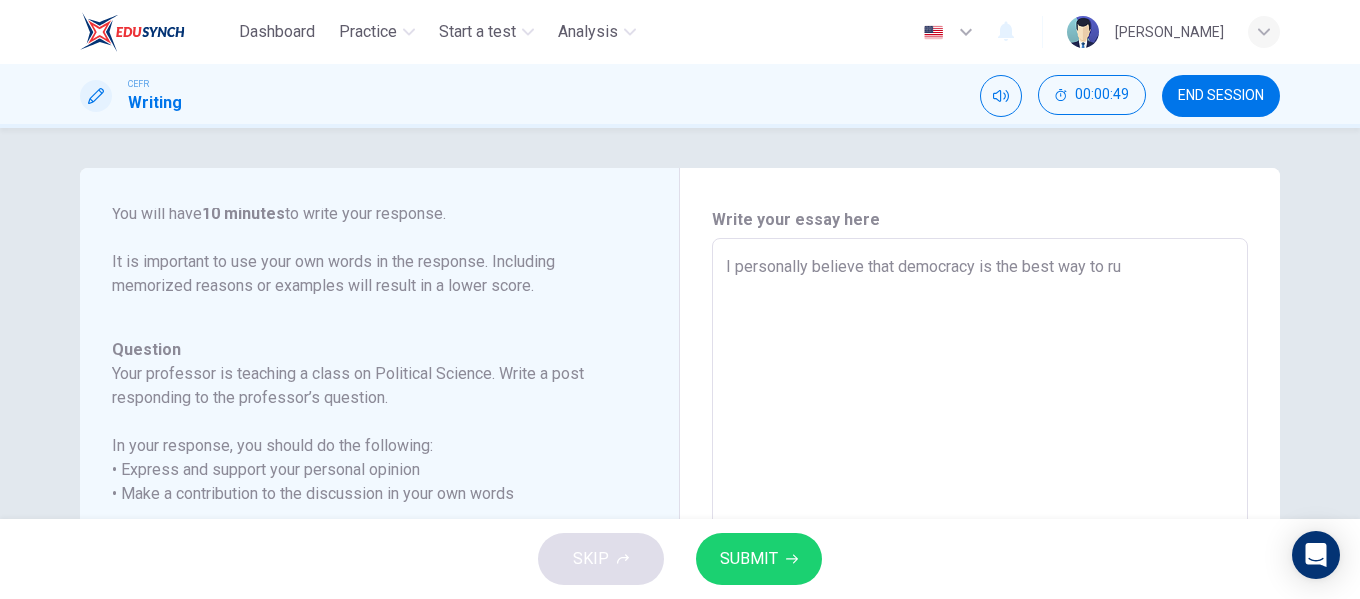 type on "x" 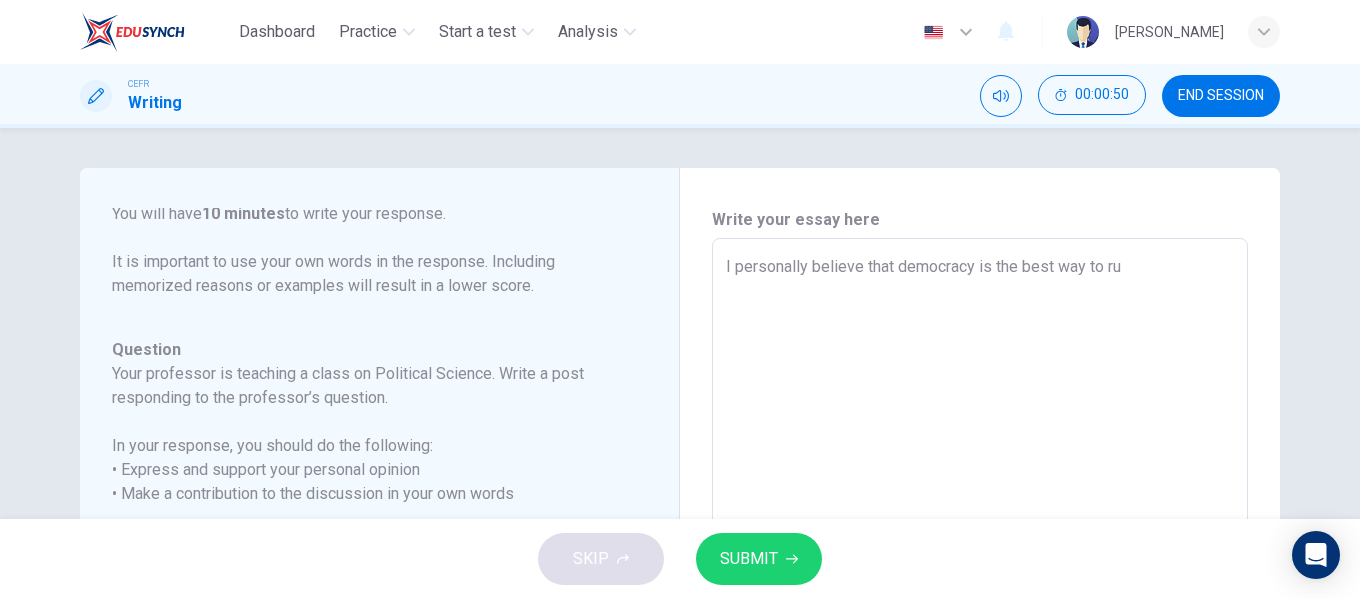 type on "I personally believe that democracy is the best way to rul" 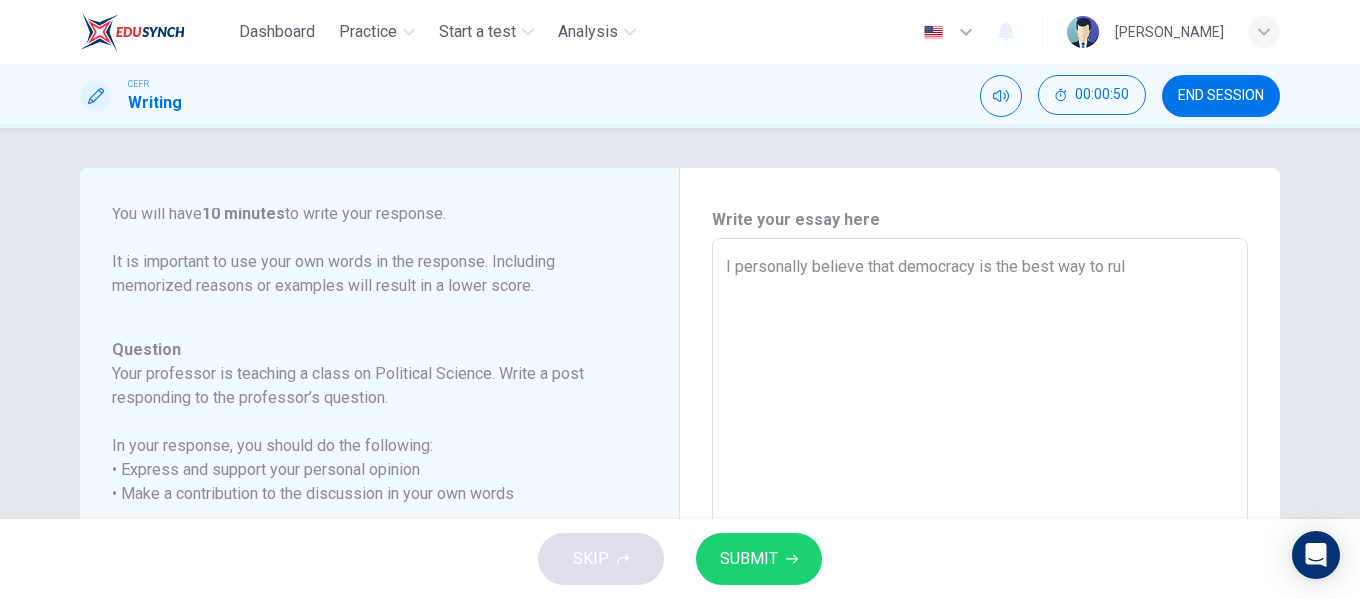 type on "x" 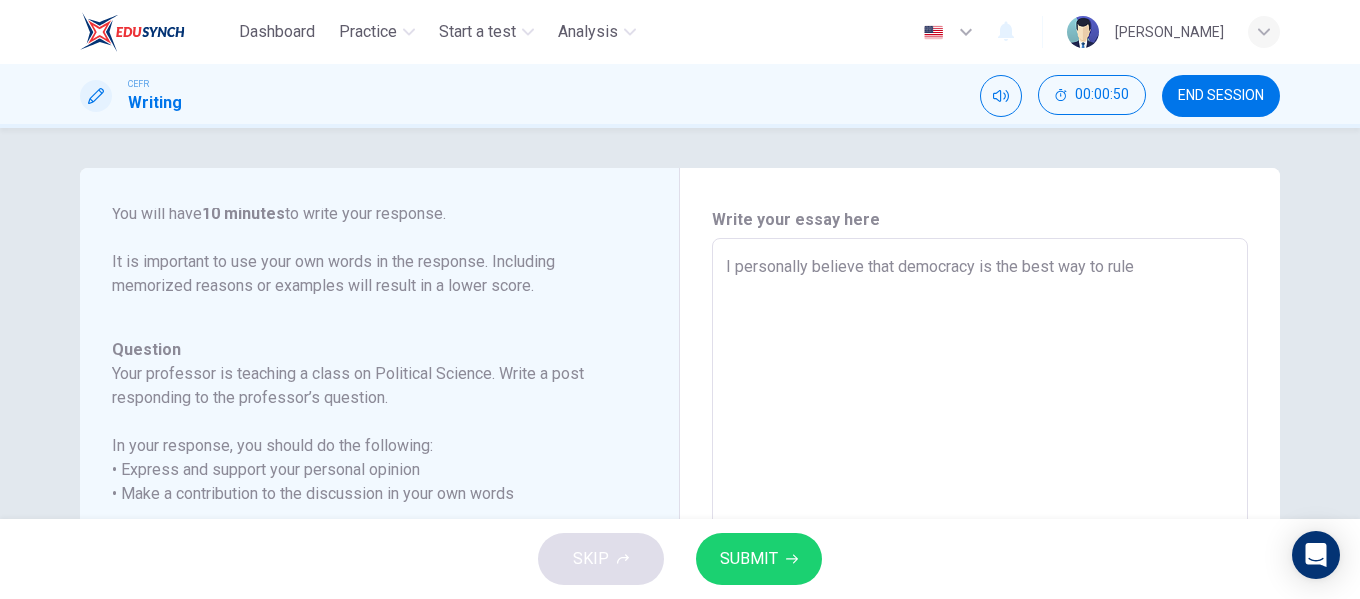 type on "x" 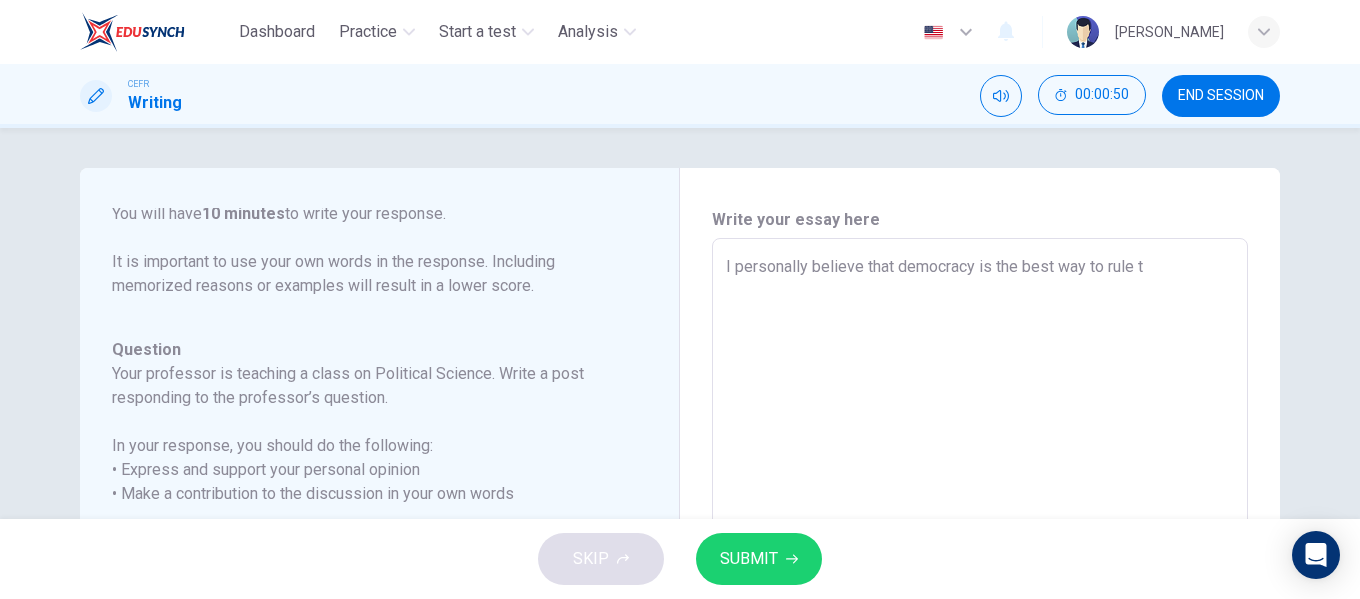type on "x" 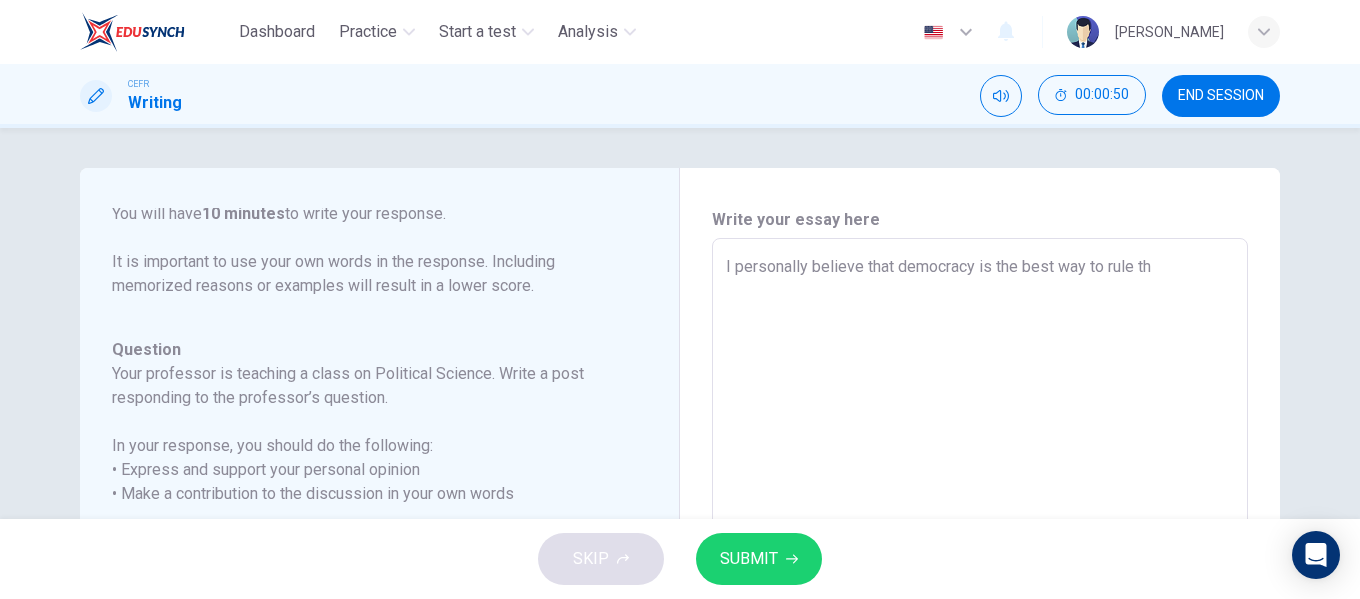 type on "x" 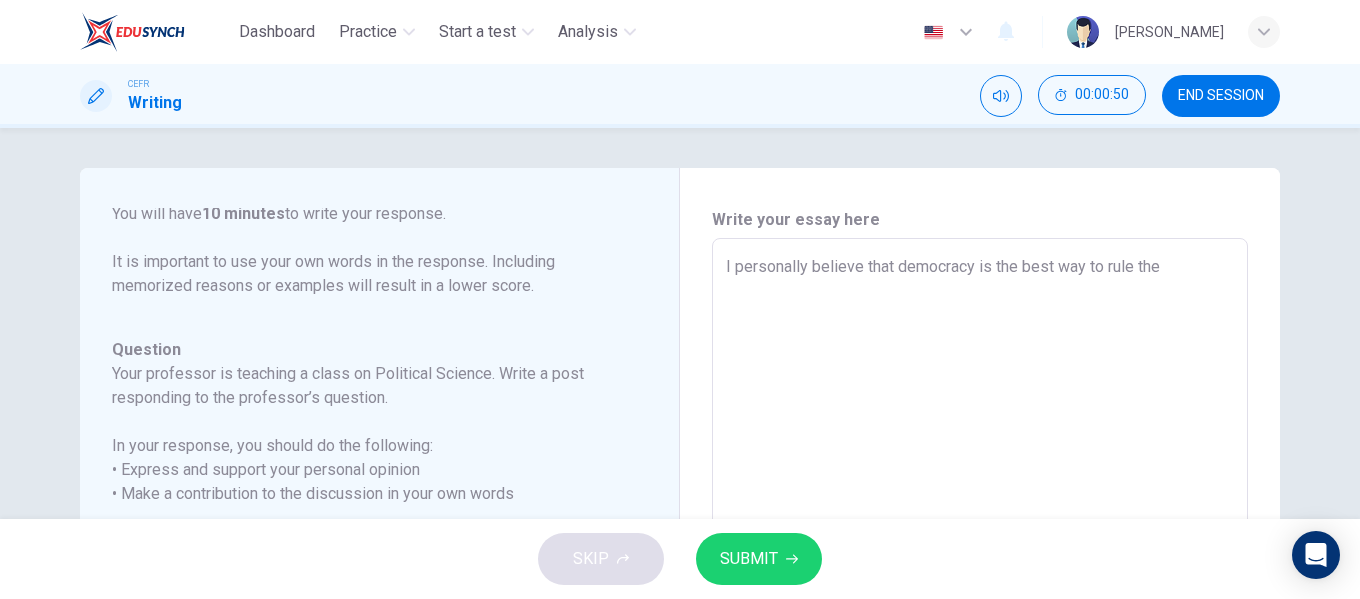 type on "I personally believe that democracy is the best way to rule the" 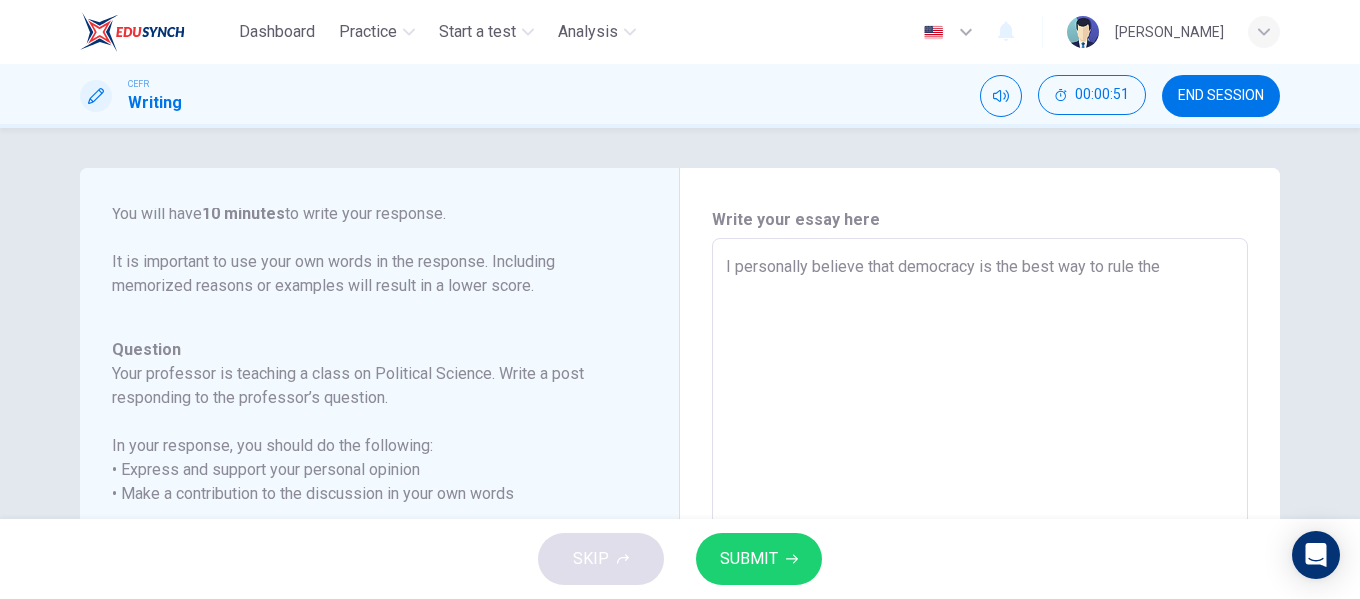 type on "I personally believe that democracy is the best way to rule the c" 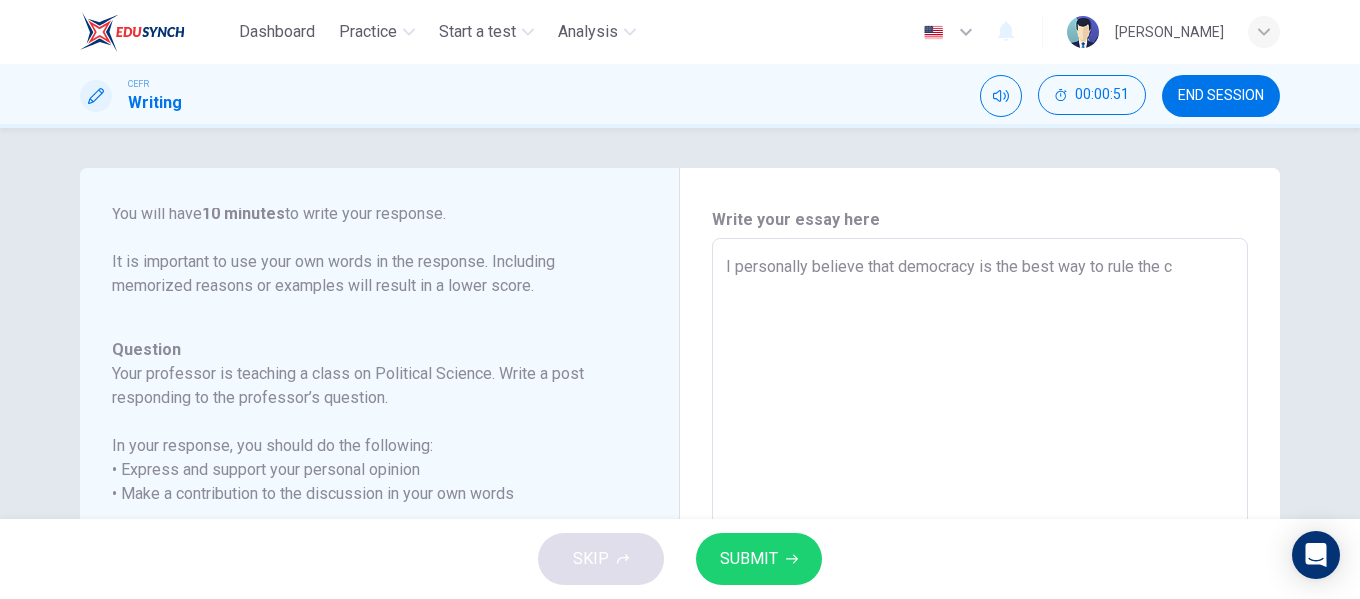 type on "x" 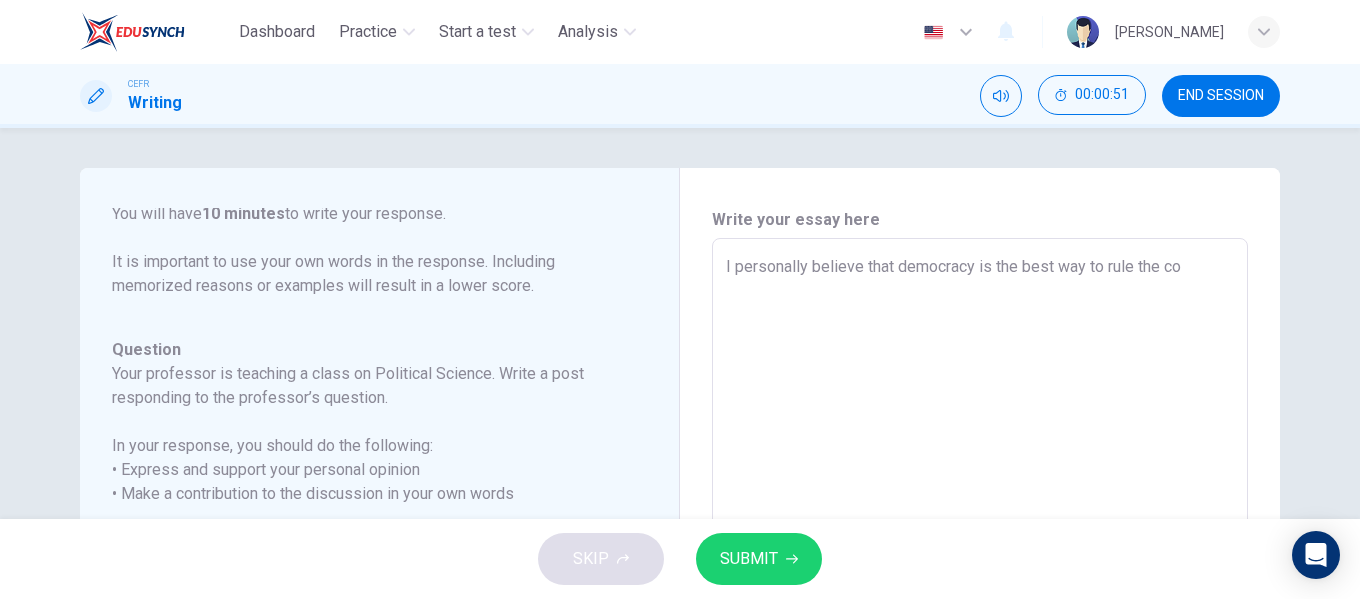 type on "I personally believe that democracy is the best way to rule the cou" 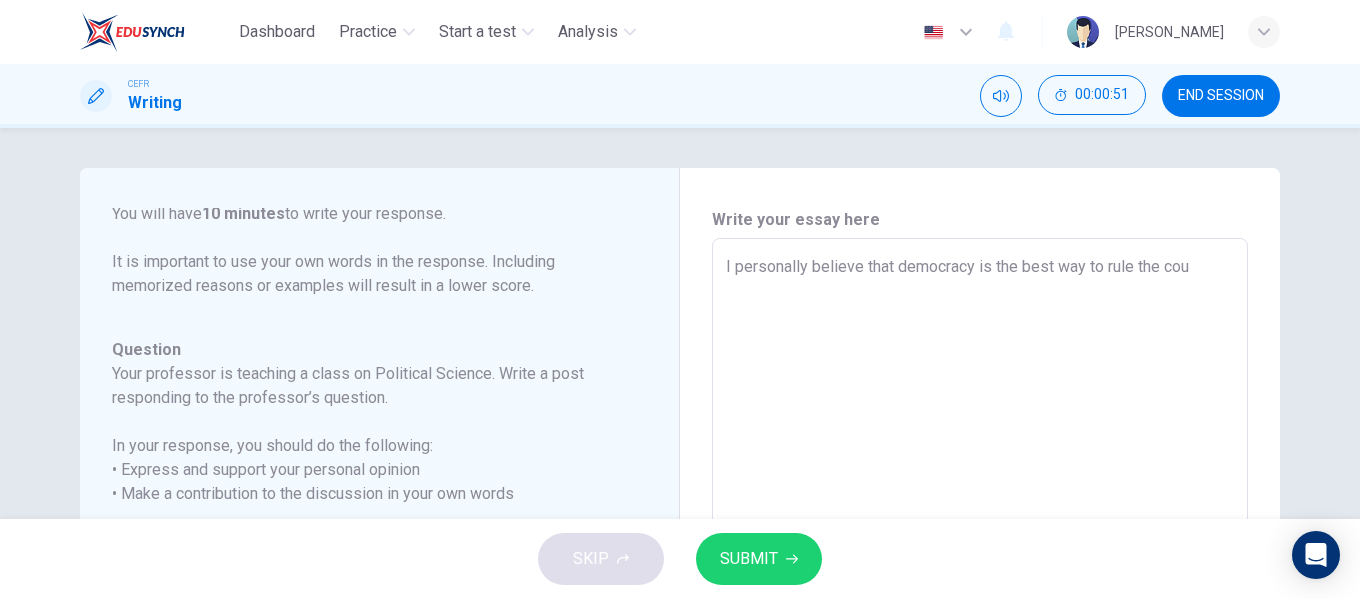 type on "x" 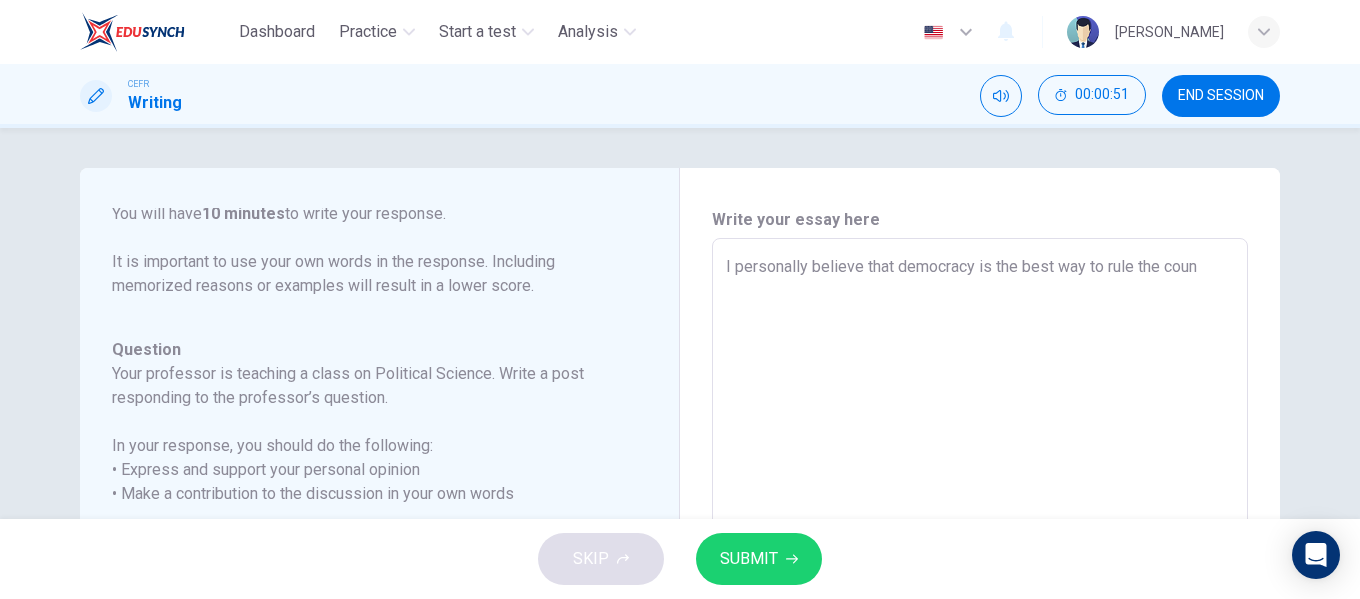type on "x" 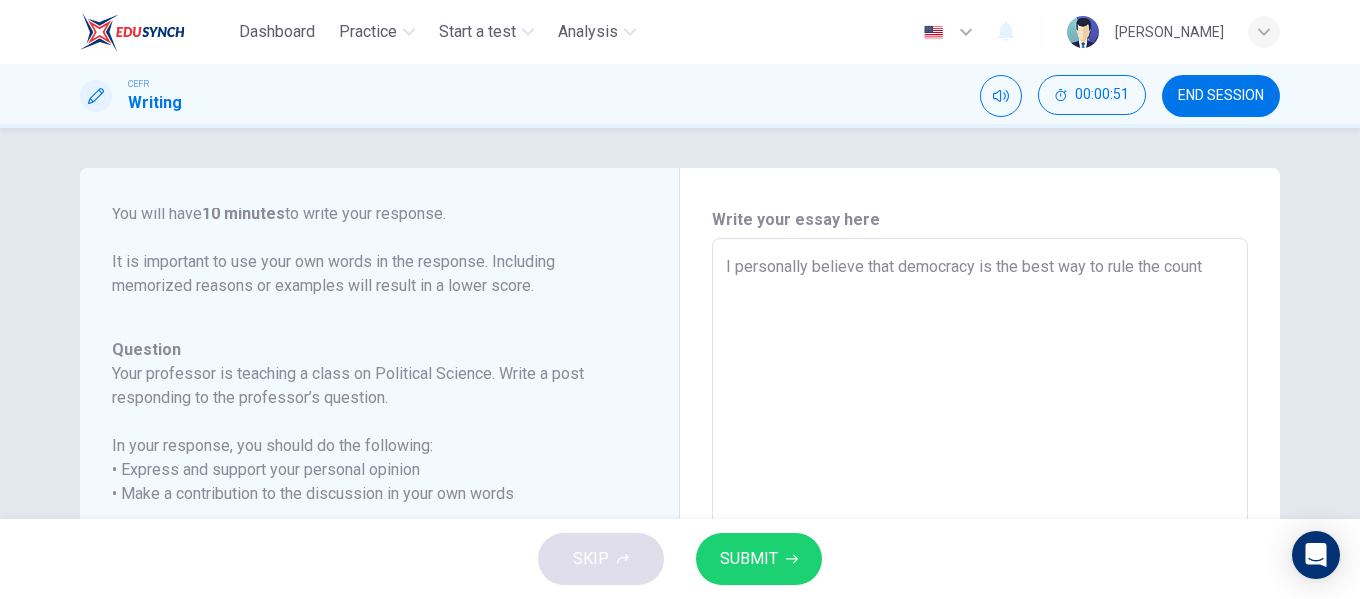 type on "x" 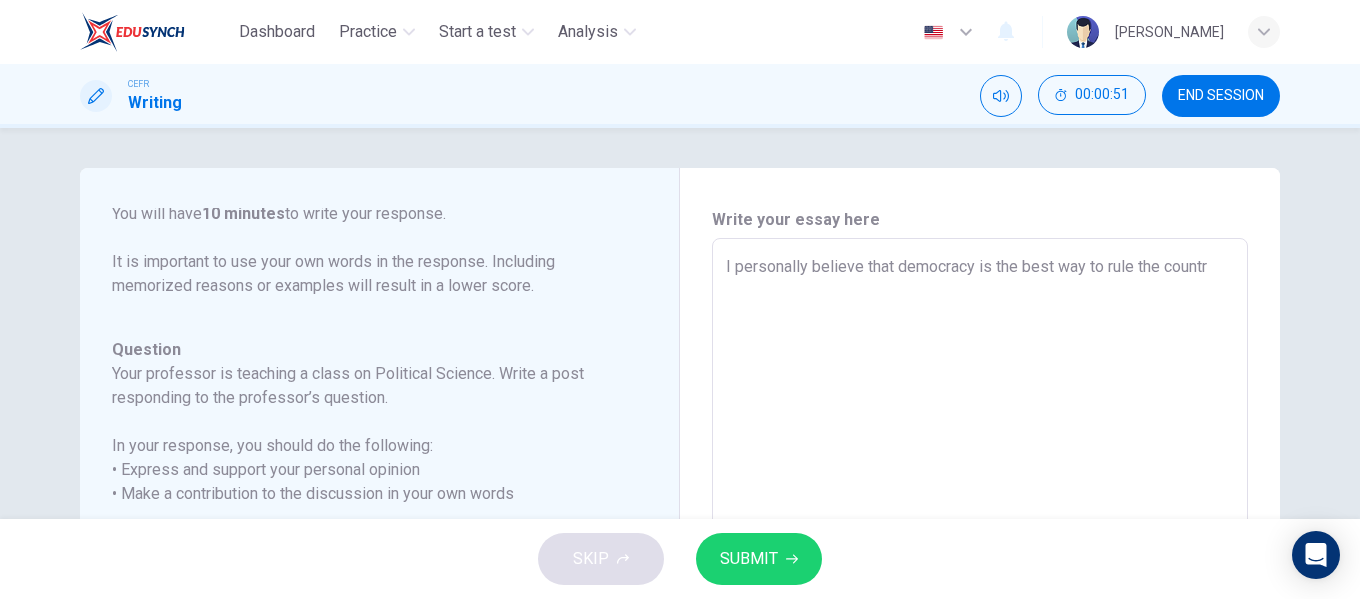type on "x" 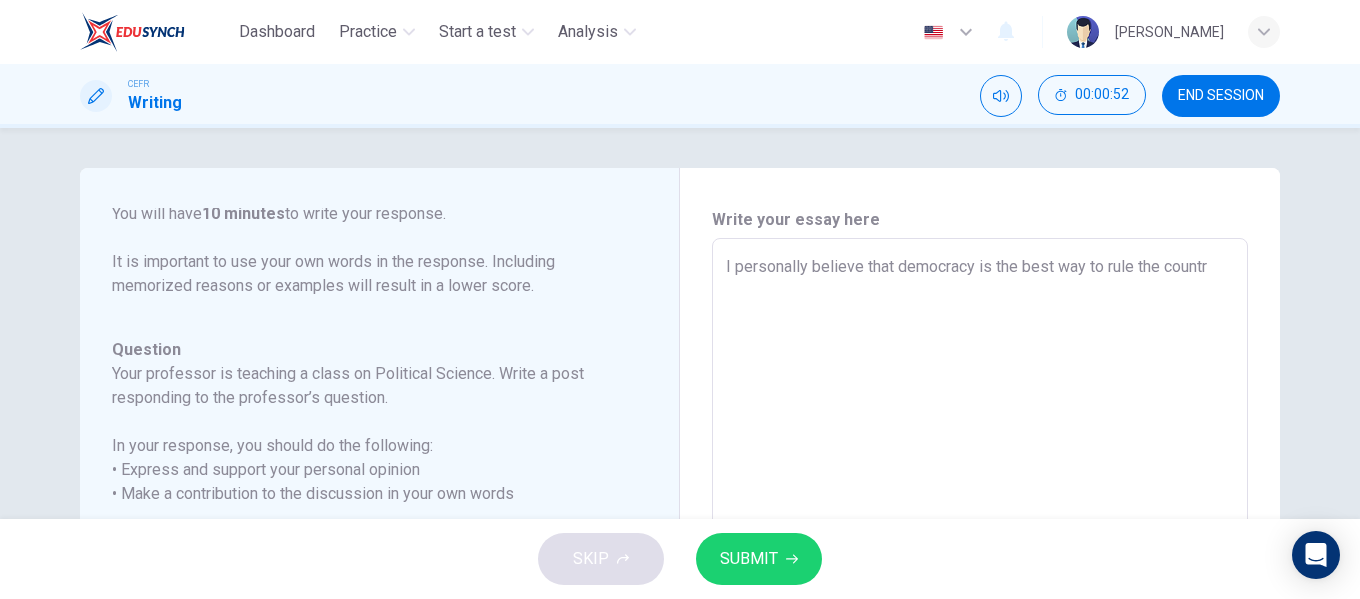 type on "I personally believe that democracy is the best way to rule the country" 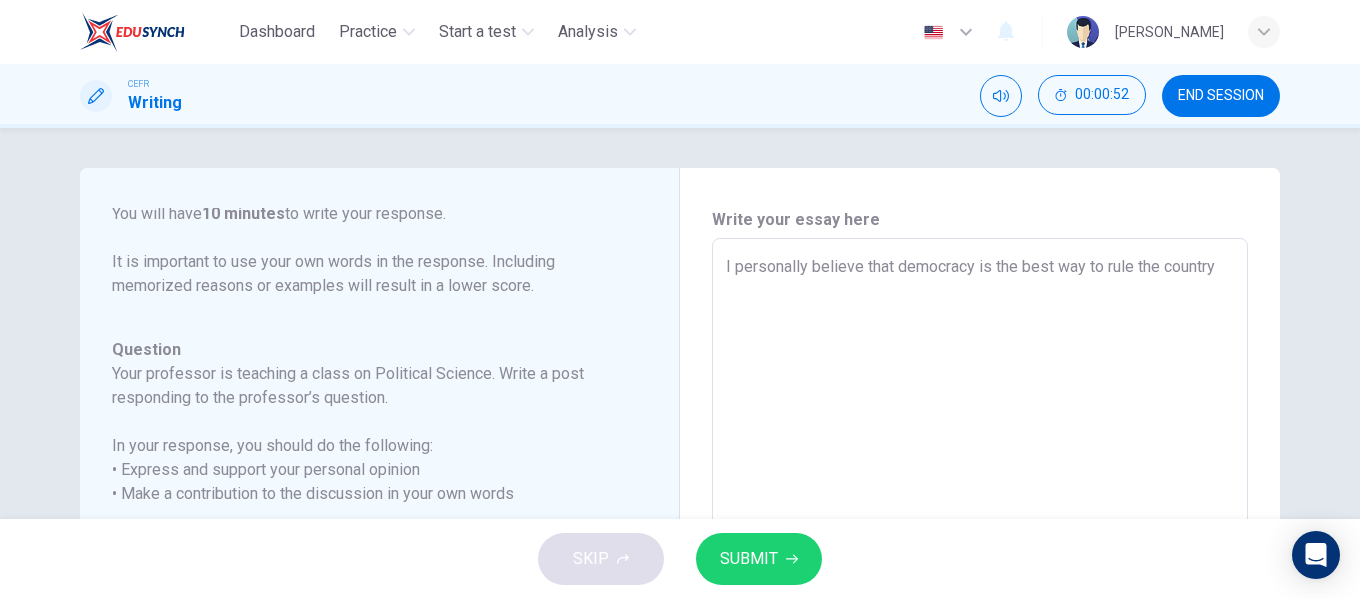 type on "x" 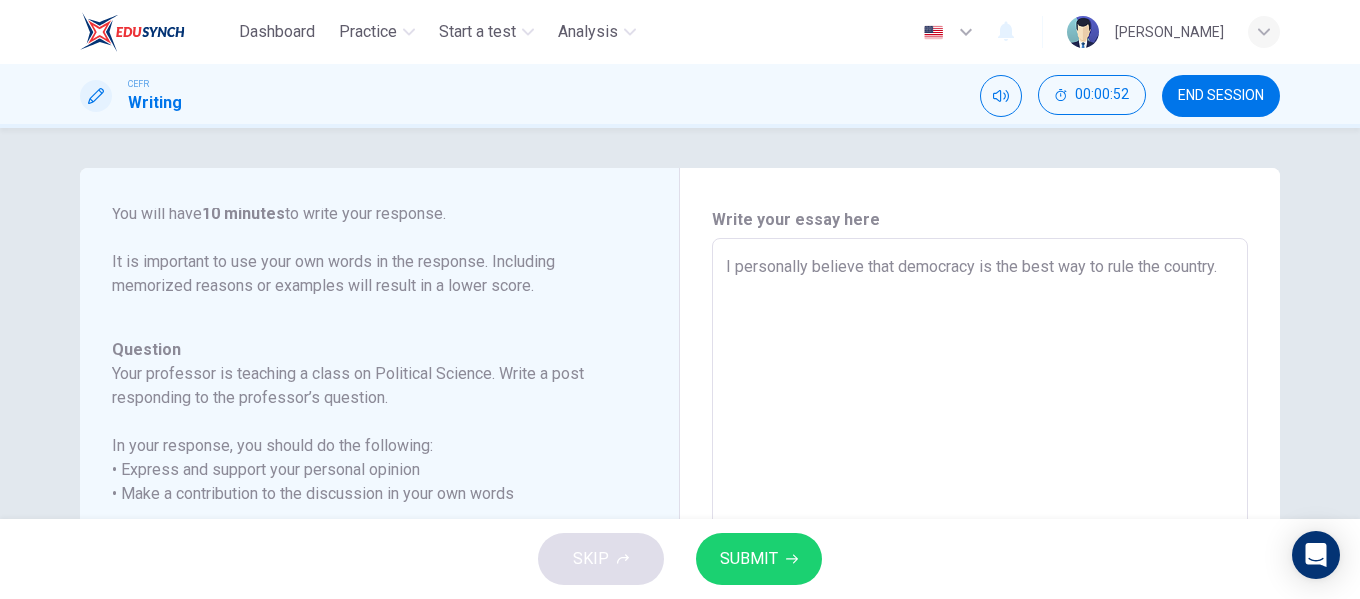 type on "x" 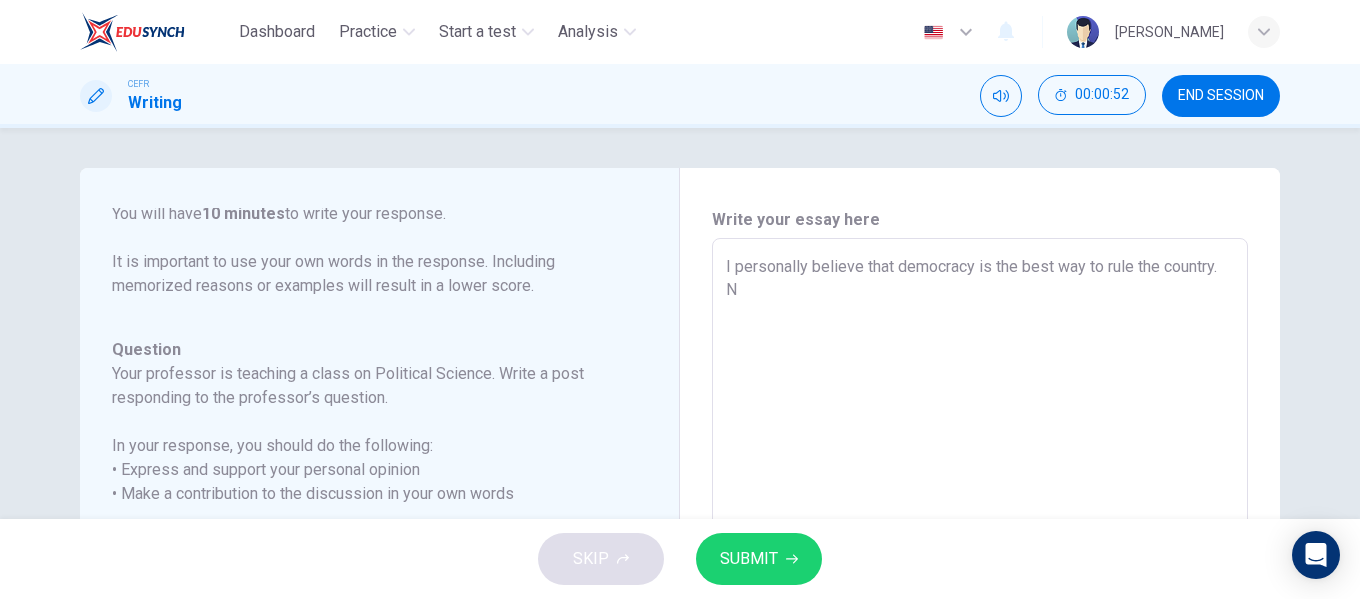 type on "x" 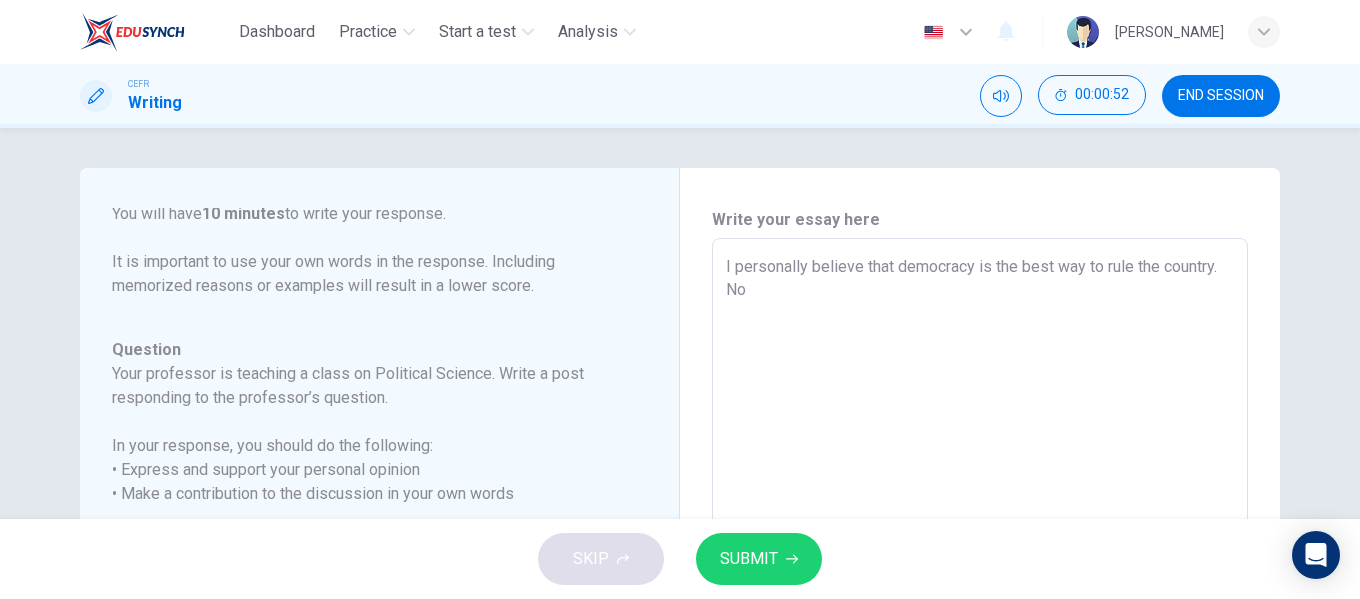 type on "x" 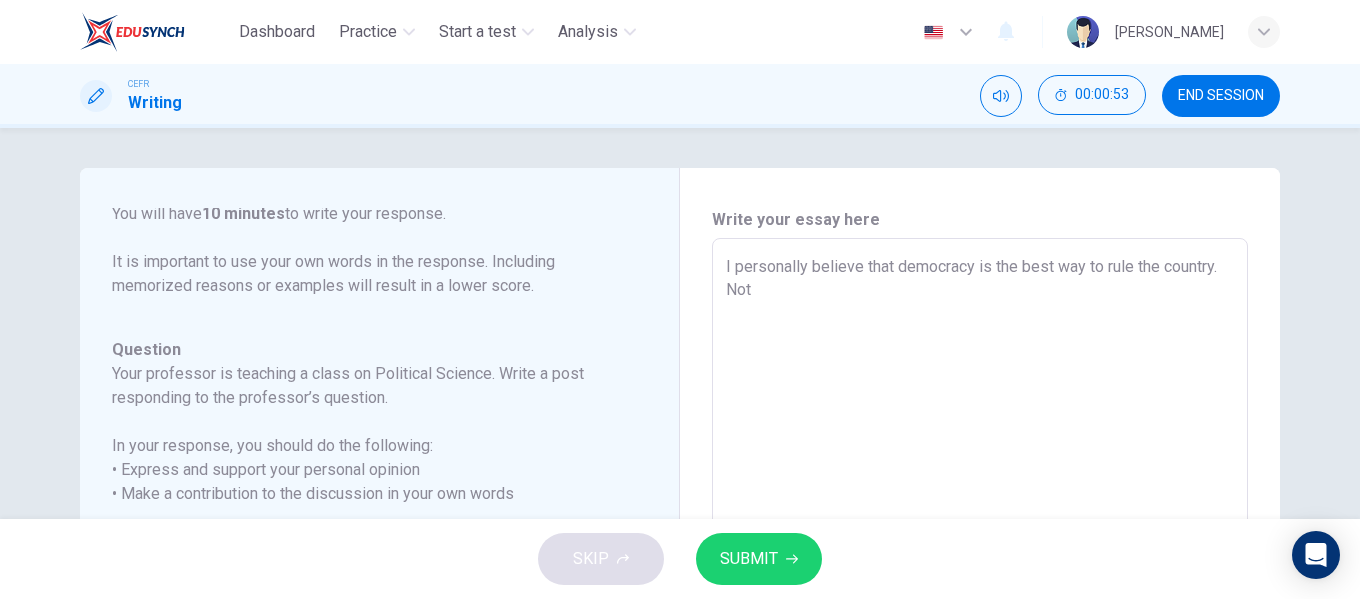 type on "I personally believe that democracy is the best way to rule the country. Not" 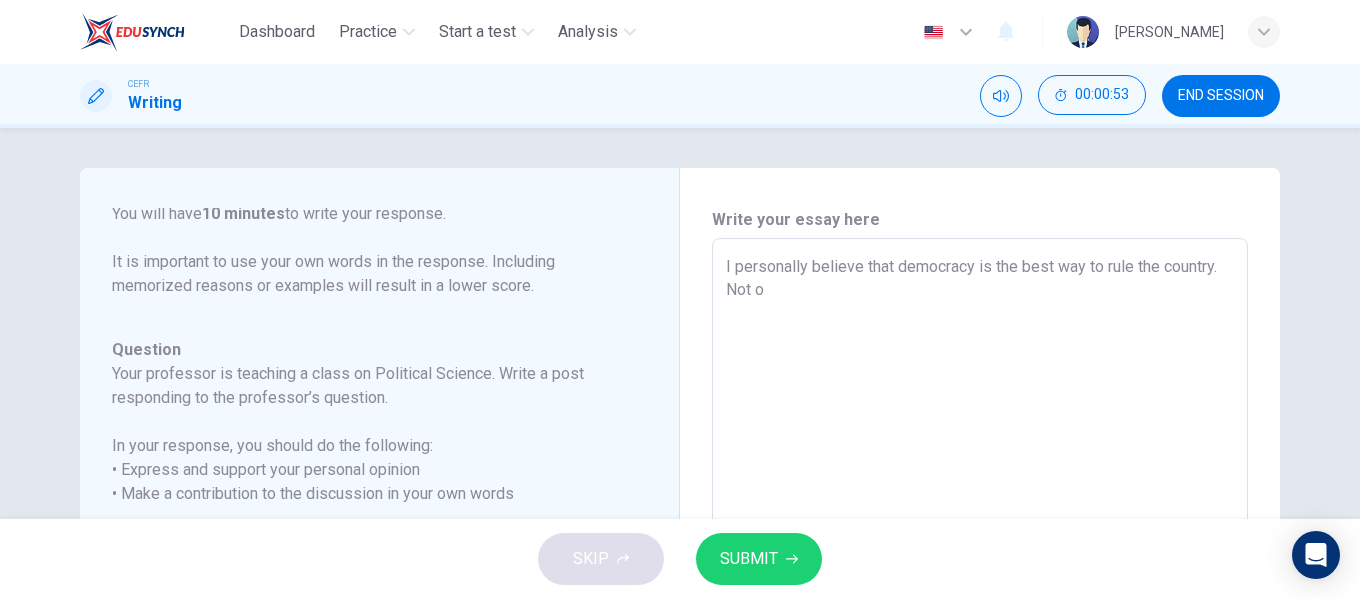 type on "x" 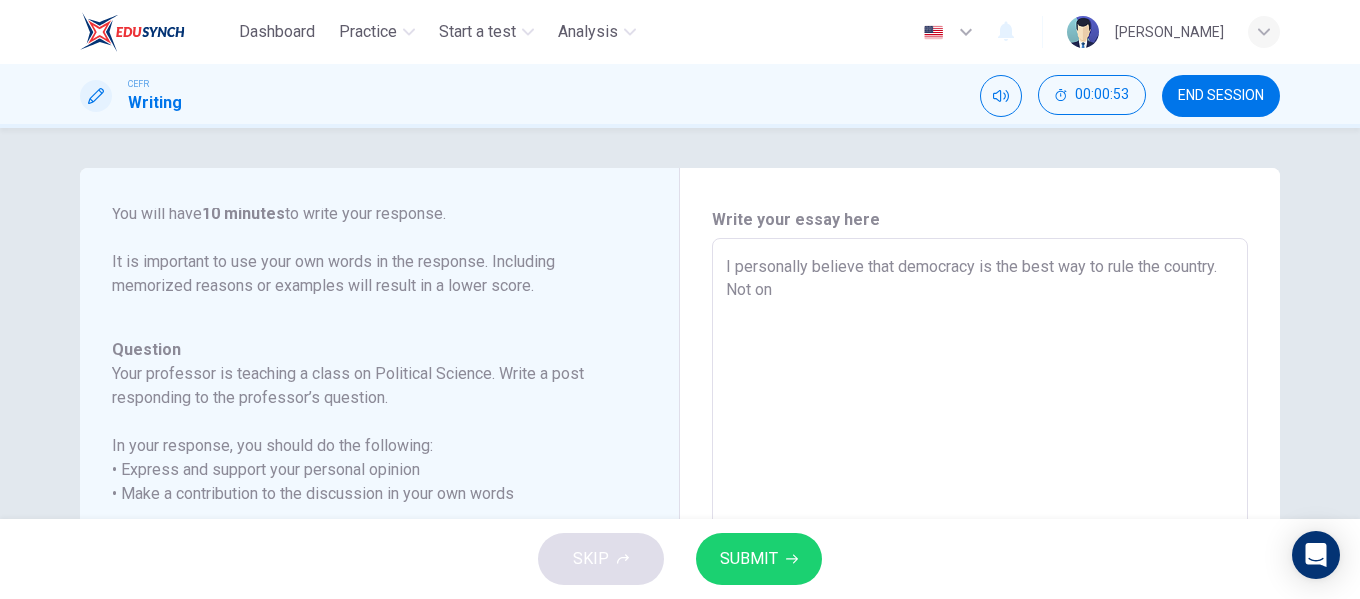 type on "x" 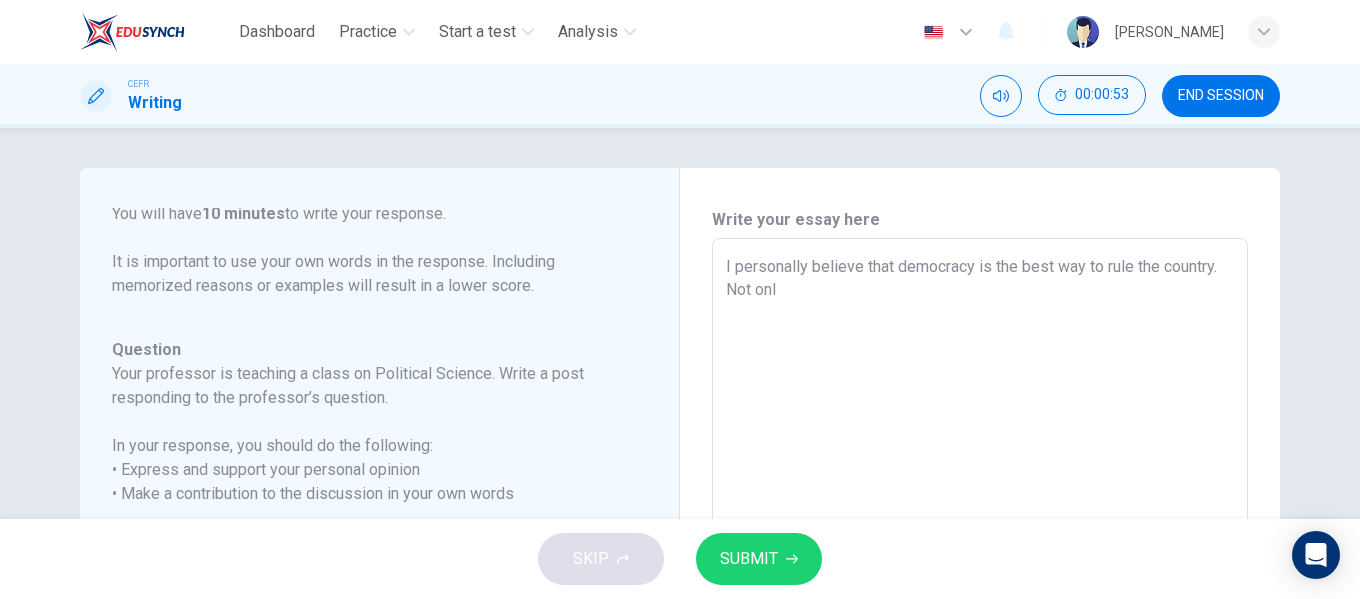 type on "x" 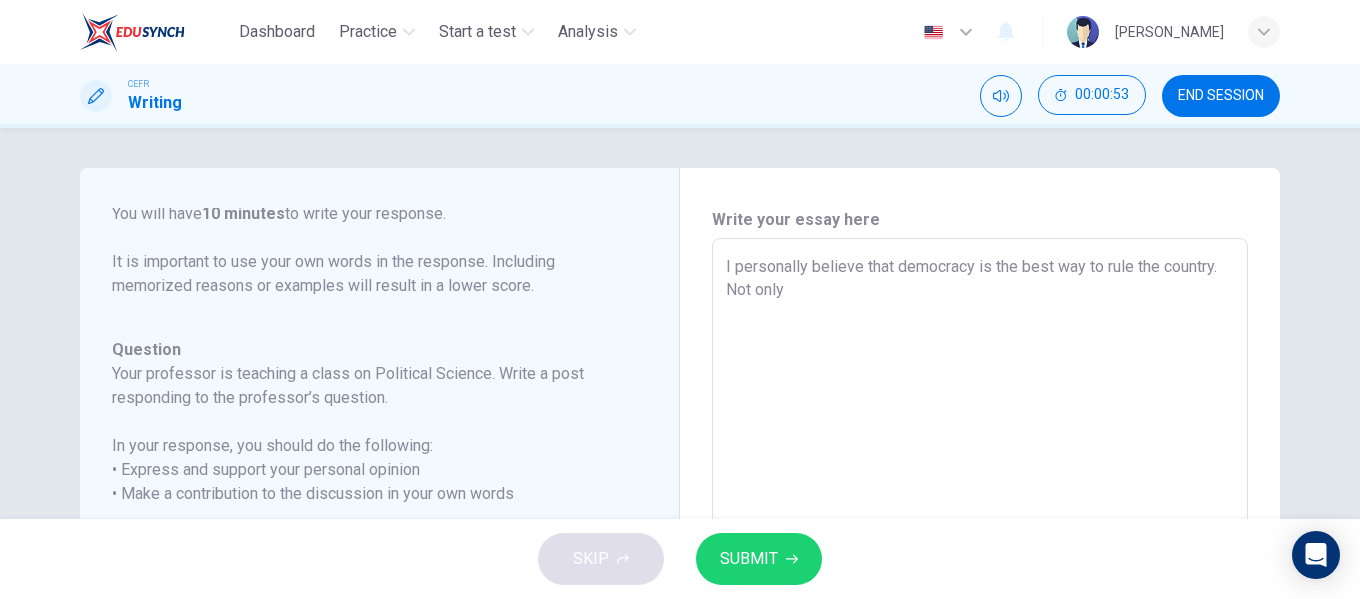 type on "x" 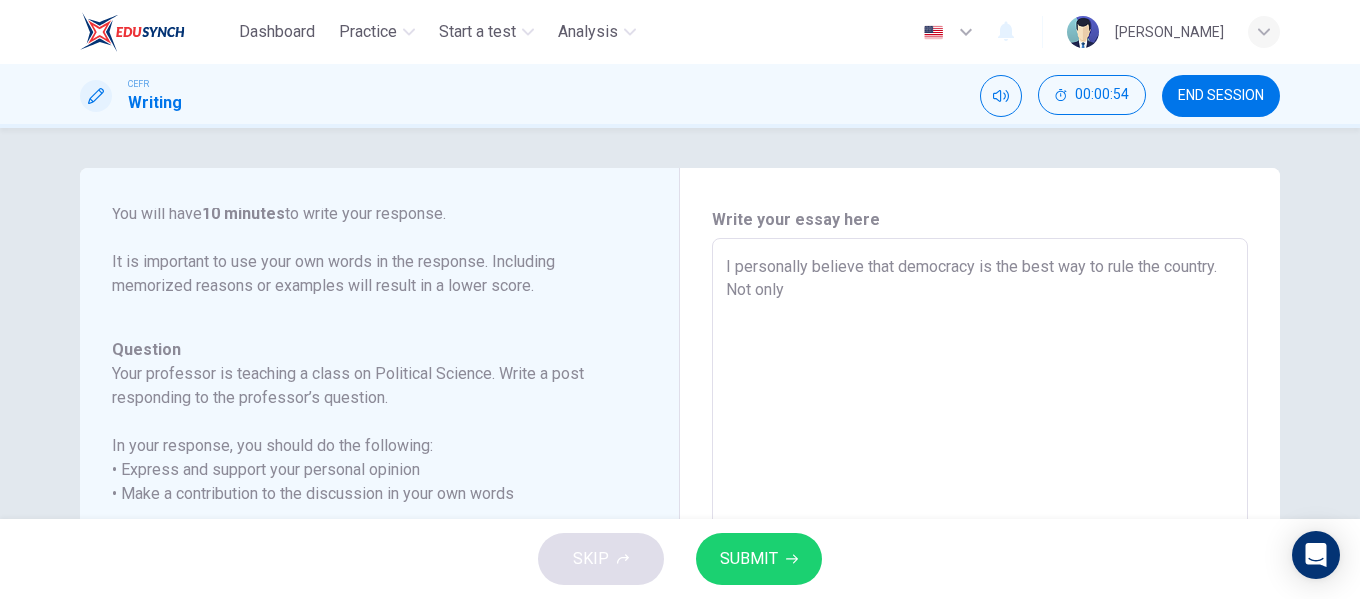 type on "I personally believe that democracy is the best way to rule the country. Not only i" 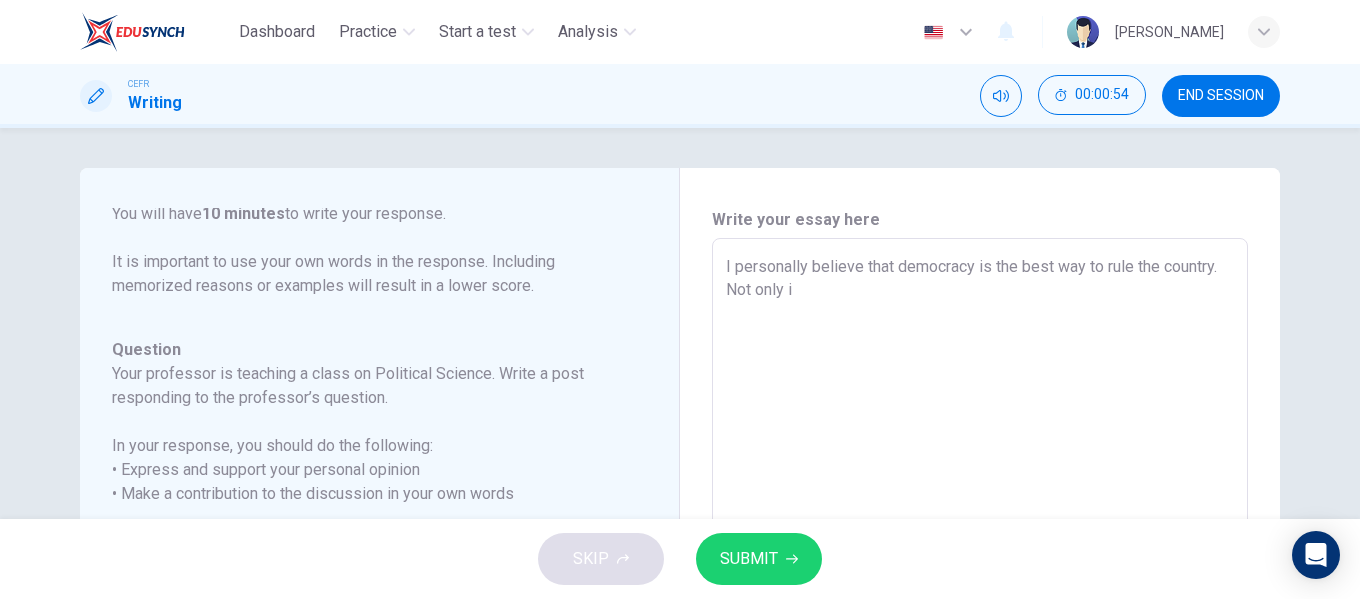 type on "x" 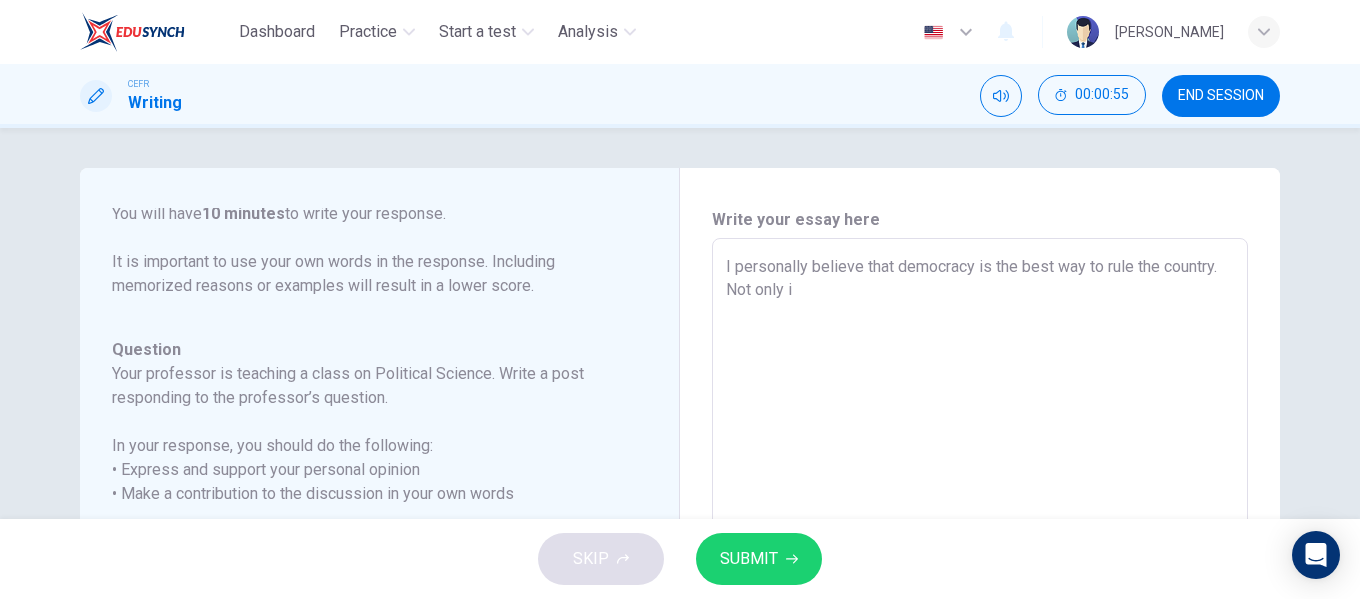 type on "I personally believe that democracy is the best way to rule the country. Not only it" 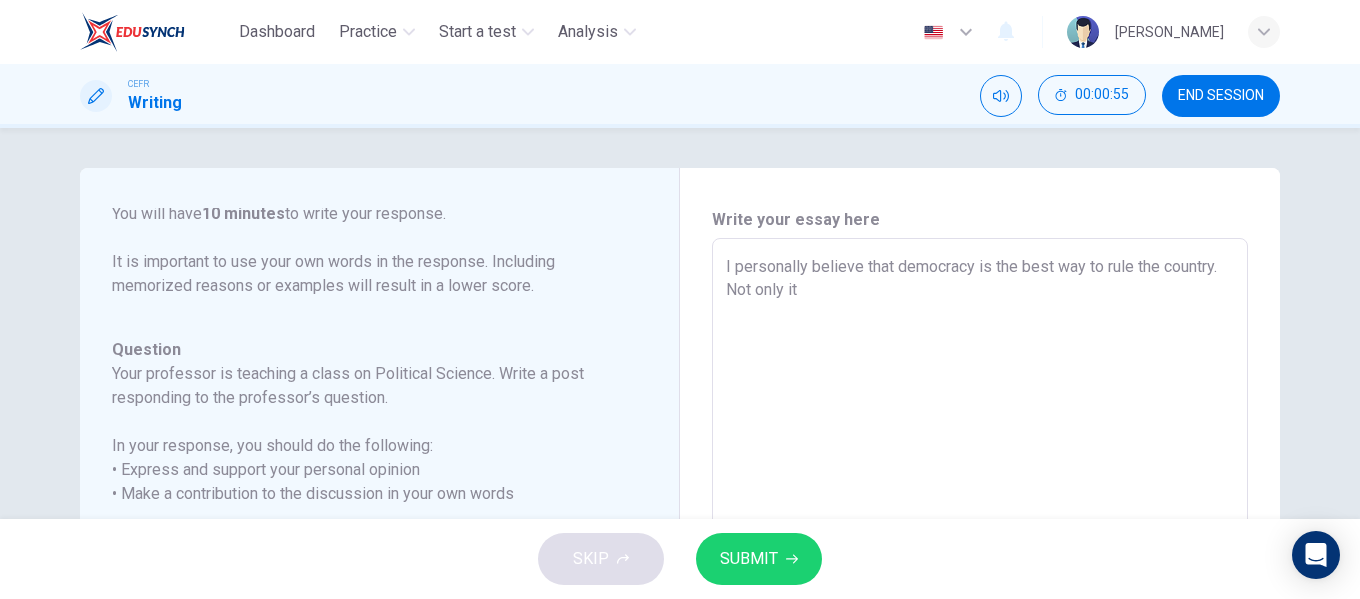 type on "I personally believe that democracy is the best way to rule the country. Not only it" 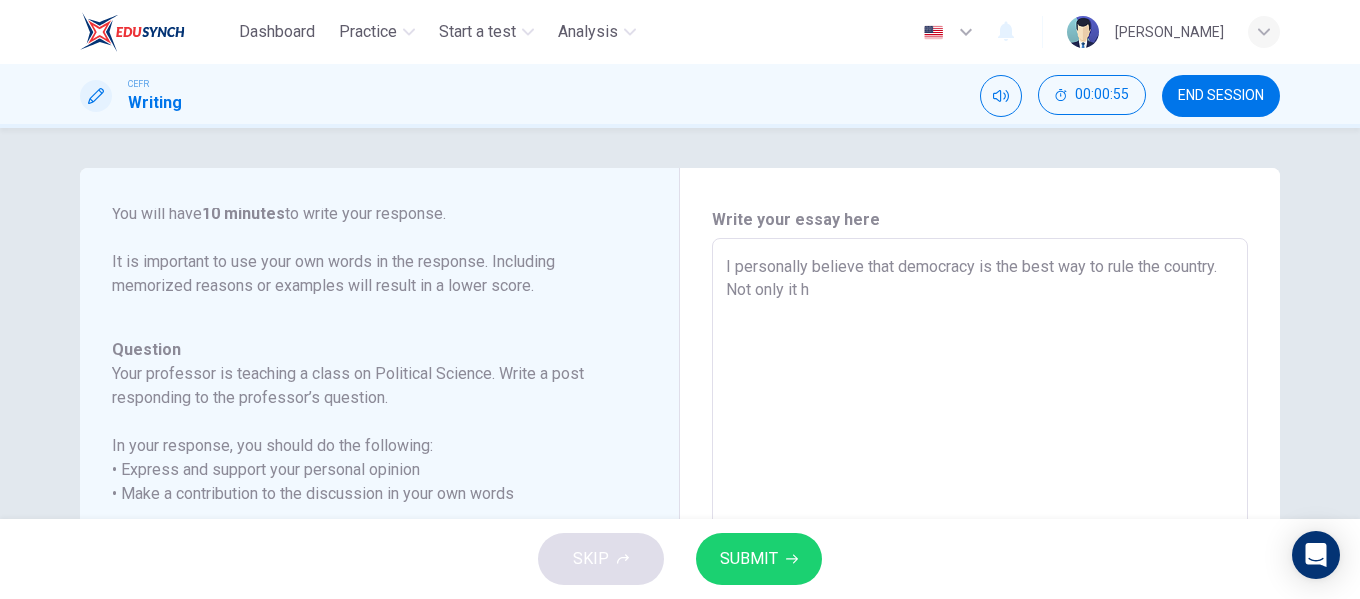 type on "I personally believe that democracy is the best way to rule the country. Not only it ha" 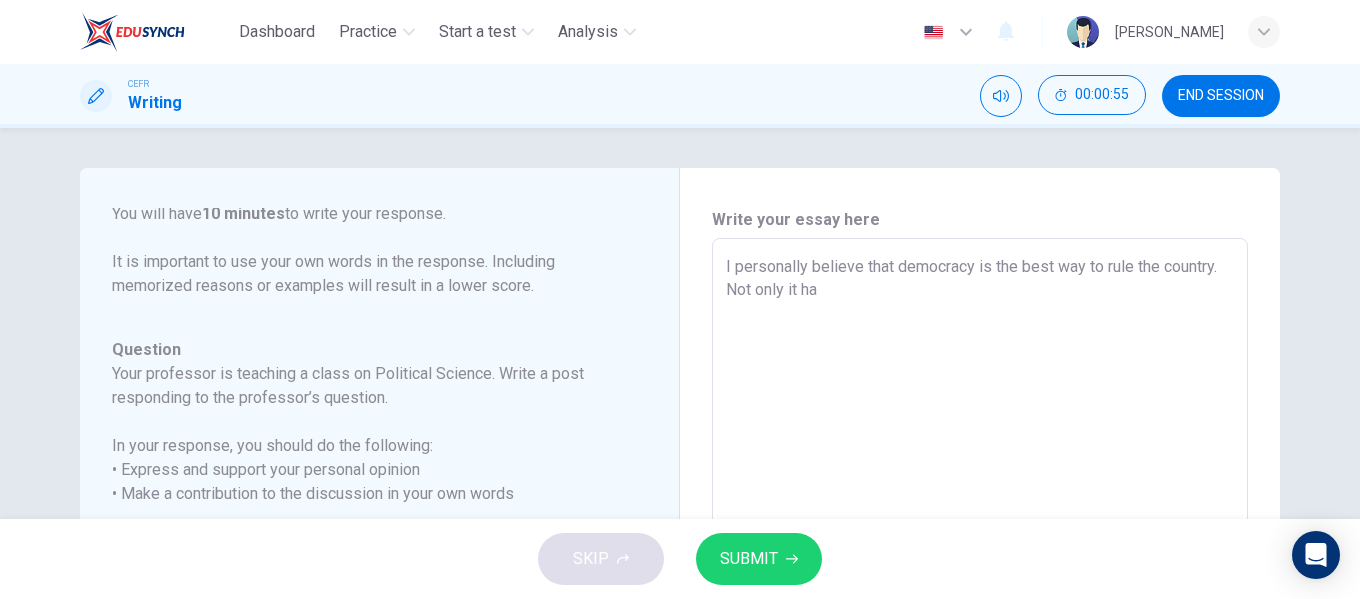 type on "x" 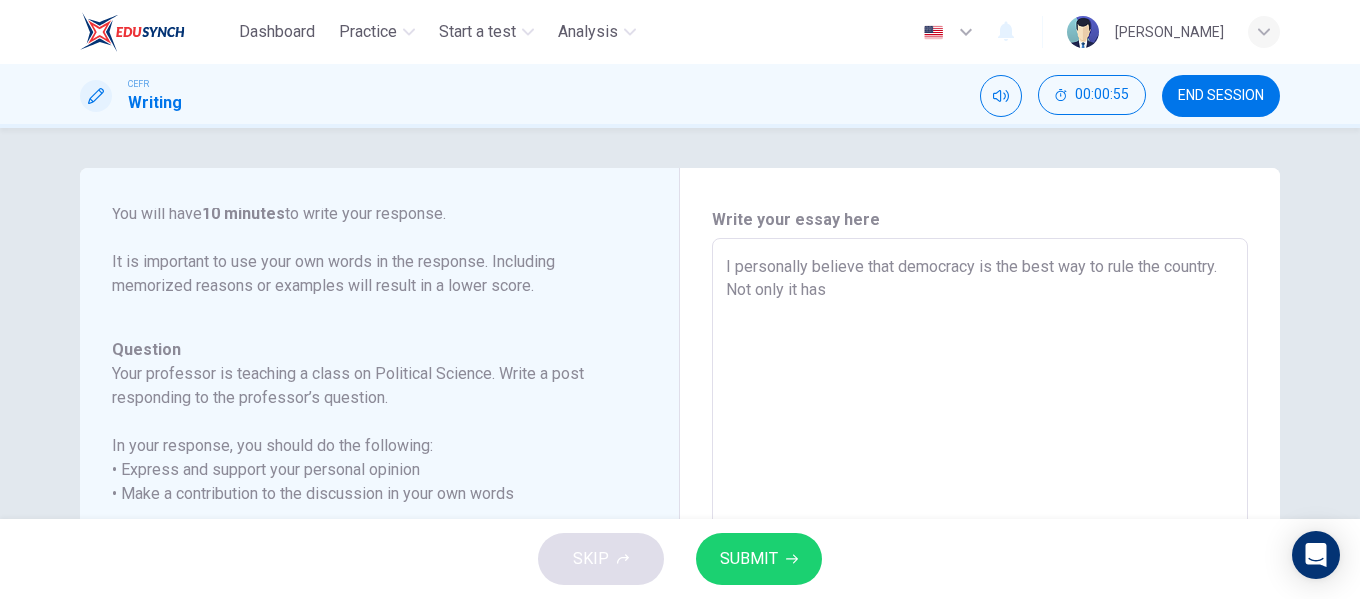 type on "I personally believe that democracy is the best way to rule the country. Not only it has" 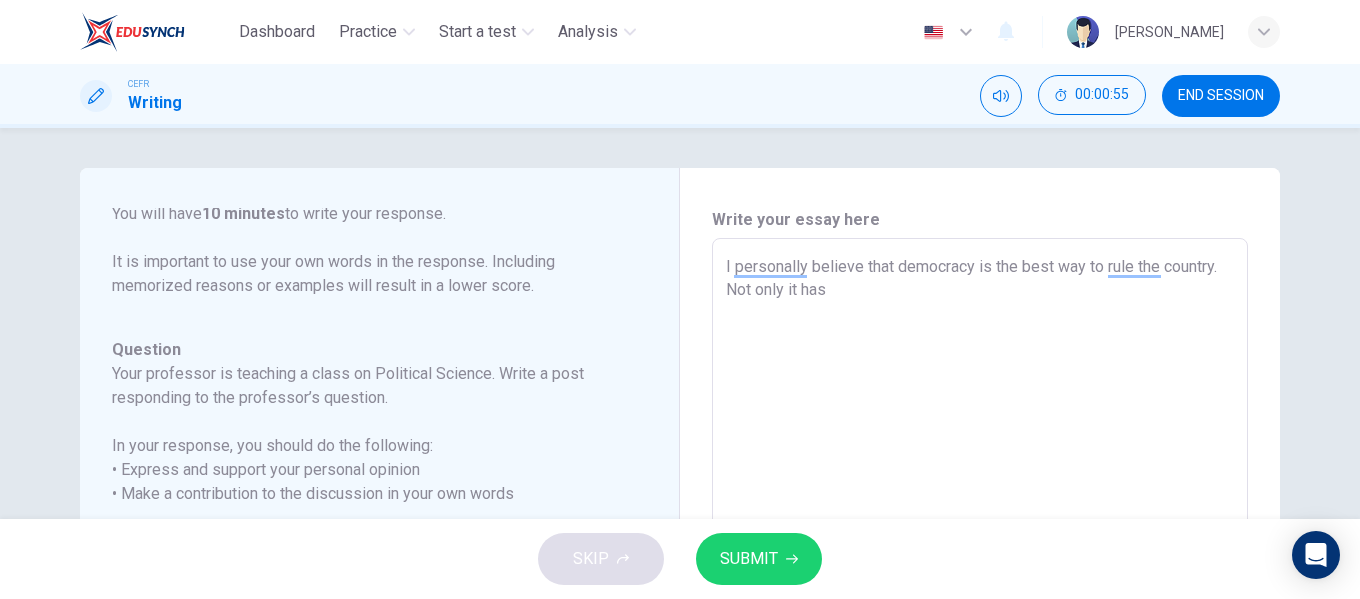 type on "x" 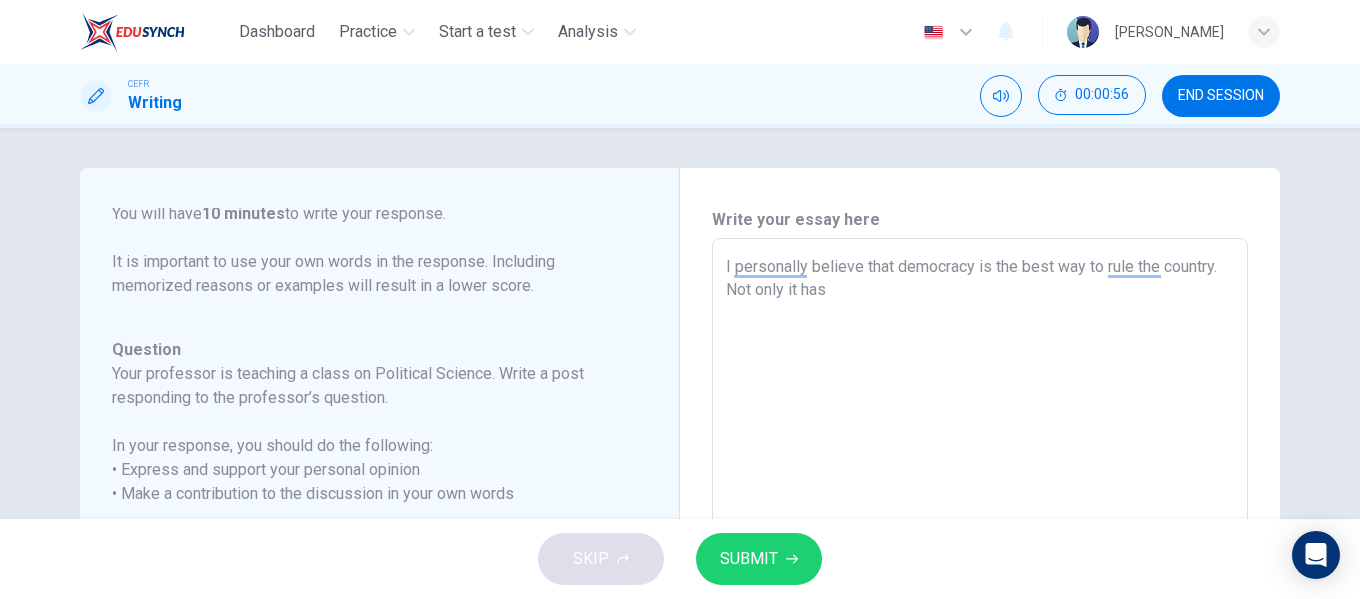 type on "I personally believe that democracy is the best way to rule the country. Not only it has" 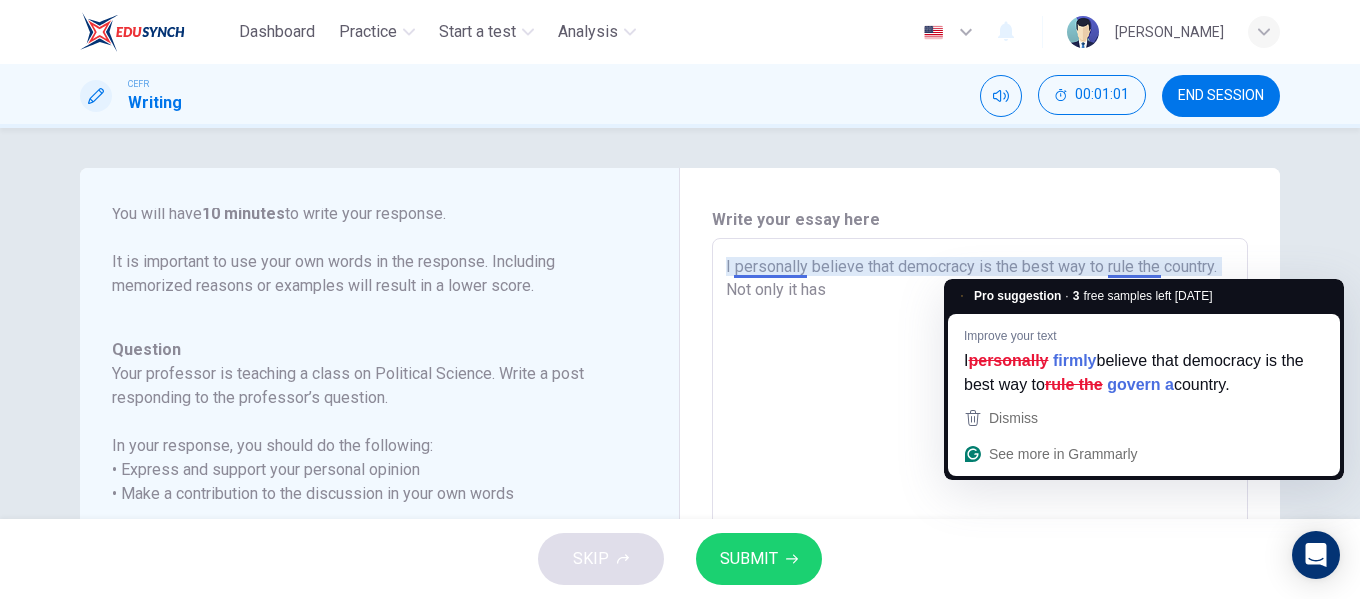 type on "I personally believe that democracy is the best way to rule the country. Not only it has" 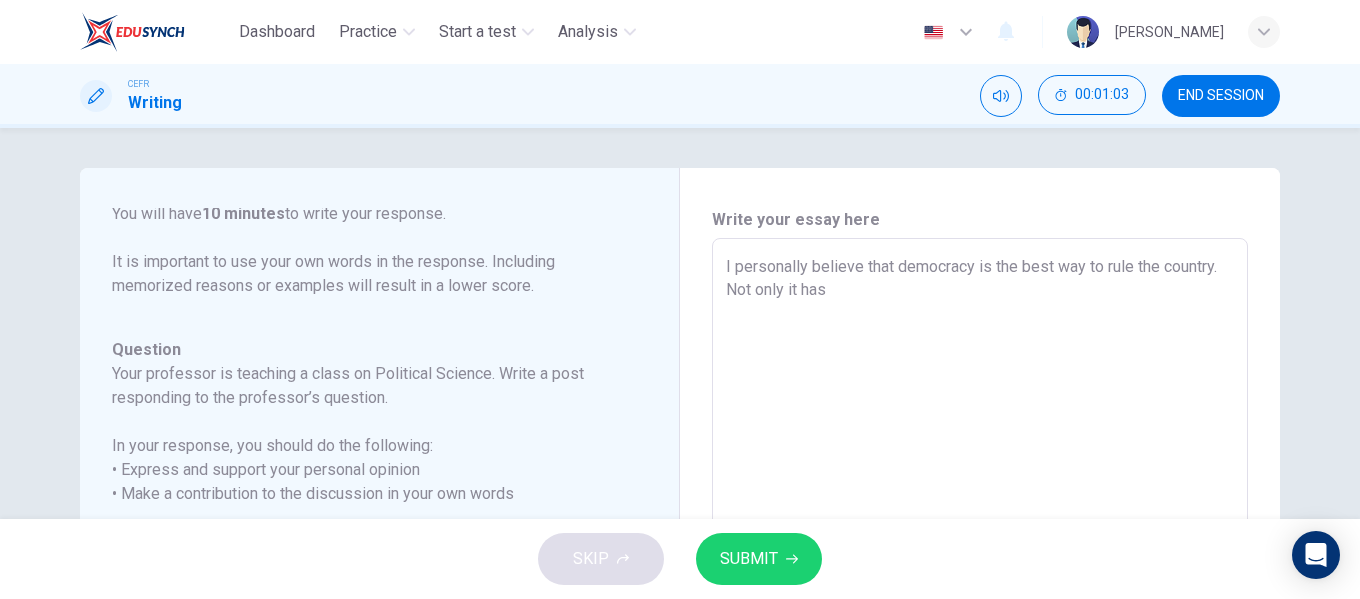 type on "x" 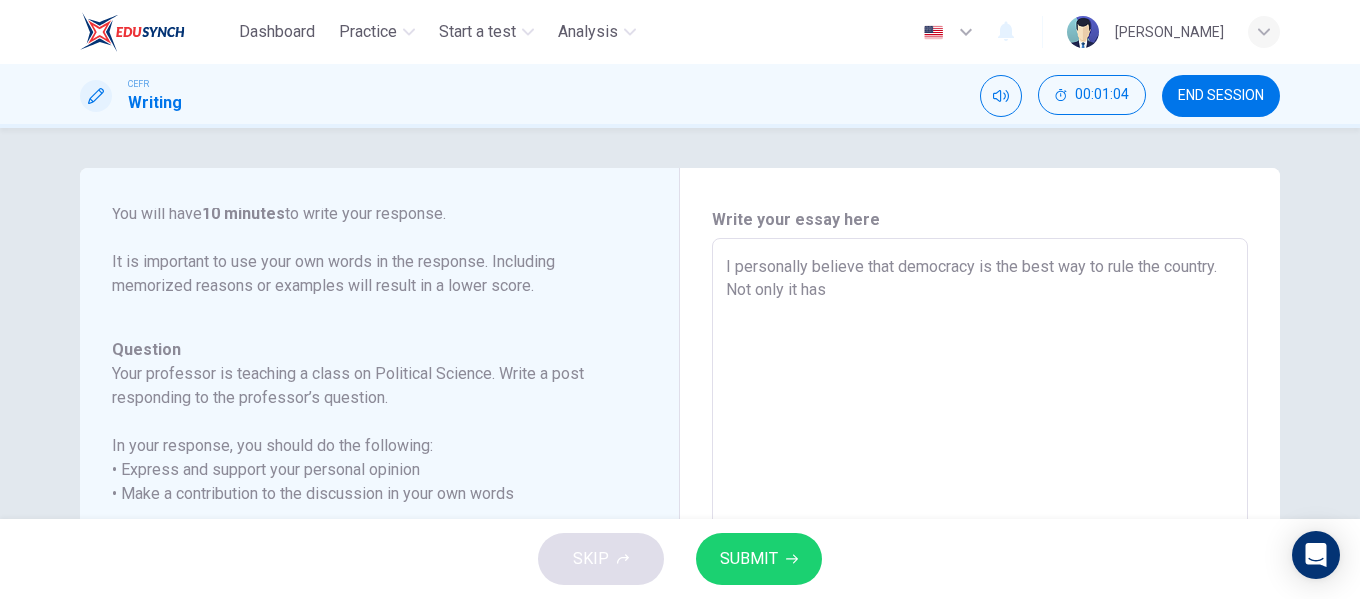 type on "I personally believe that democracy is the best way to rul the country. Not only it has" 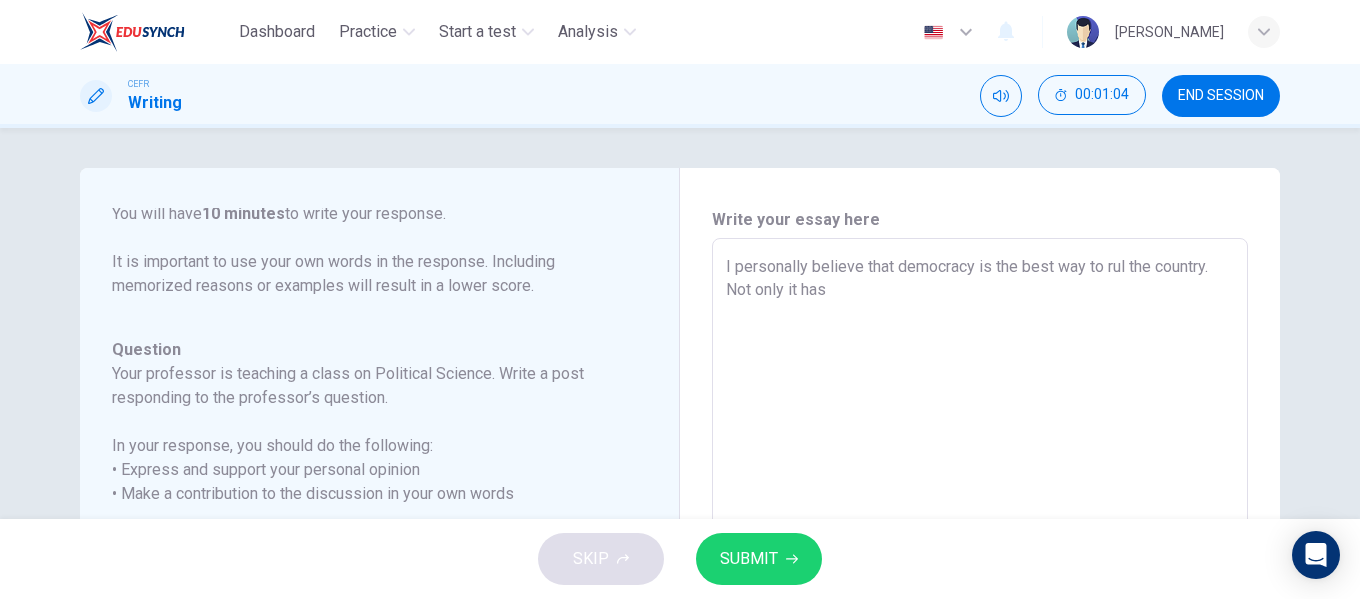 type on "x" 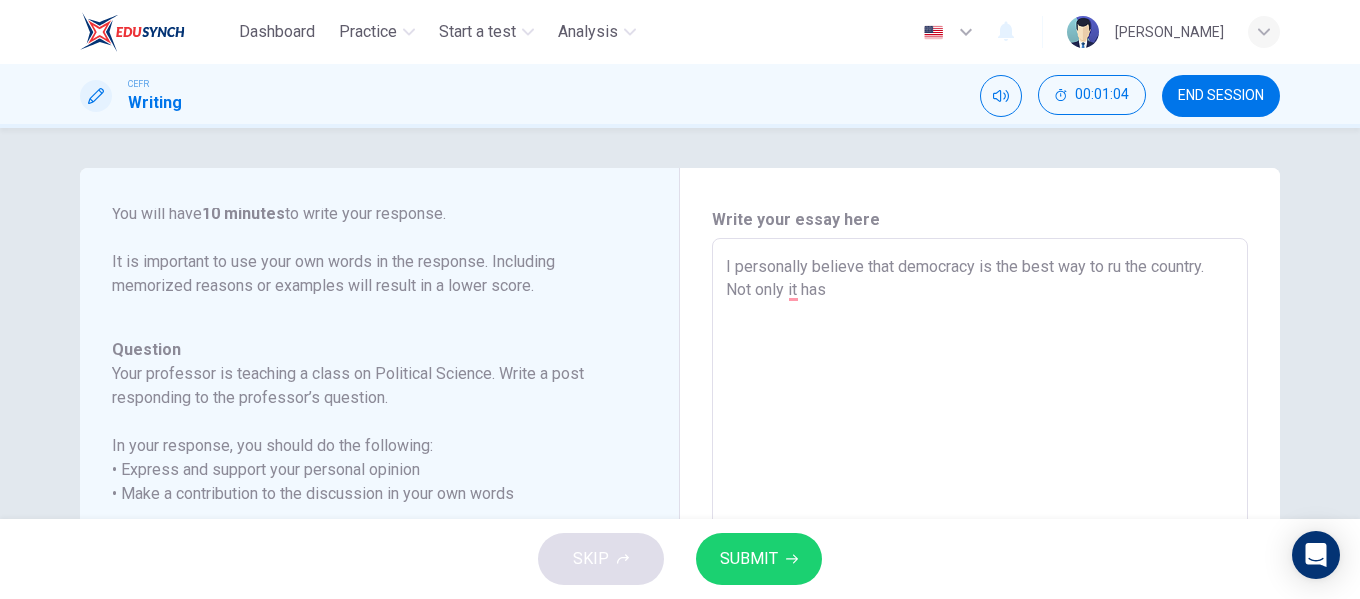 type 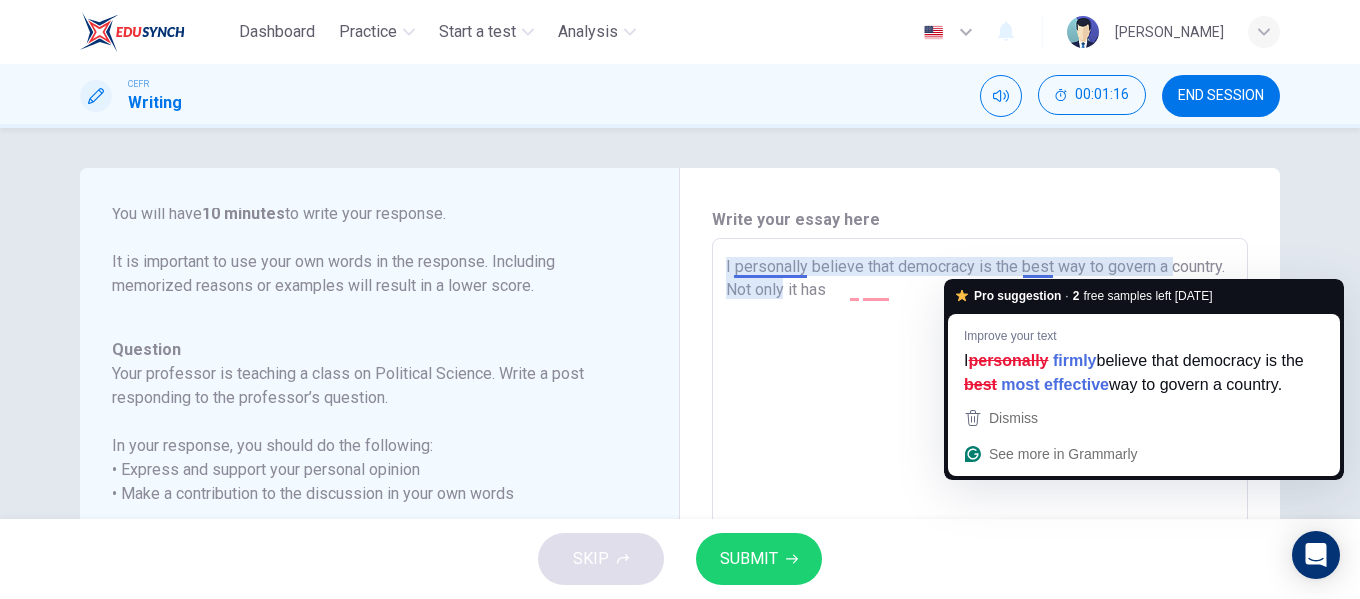 drag, startPoint x: 1017, startPoint y: 272, endPoint x: 1048, endPoint y: 273, distance: 31.016125 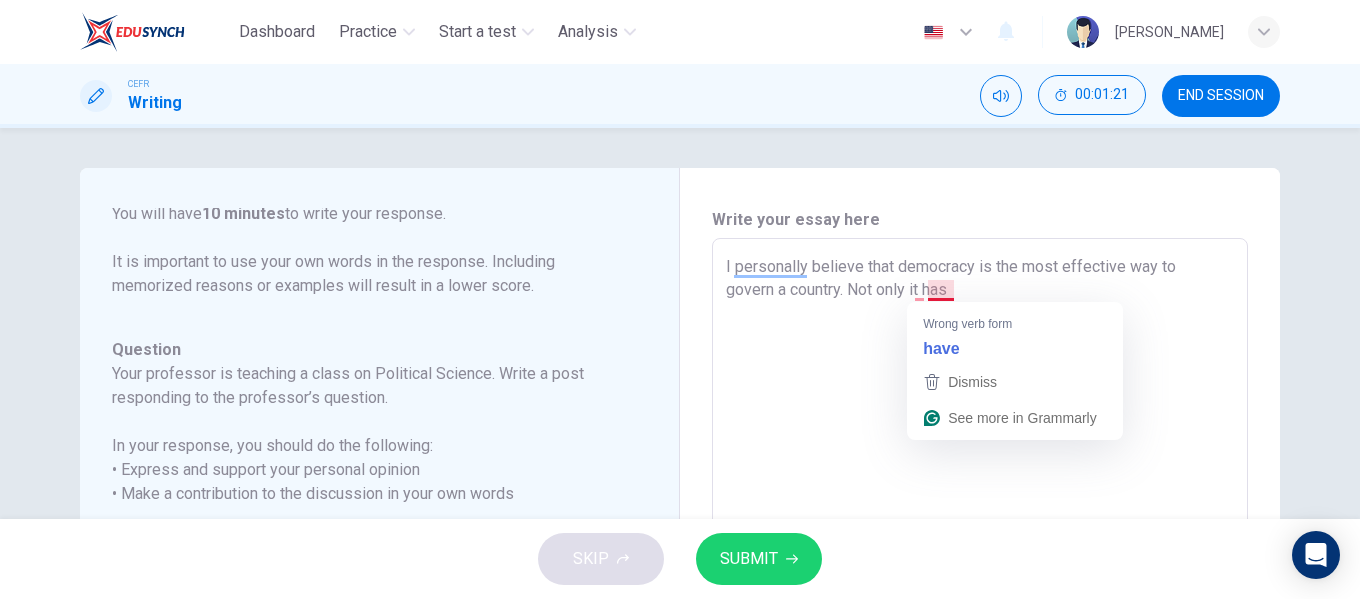 click on "I personally believe that democracy is the most effective way to govern a country. Not only it has" at bounding box center [980, 572] 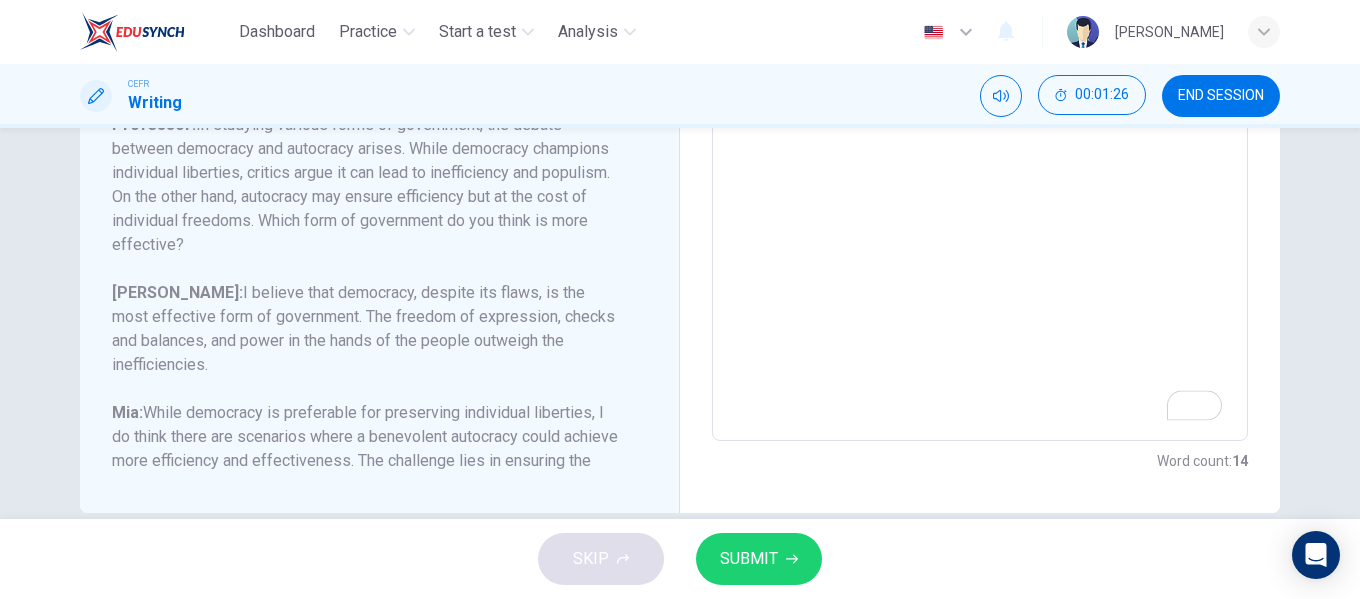 scroll, scrollTop: 466, scrollLeft: 0, axis: vertical 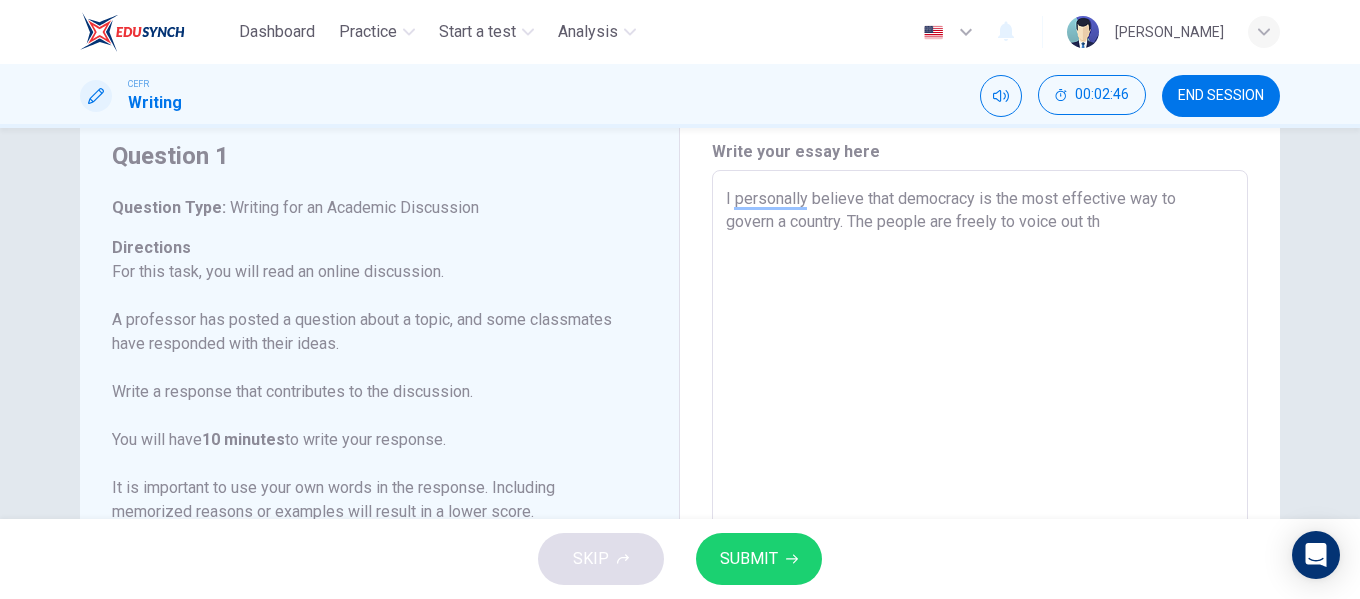 click on "I personally believe that democracy is the most effective way to govern a country. The people are freely to voice out th" at bounding box center [980, 504] 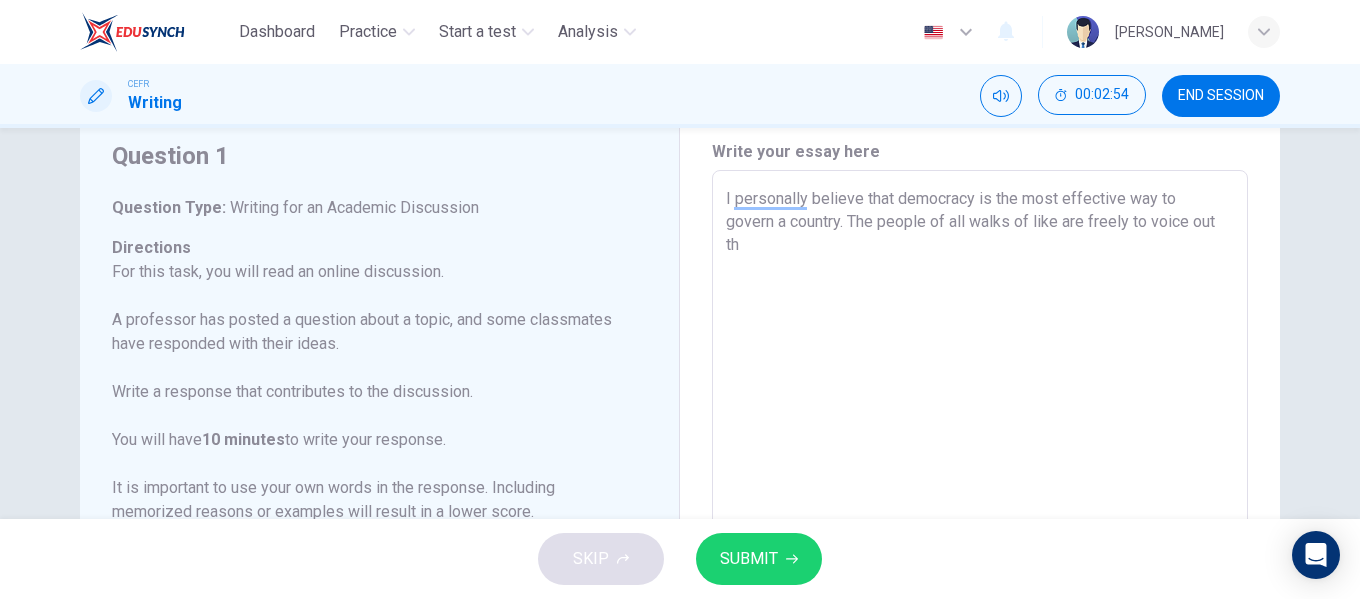 drag, startPoint x: 931, startPoint y: 217, endPoint x: 944, endPoint y: 223, distance: 14.3178215 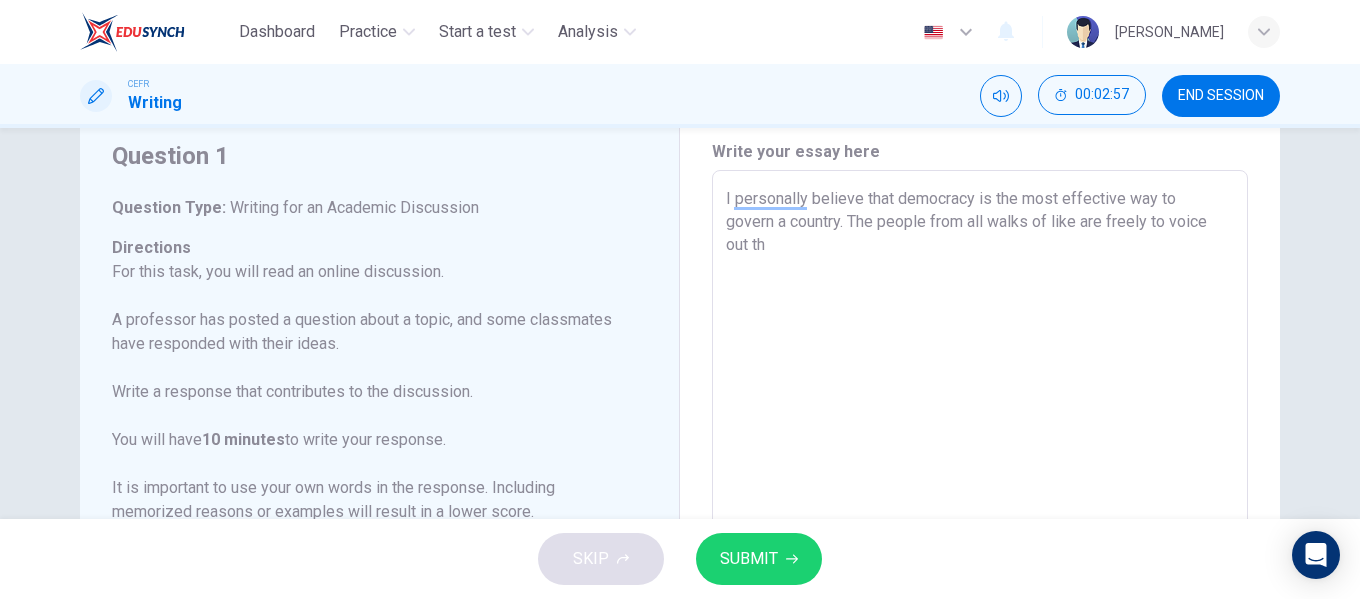 click on "I personally believe that democracy is the most effective way to govern a country. The people from all walks of like are freely to voice out th" at bounding box center [980, 504] 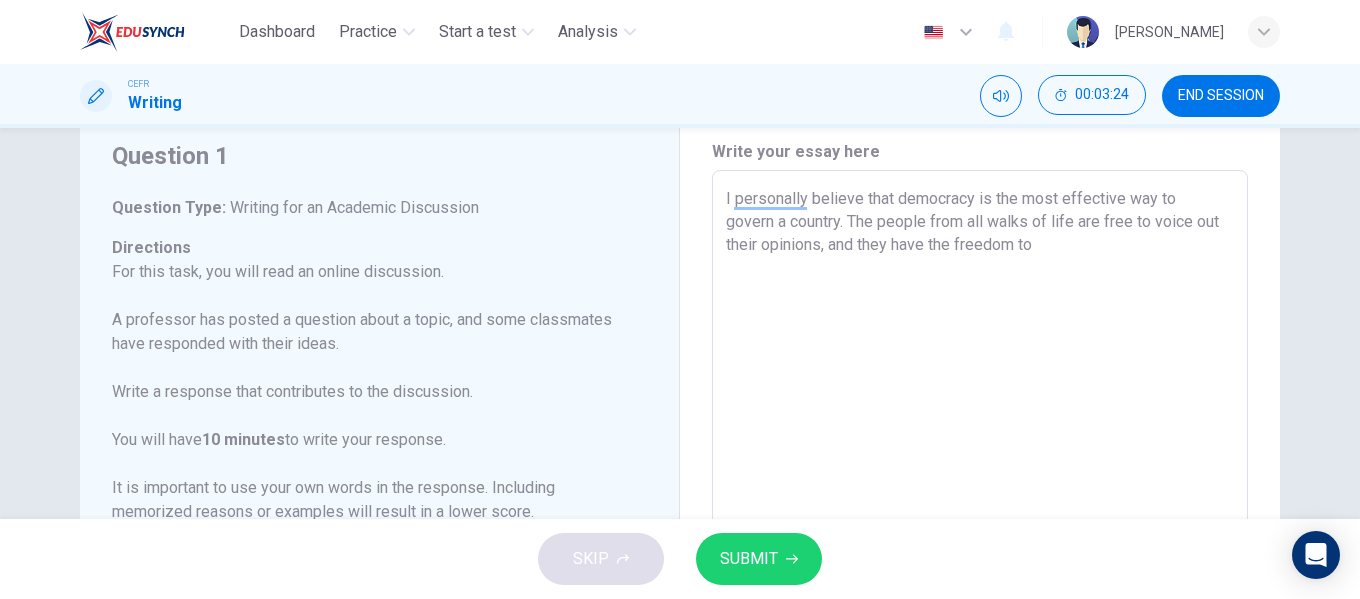 click on "I personally believe that democracy is the most effective way to govern a country. The people from all walks of life are free to voice out their opinions, and they have the freedom to" at bounding box center (980, 504) 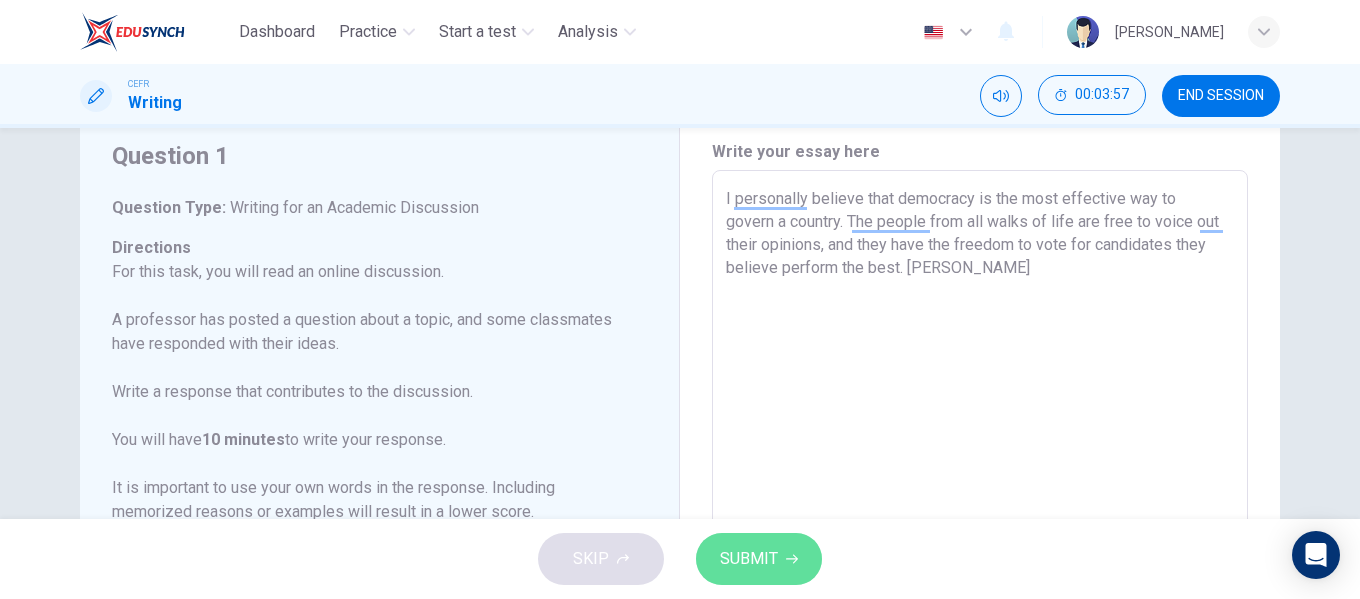 click on "SUBMIT" at bounding box center [759, 559] 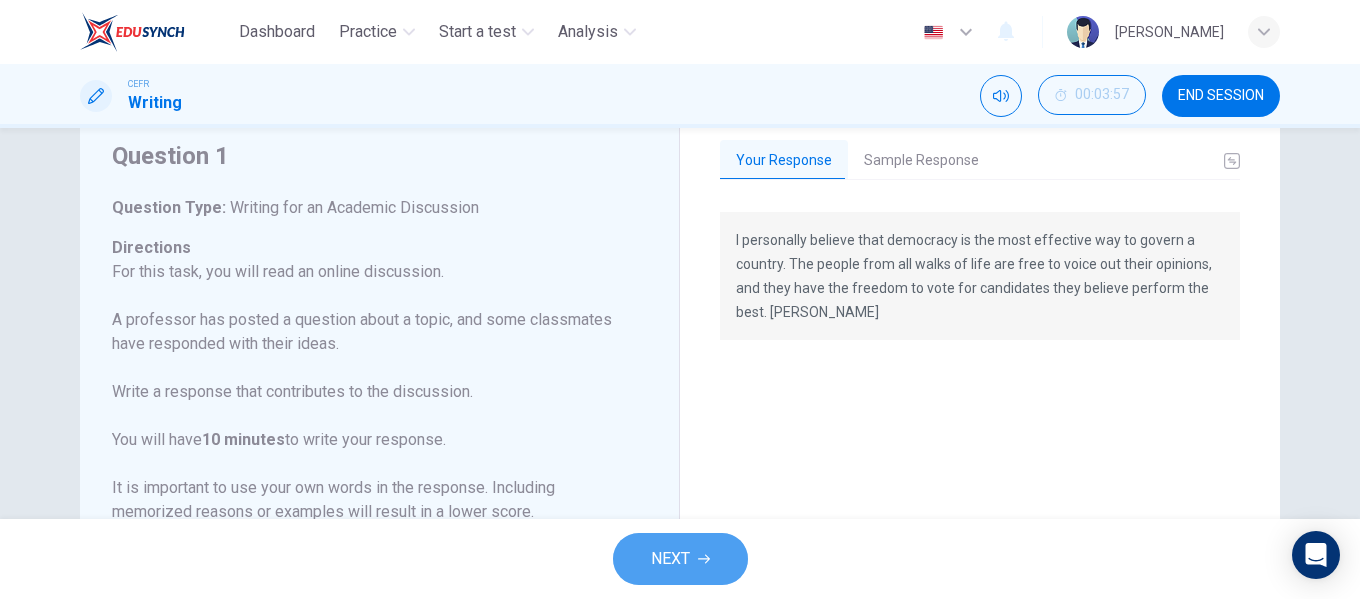 click on "NEXT" at bounding box center (680, 559) 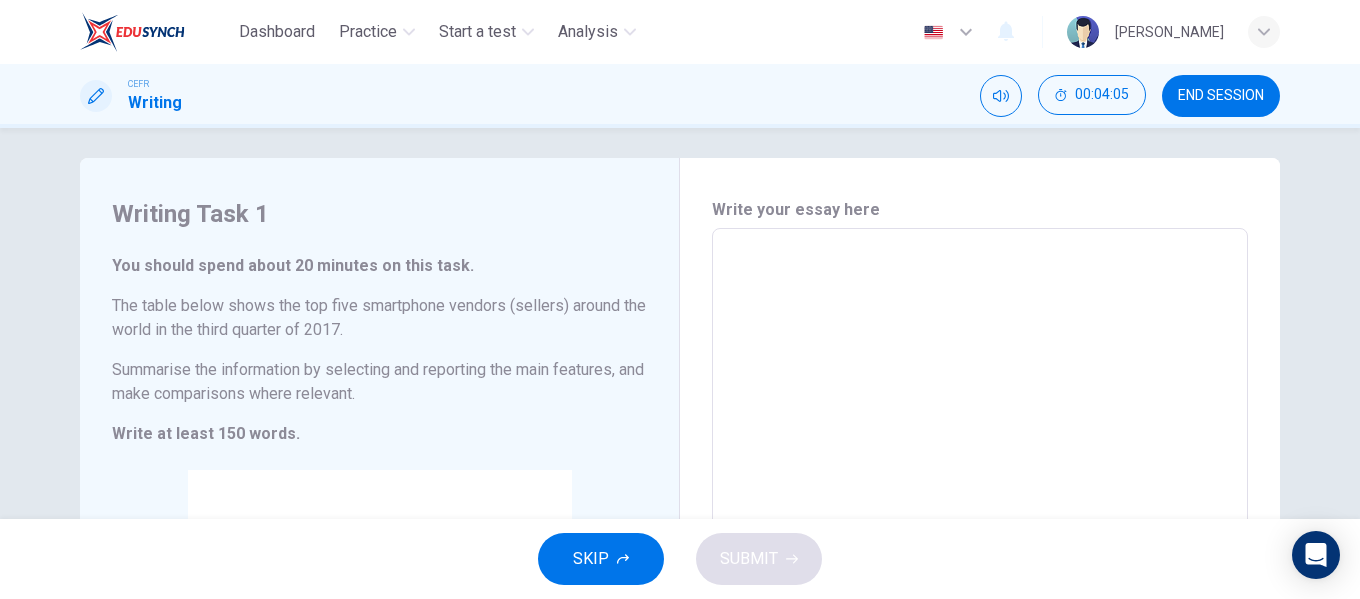 scroll, scrollTop: 9, scrollLeft: 0, axis: vertical 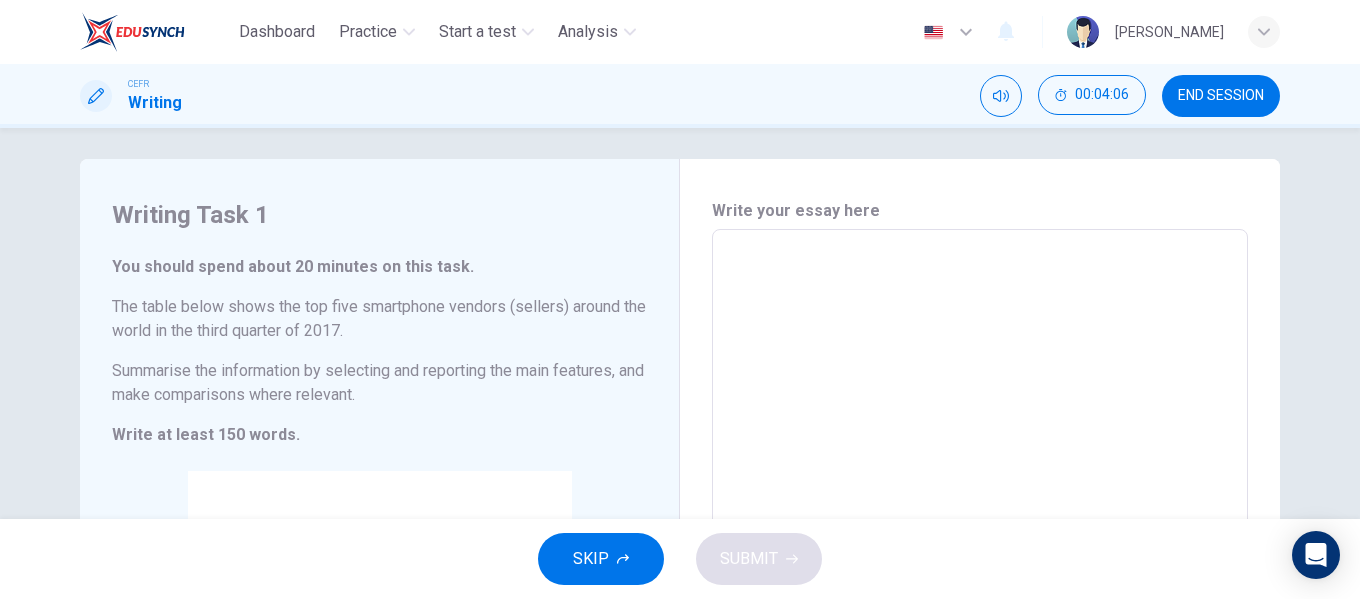 click at bounding box center (980, 525) 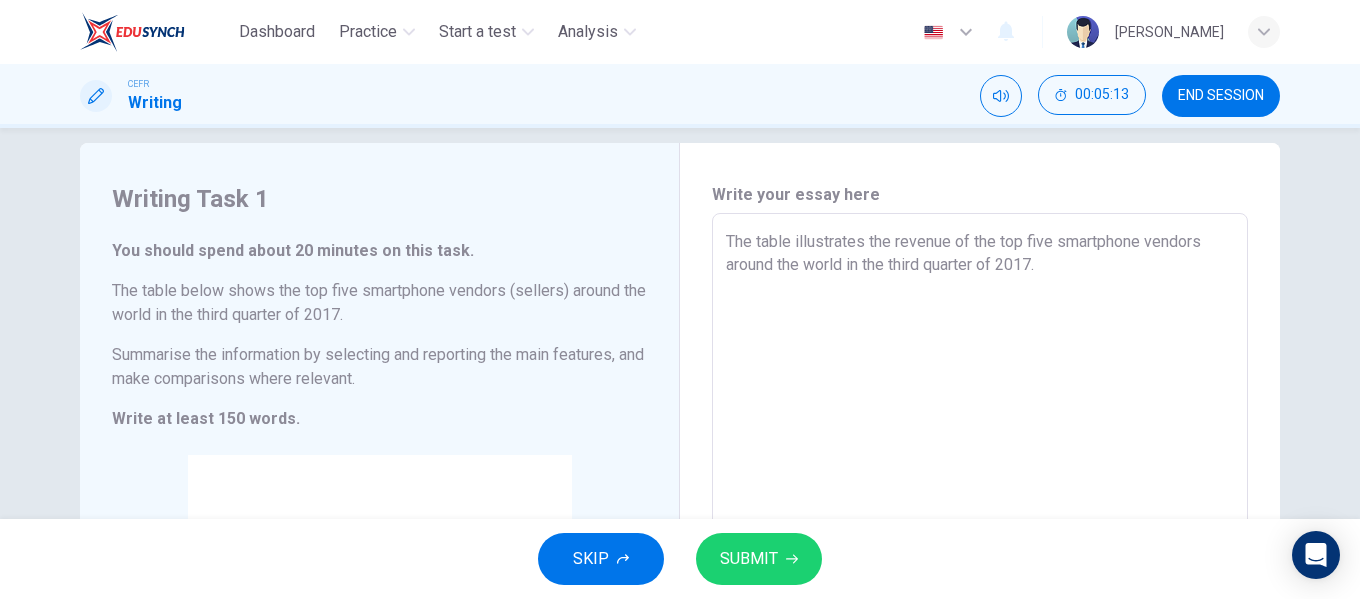 scroll, scrollTop: 110, scrollLeft: 0, axis: vertical 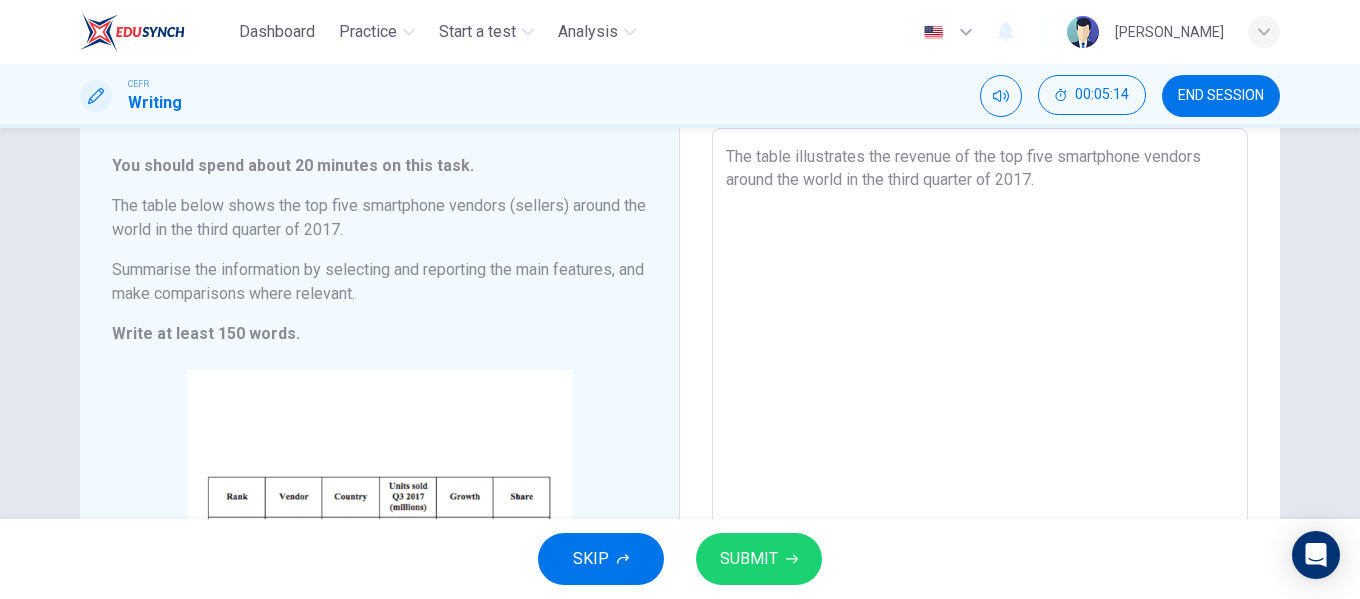 click on "The table illustrates the revenue of the top five smartphone vendors around the world in the third quarter of 2017." at bounding box center [980, 424] 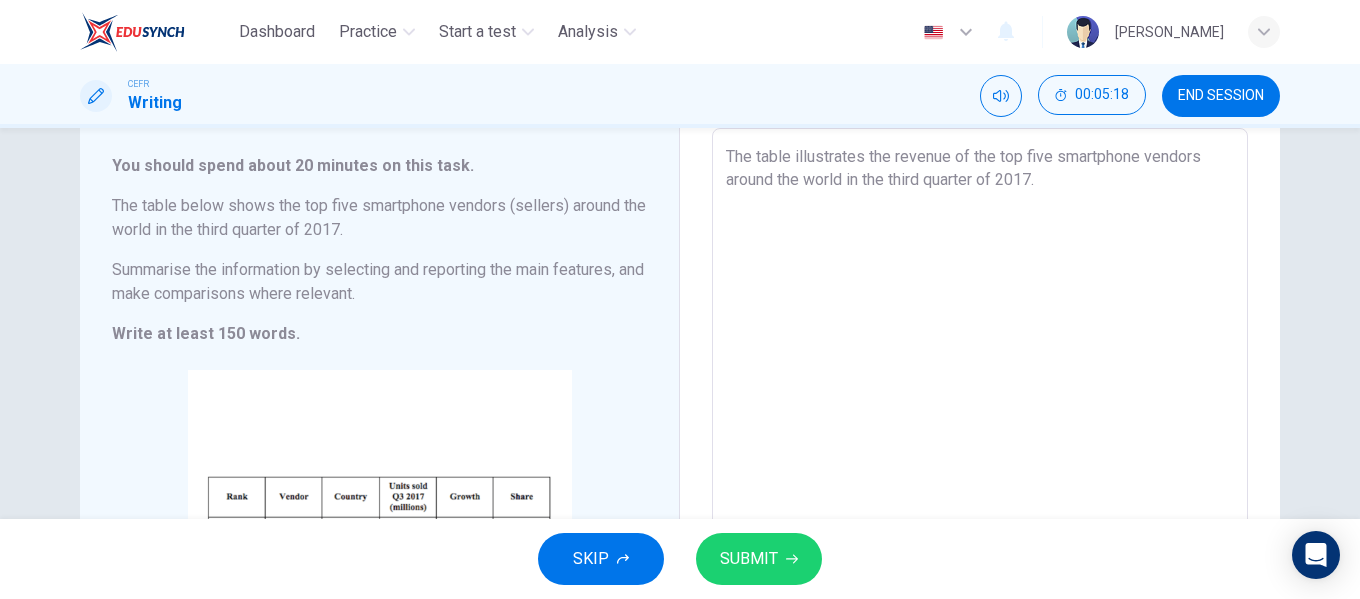 click on "The table illustrates the revenue of the top five smartphone vendors around the world in the third quarter of 2017." at bounding box center [980, 424] 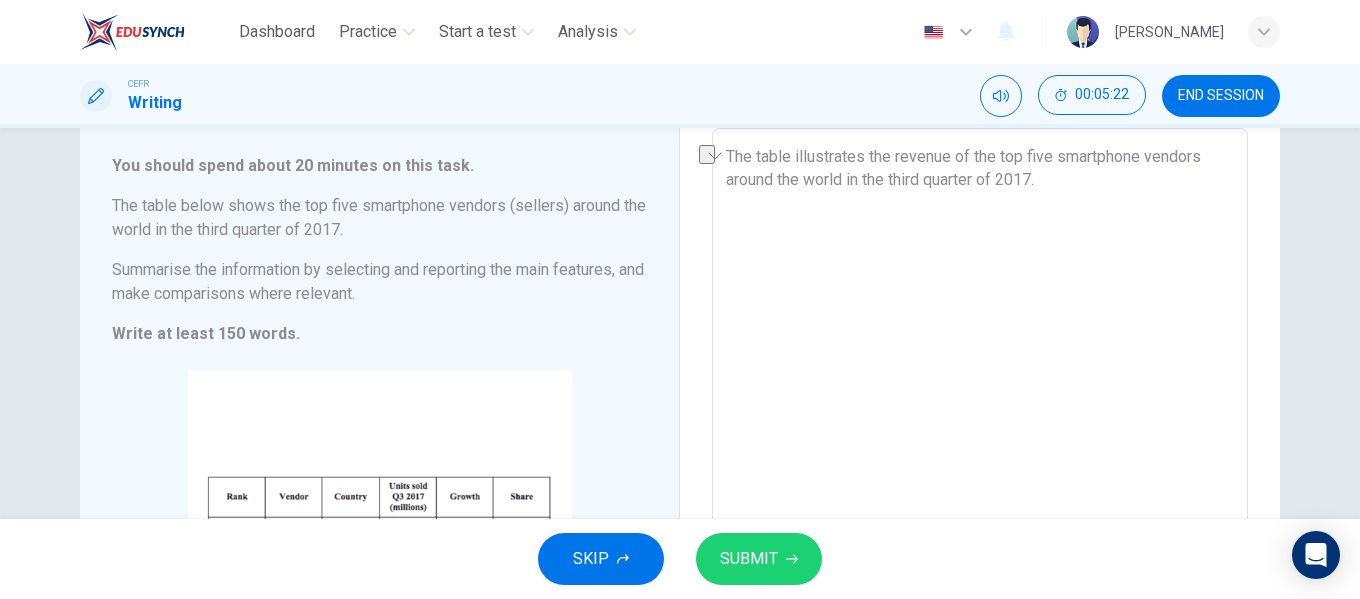 drag, startPoint x: 839, startPoint y: 181, endPoint x: 724, endPoint y: 190, distance: 115.35164 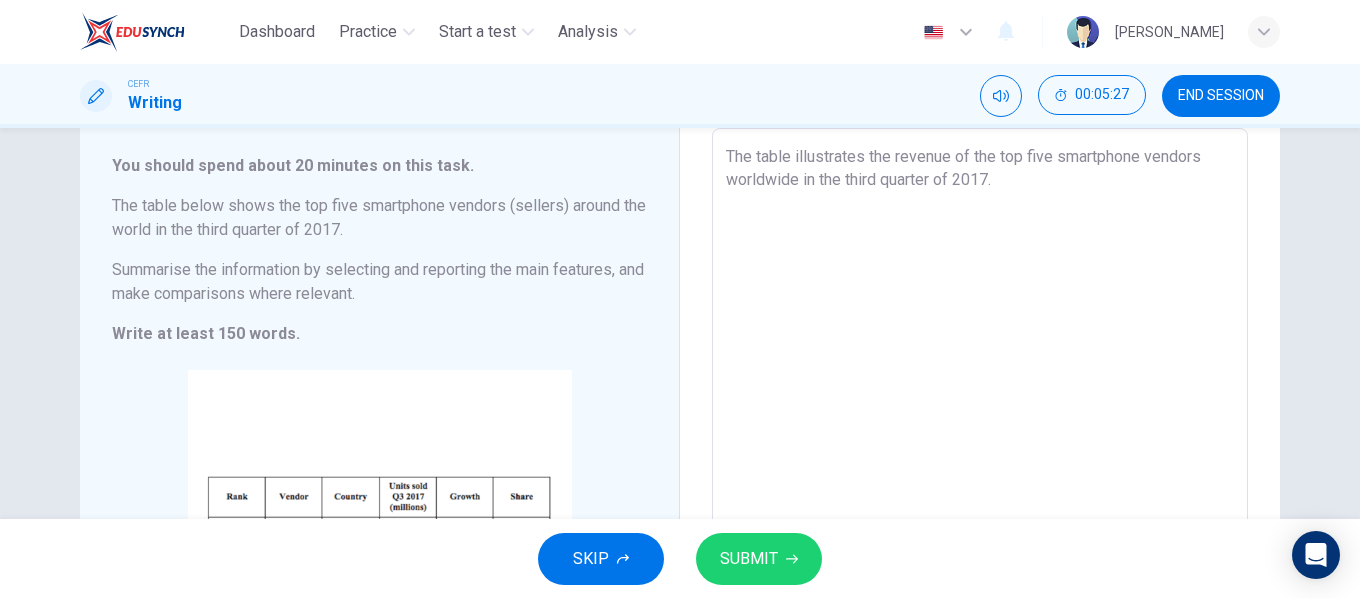 click on "The table illustrates the revenue of the top five smartphone vendors worldwide in the third quarter of 2017." at bounding box center (980, 424) 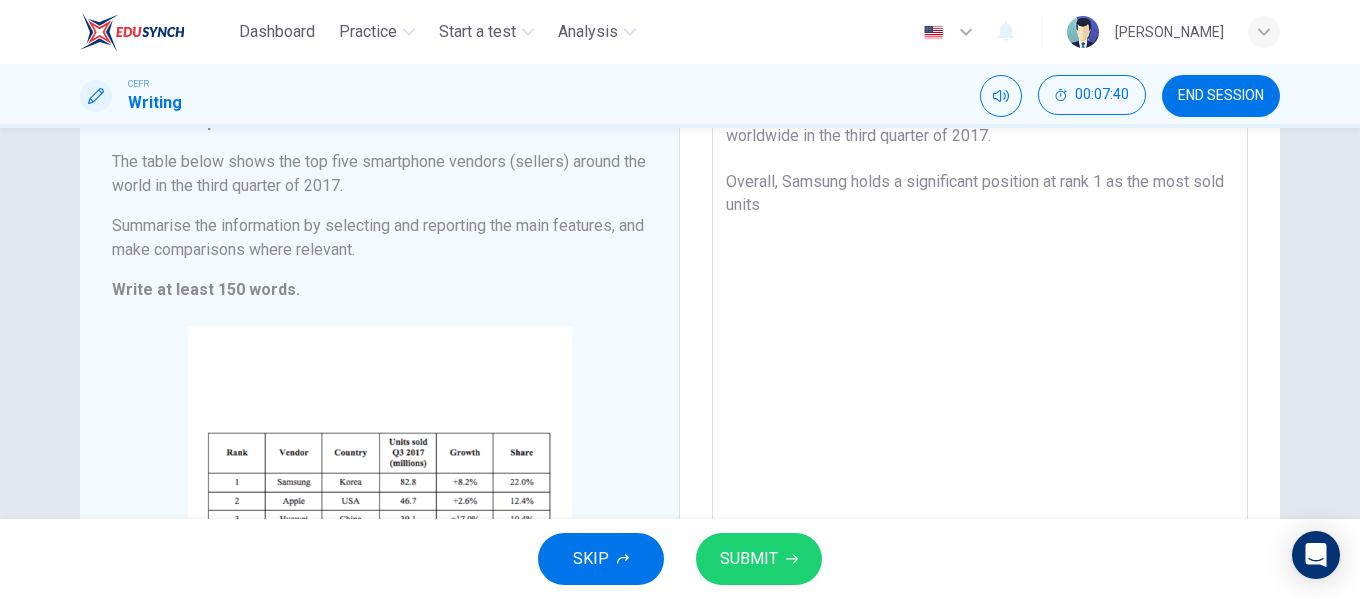 scroll, scrollTop: 153, scrollLeft: 0, axis: vertical 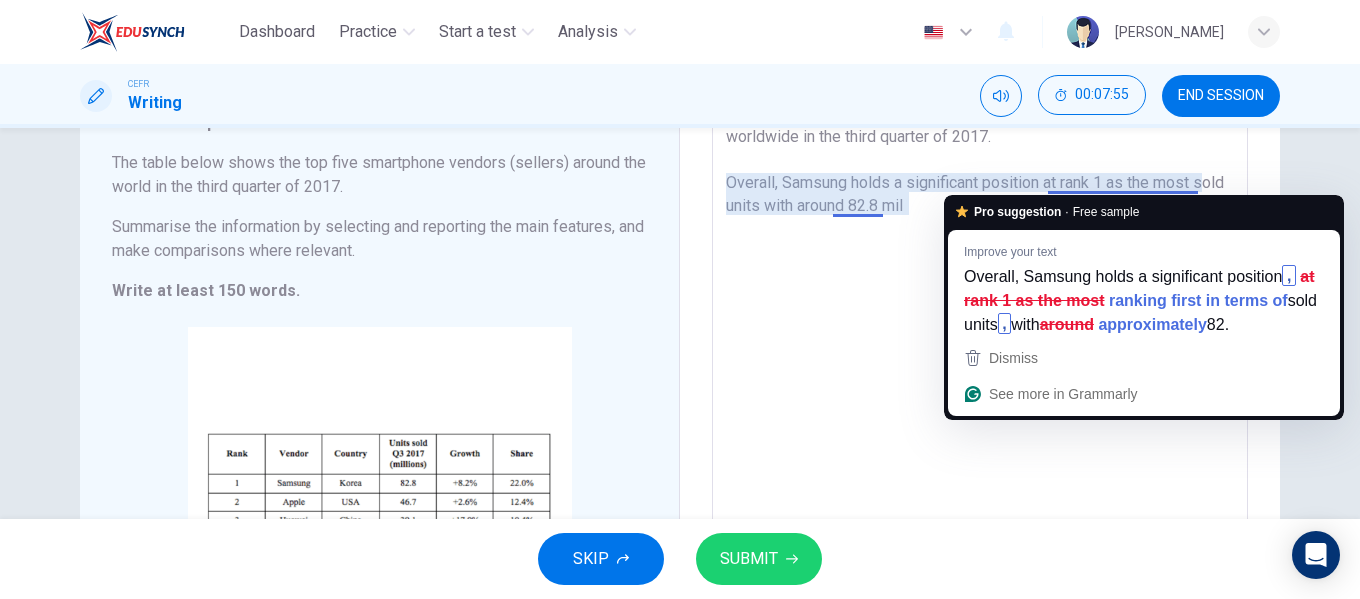 click on "The table illustrates the revenue of the top five smartphone vendors worldwide in the third quarter of 2017.
Overall, Samsung holds a significant position at rank 1 as the most sold units with around 82.8 mil" at bounding box center (980, 381) 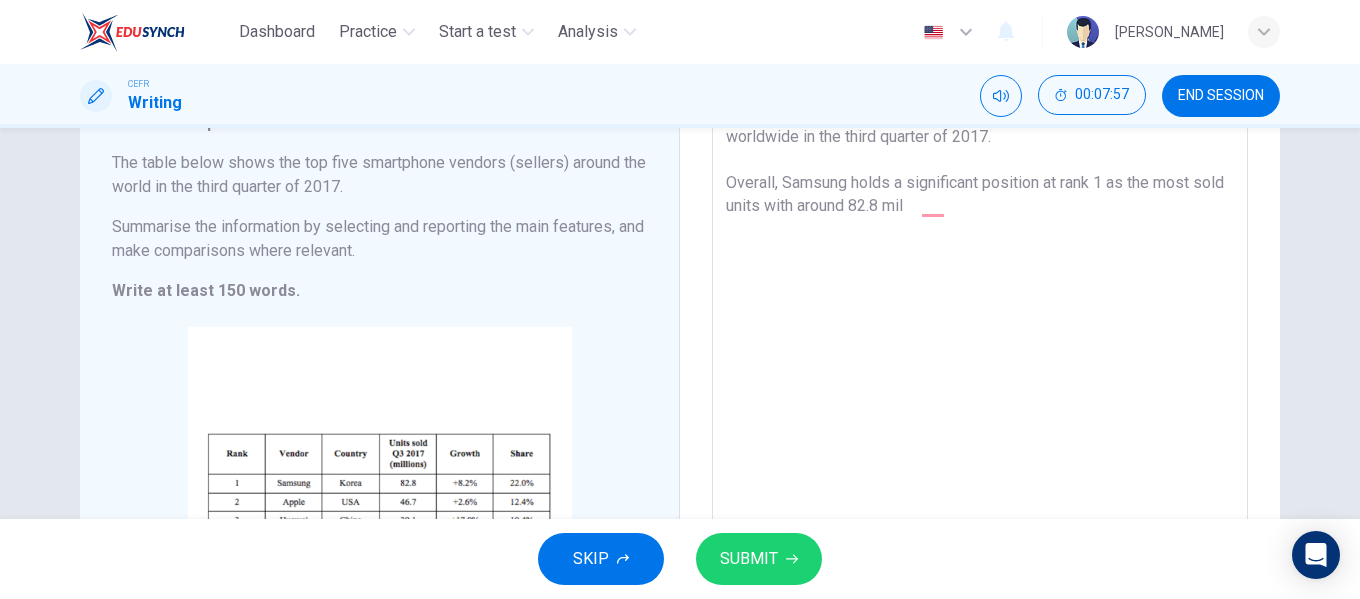 click on "The table illustrates the revenue of the top five smartphone vendors worldwide in the third quarter of 2017.
Overall, Samsung holds a significant position at rank 1 as the most sold units with around 82.8 mil" at bounding box center [980, 381] 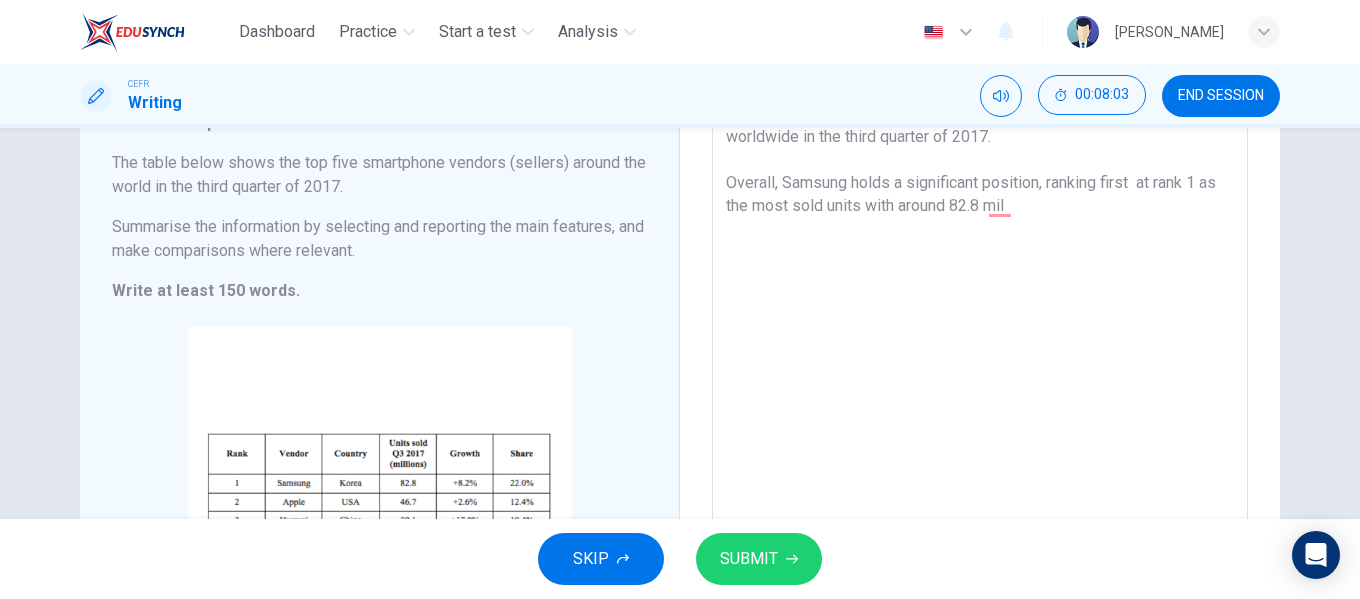 drag, startPoint x: 1137, startPoint y: 185, endPoint x: 1228, endPoint y: 177, distance: 91.350975 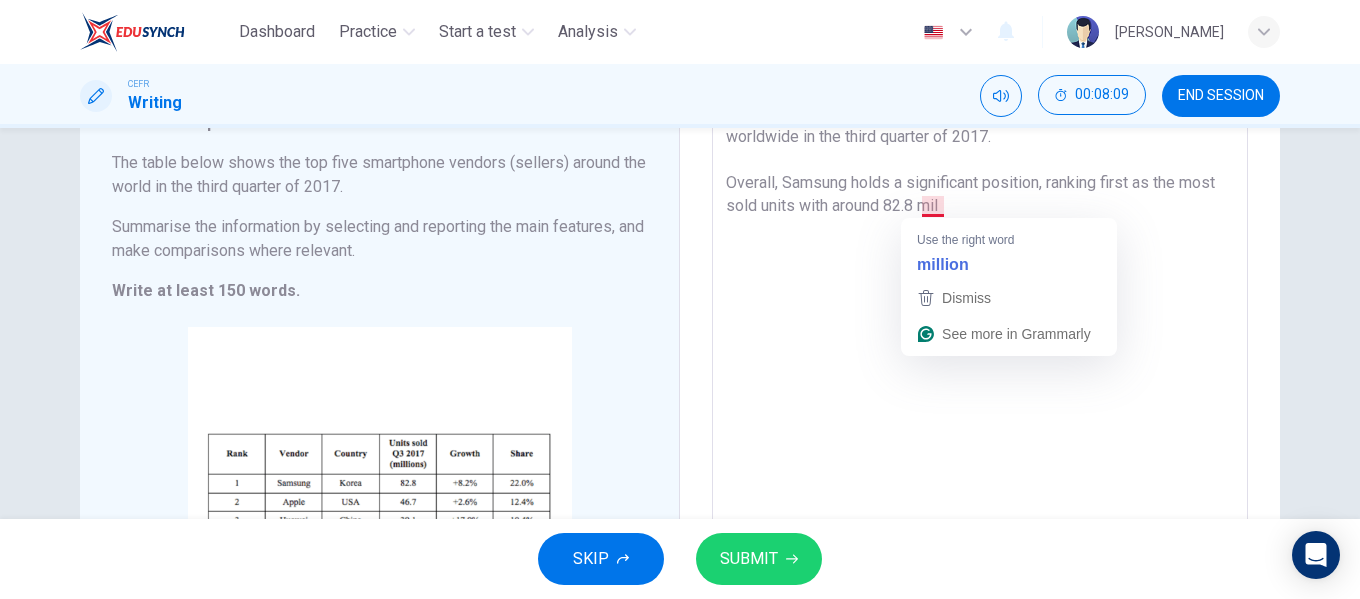 click on "The table illustrates the revenue of the top five smartphone vendors worldwide in the third quarter of 2017.
Overall, Samsung holds a significant position, ranking first as the most sold units with around 82.8 mil" at bounding box center (980, 381) 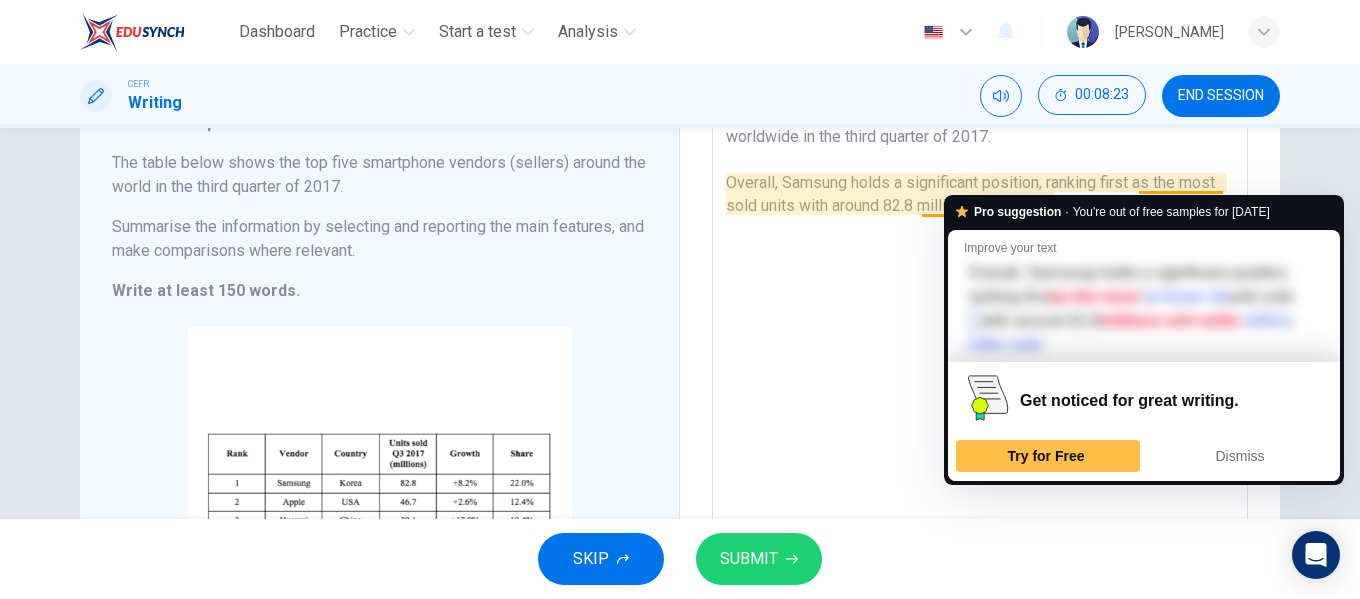 click on "The table illustrates the revenue of the top five smartphone vendors worldwide in the third quarter of 2017.
Overall, Samsung holds a significant position, ranking first as the most sold units with around 82.8 millions unit solds." at bounding box center [980, 381] 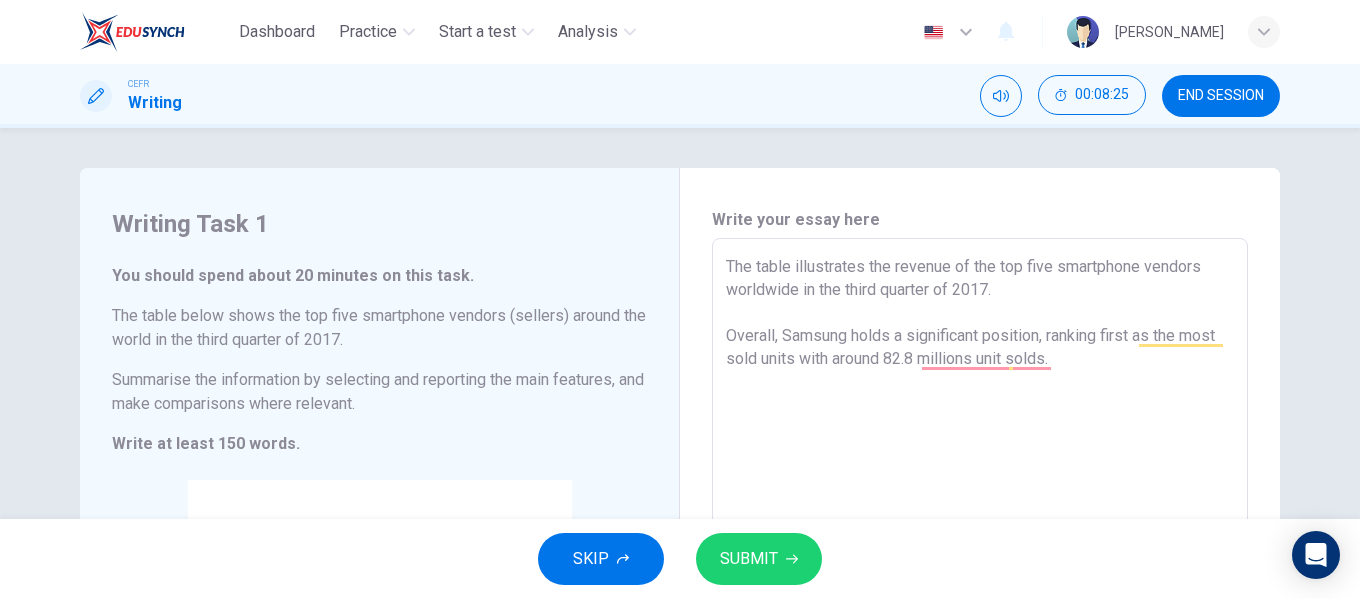 scroll, scrollTop: 0, scrollLeft: 0, axis: both 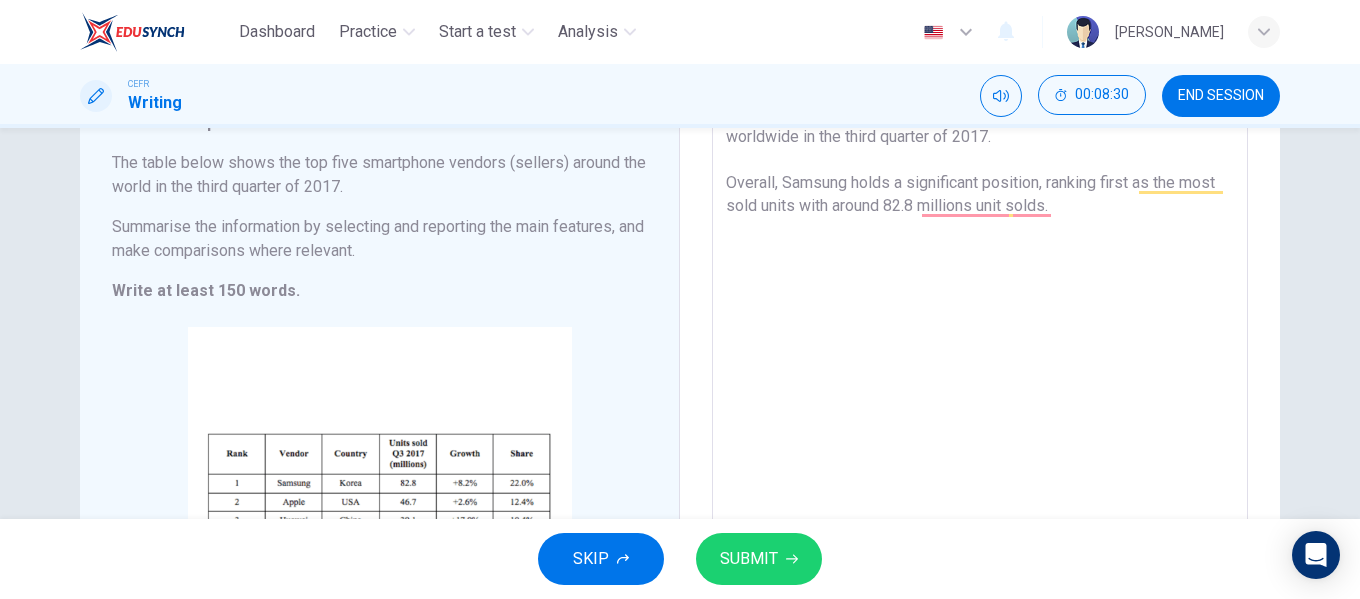 drag, startPoint x: 1138, startPoint y: 195, endPoint x: 776, endPoint y: 216, distance: 362.6086 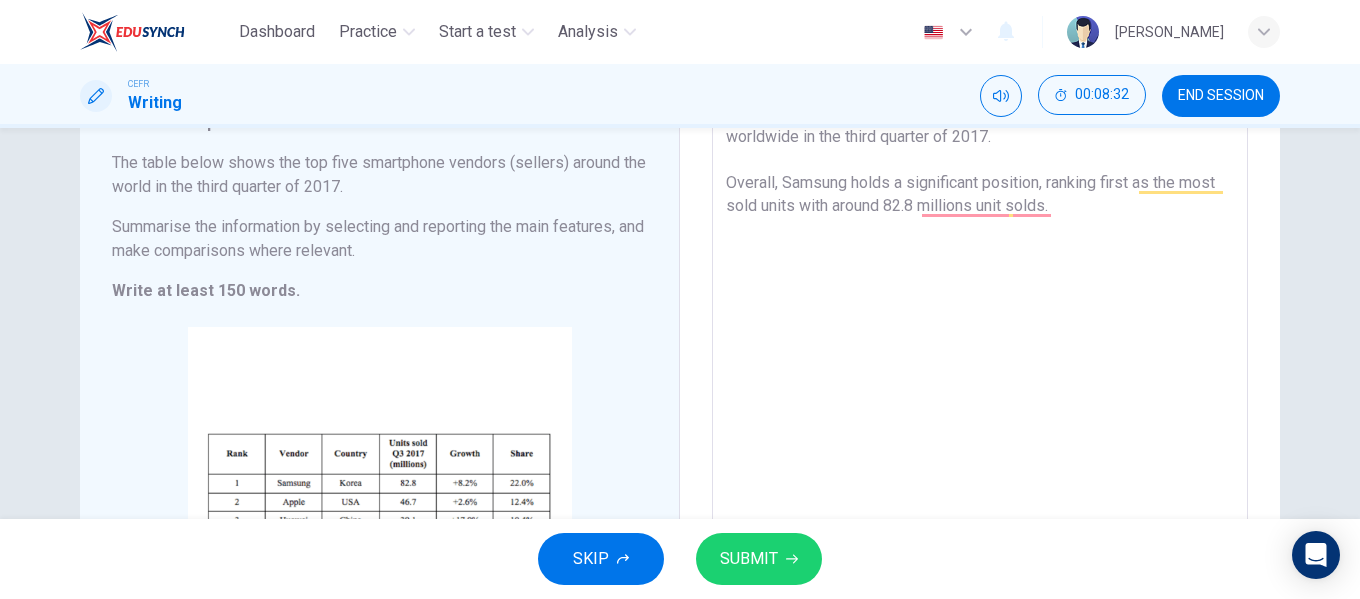 click on "The table illustrates the revenue of the top five smartphone vendors worldwide in the third quarter of 2017.
Overall, Samsung holds a significant position, ranking first as the most sold units with around 82.8 millions unit solds." at bounding box center (980, 381) 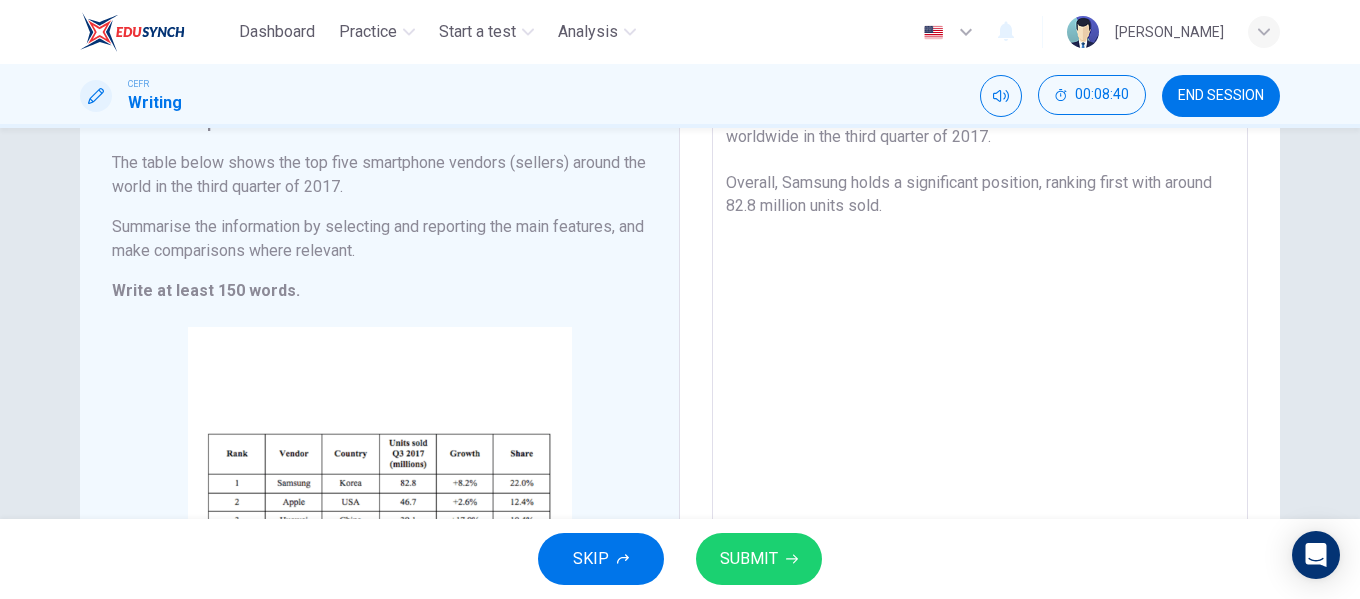 click on "The table illustrates the revenue of the top five smartphone vendors worldwide in the third quarter of 2017.
Overall, Samsung holds a significant position, ranking first with around 82.8 million units sold." at bounding box center [980, 381] 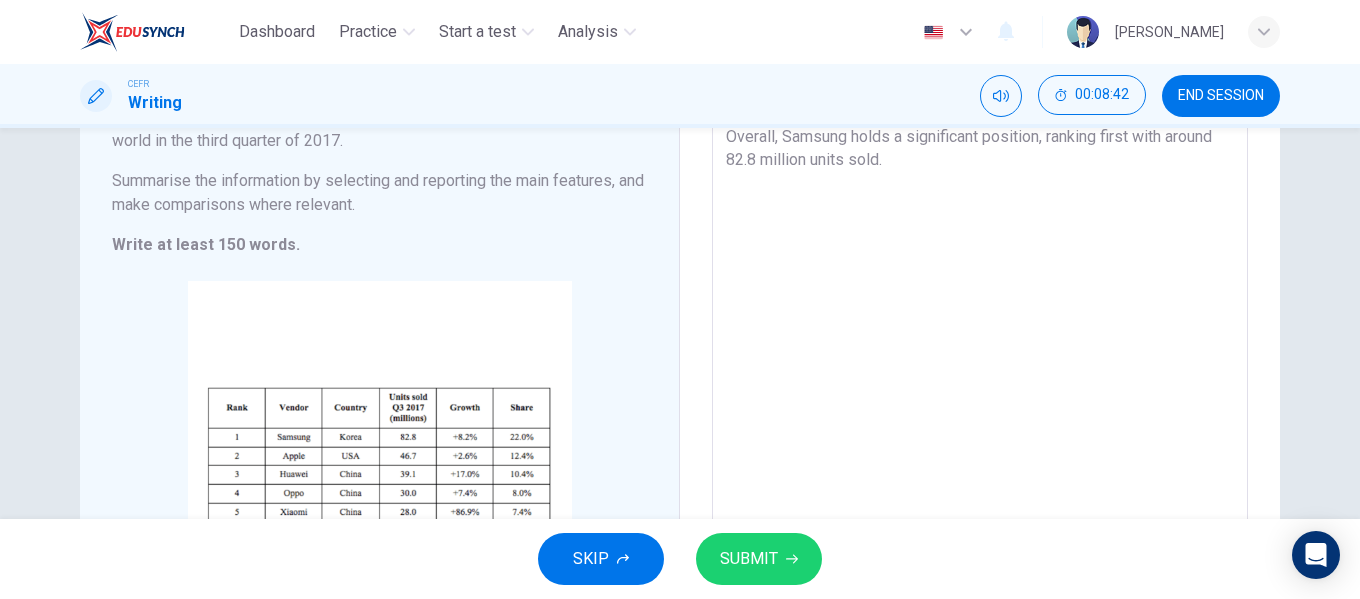 scroll, scrollTop: 211, scrollLeft: 0, axis: vertical 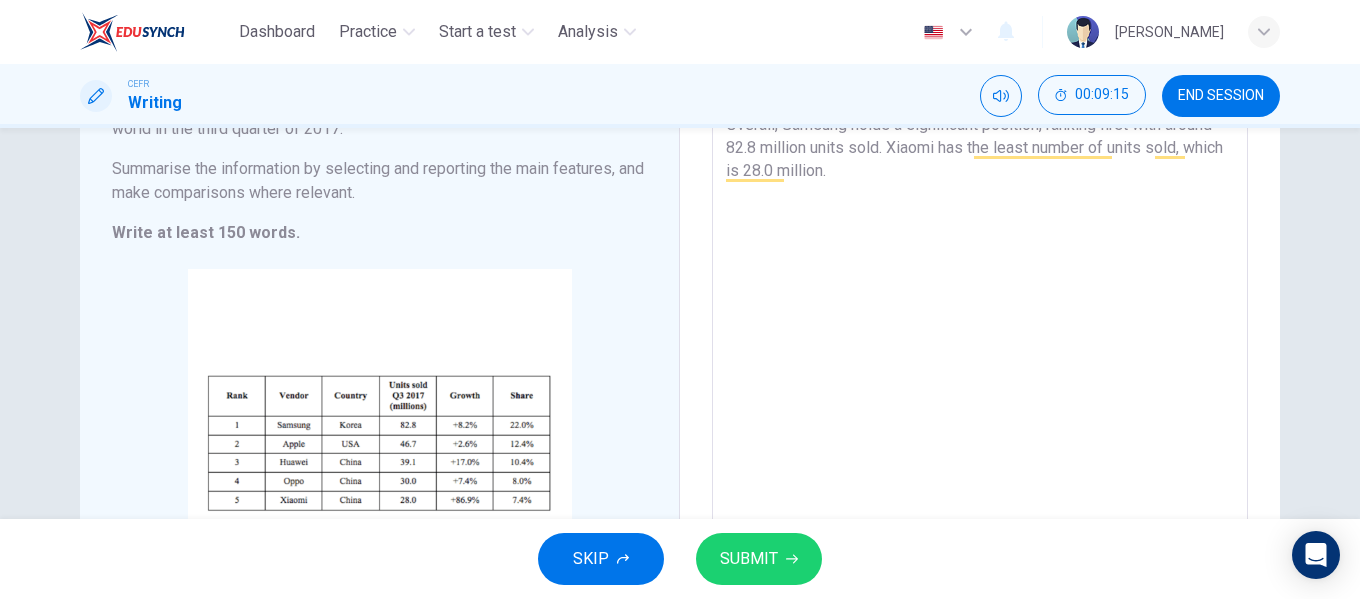 click on "The table illustrates the revenue of the top five smartphone vendors worldwide in the third quarter of 2017.
Overall, Samsung holds a significant position, ranking first with around 82.8 million units sold. Xiaomi has the least number of units sold, which is 28.0 million." at bounding box center [980, 323] 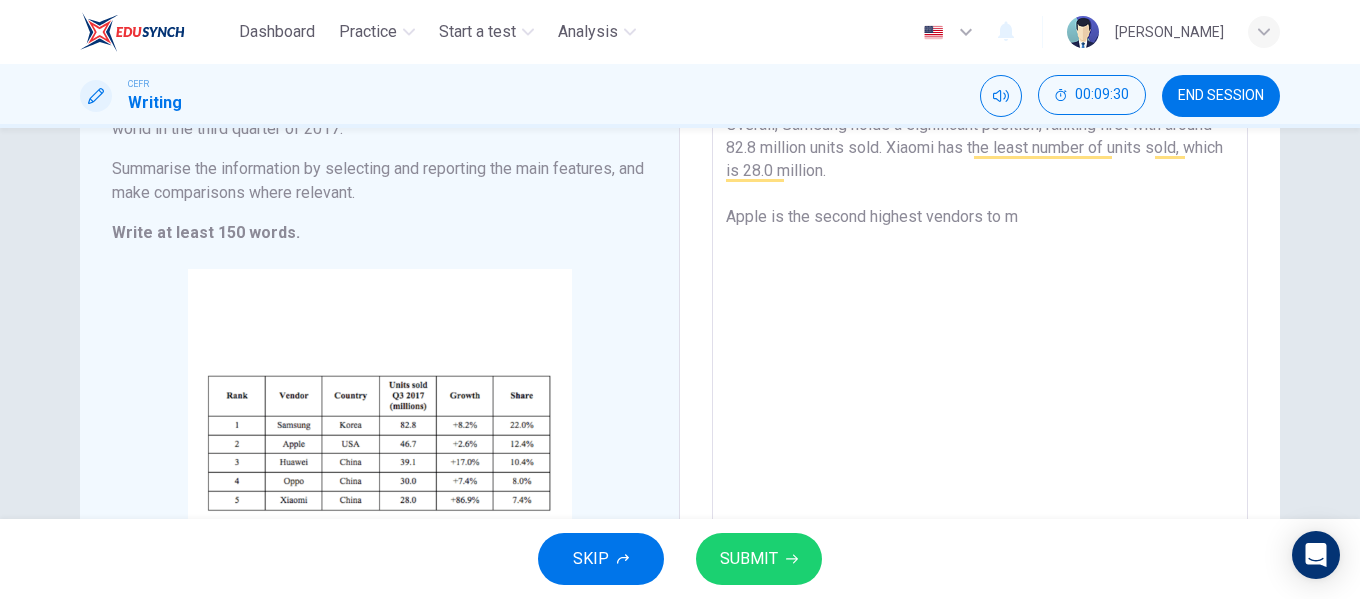 scroll, scrollTop: 213, scrollLeft: 0, axis: vertical 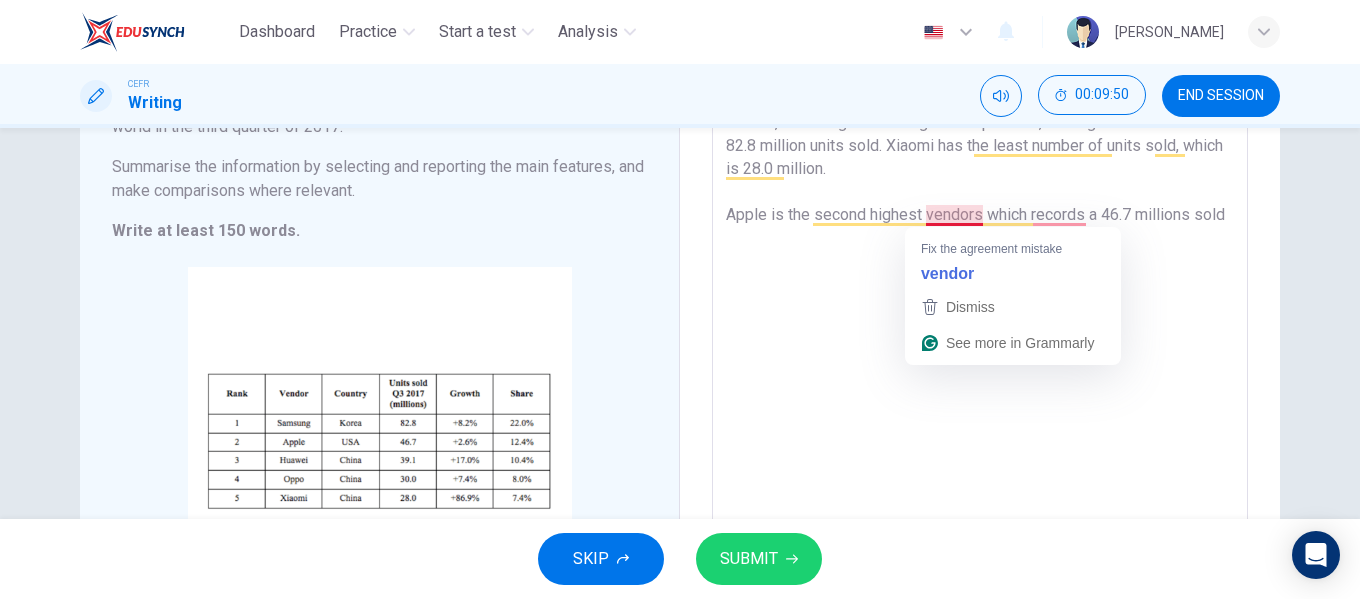 click on "The table illustrates the revenue of the top five smartphone vendors worldwide in the third quarter of 2017.
Overall, Samsung holds a significant position, ranking first with around 82.8 million units sold. Xiaomi has the least number of units sold, which is 28.0 million.
Apple is the second highest vendors which records a 46.7 millions sold" at bounding box center [980, 321] 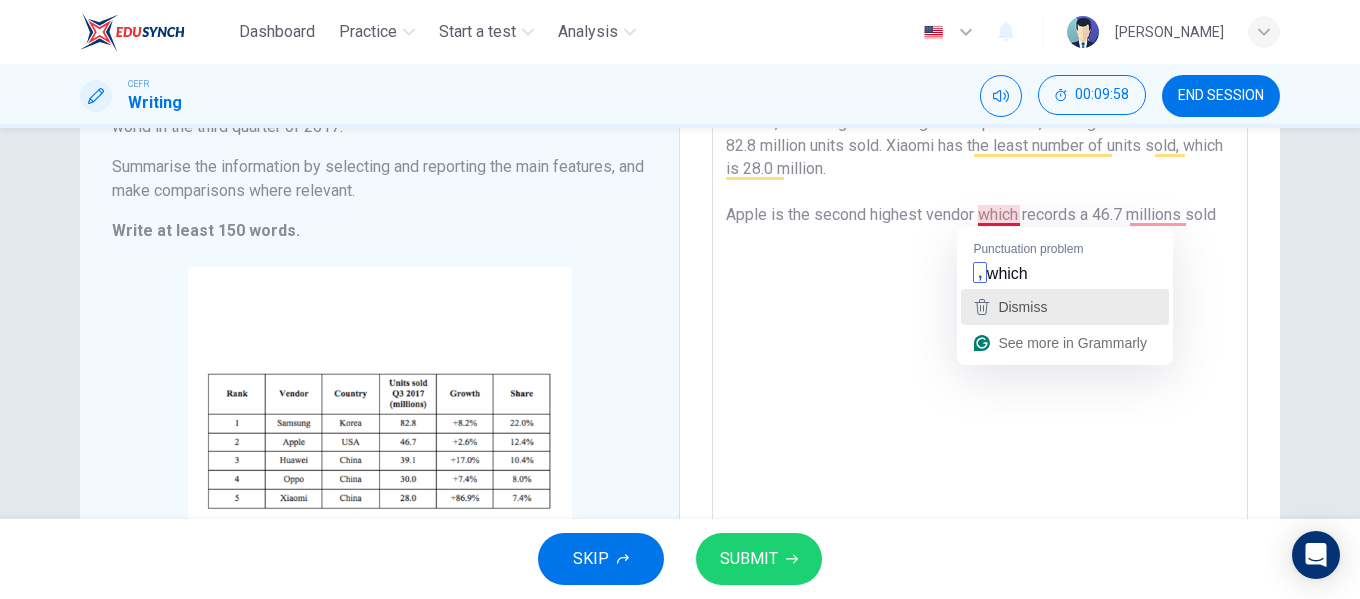 click on "Dismiss" at bounding box center [1065, 307] 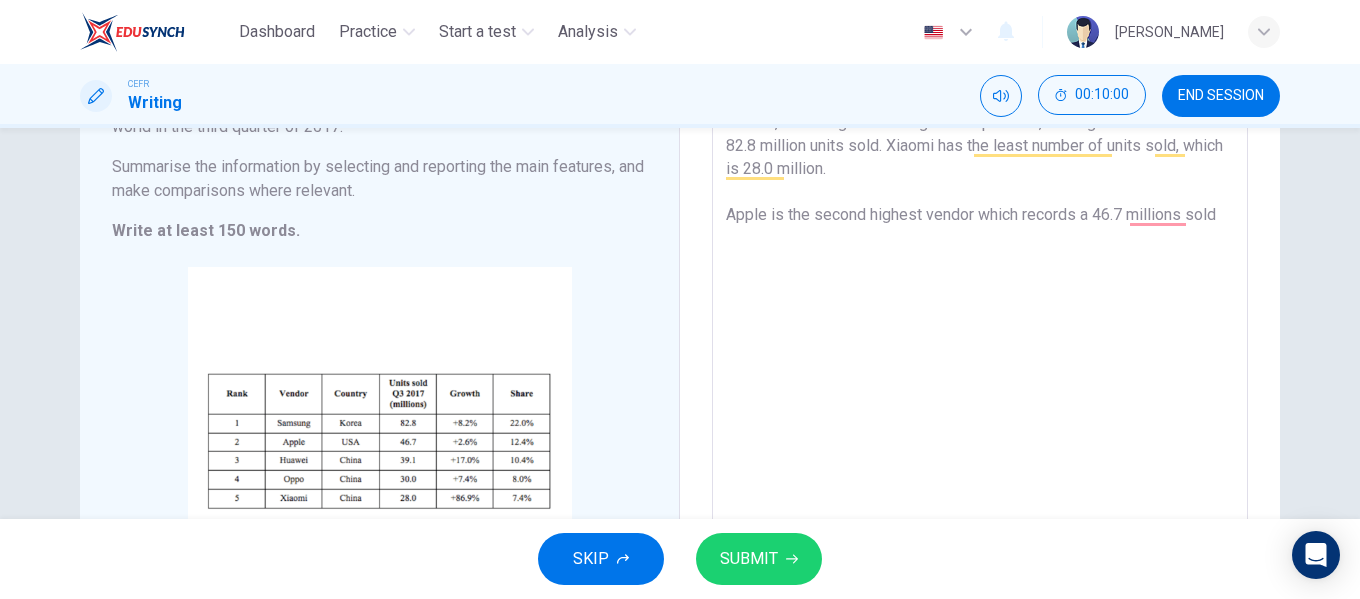 click on "The table illustrates the revenue of the top five smartphone vendors worldwide in the third quarter of 2017.
Overall, Samsung holds a significant position, ranking first with around 82.8 million units sold. Xiaomi has the least number of units sold, which is 28.0 million.
Apple is the second highest vendor which records a 46.7 millions sold" at bounding box center (980, 321) 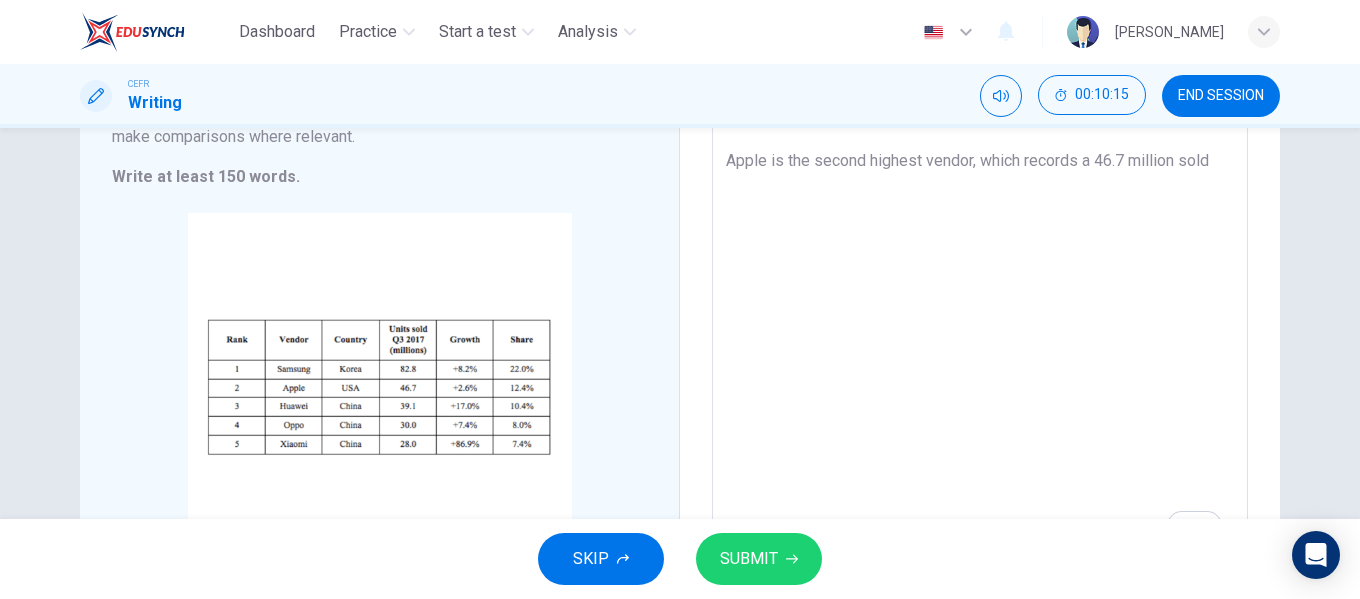 scroll, scrollTop: 269, scrollLeft: 0, axis: vertical 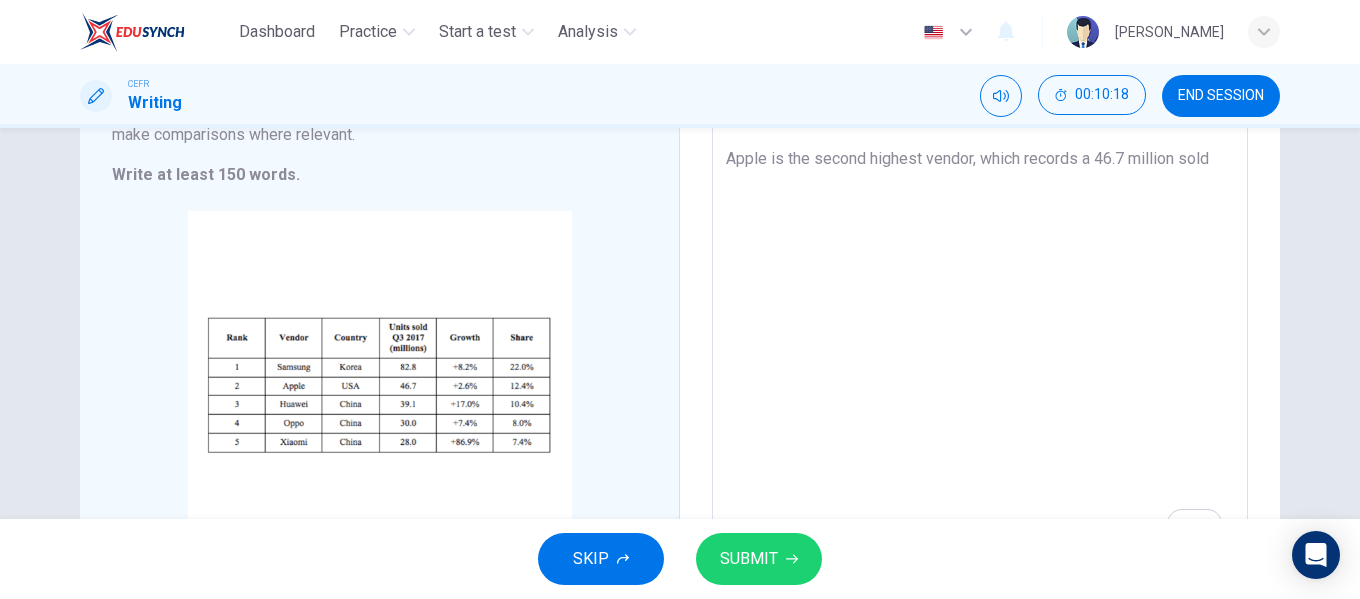 click on "The table illustrates the revenue of the top five smartphone vendors worldwide in the third quarter of 2017.
Overall, Samsung holds a significant position, ranking first with around 82.8 million units sold. Xiaomi has the least number of units sold, which is 28.0 million.
Apple is the second highest vendor, which records a 46.7 million sold" at bounding box center [980, 265] 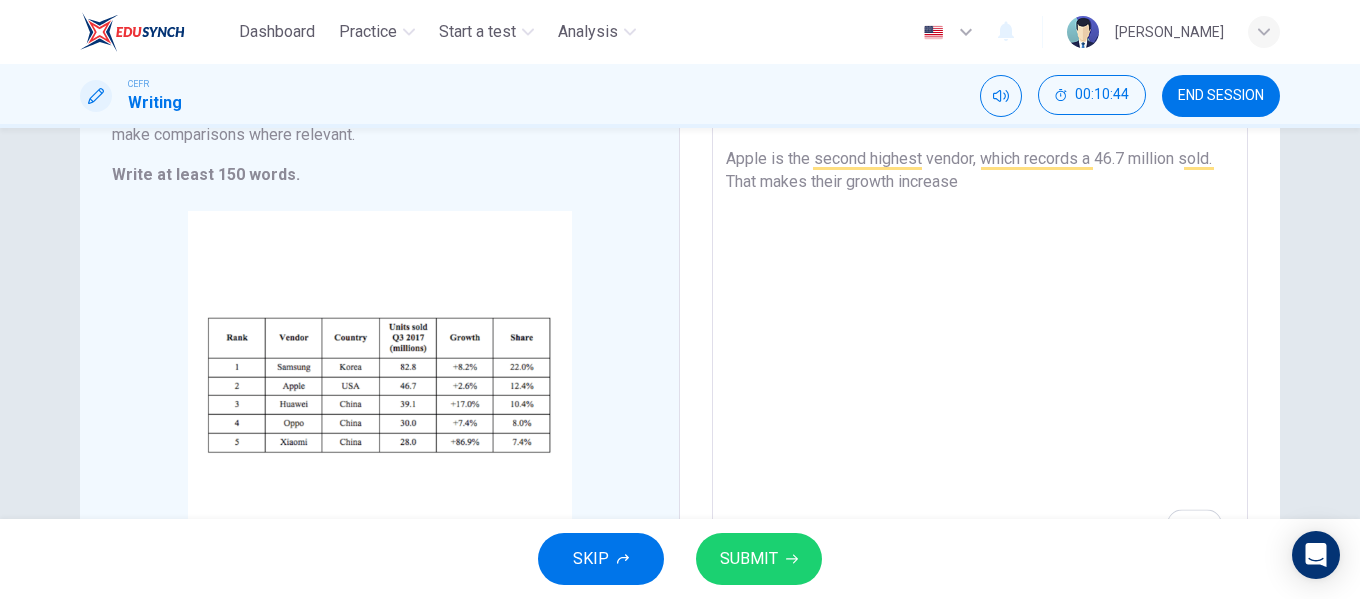 click on "The table illustrates the revenue of the top five smartphone vendors worldwide in the third quarter of 2017.
Overall, Samsung holds a significant position, ranking first with around 82.8 million units sold. Xiaomi has the least number of units sold, which is 28.0 million.
Apple is the second highest vendor, which records a 46.7 million sold. That makes their growth increase" at bounding box center (980, 265) 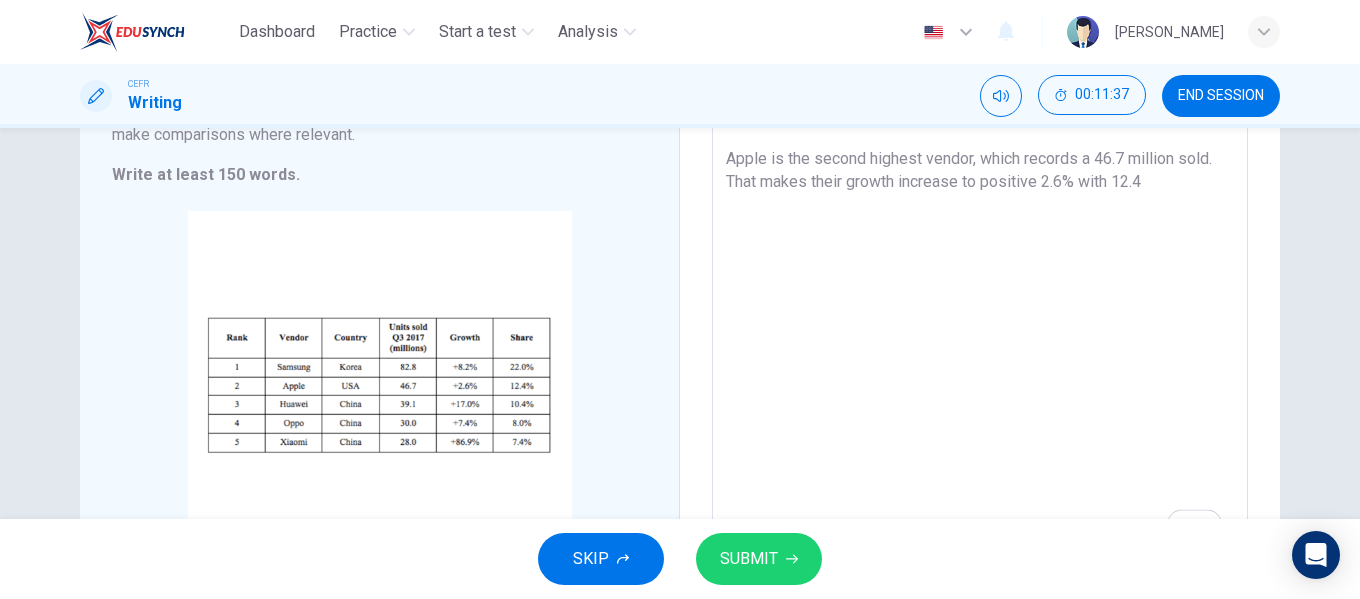 click on "The table illustrates the revenue of the top five smartphone vendors worldwide in the third quarter of 2017.
Overall, Samsung holds a significant position, ranking first with around 82.8 million units sold. Xiaomi has the least number of units sold, which is 28.0 million.
Apple is the second highest vendor, which records a 46.7 million sold. That makes their growth increase to positive 2.6% with 12.4" at bounding box center (980, 265) 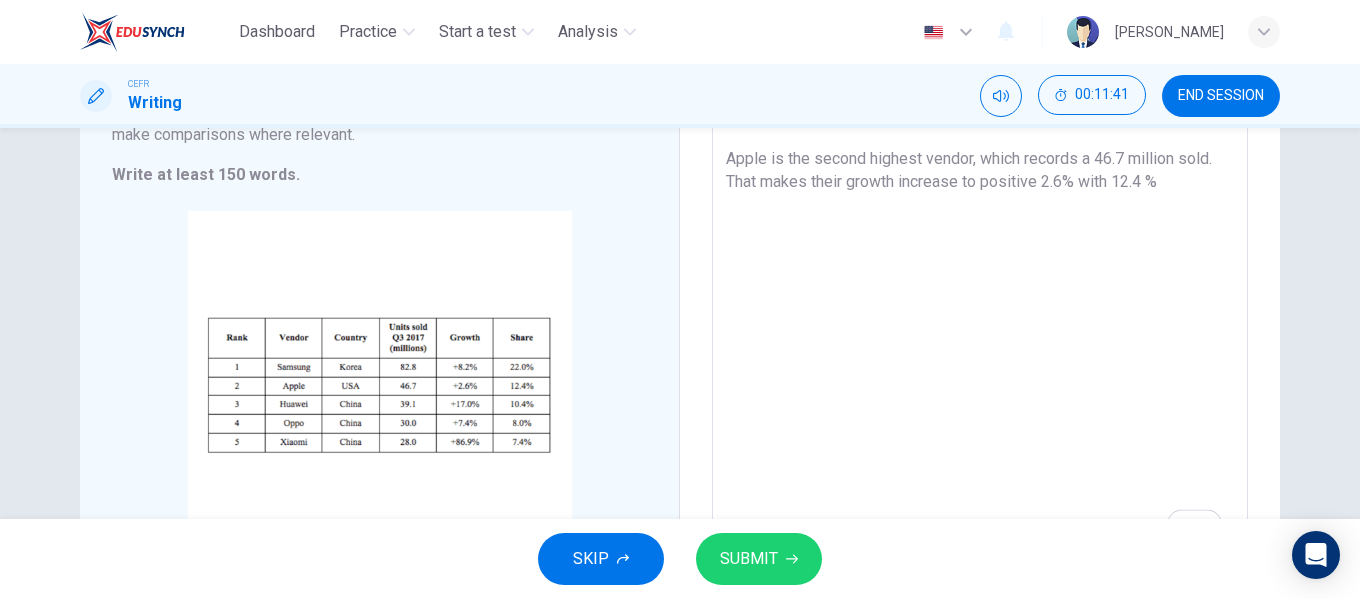 click on "The table illustrates the revenue of the top five smartphone vendors worldwide in the third quarter of 2017.
Overall, Samsung holds a significant position, ranking first with around 82.8 million units sold. Xiaomi has the least number of units sold, which is 28.0 million.
Apple is the second highest vendor, which records a 46.7 million sold. That makes their growth increase to positive 2.6% with 12.4 %" at bounding box center [980, 265] 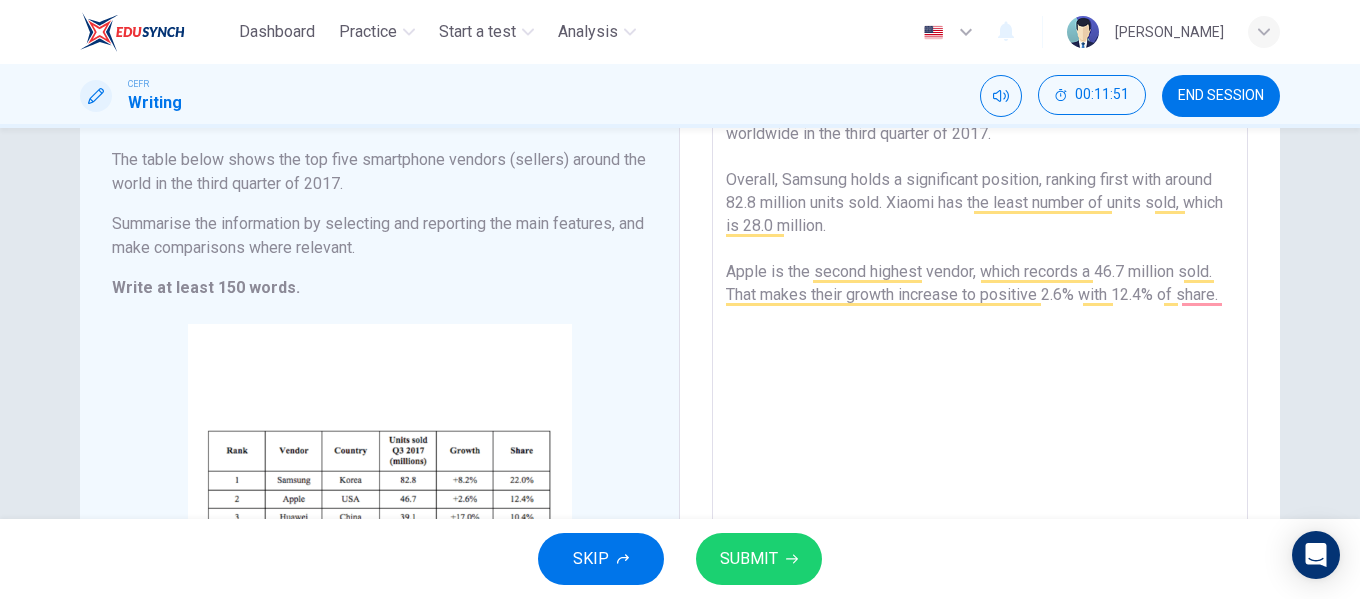 scroll, scrollTop: 145, scrollLeft: 0, axis: vertical 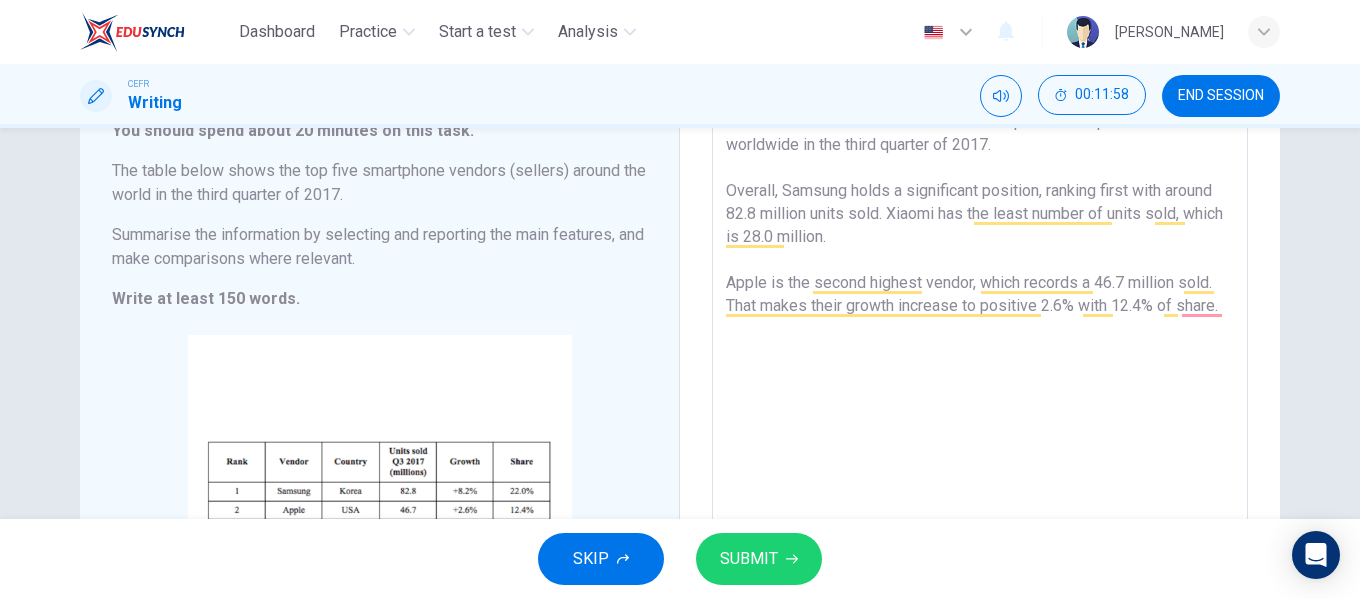 click on "The table illustrates the revenue of the top five smartphone vendors worldwide in the third quarter of 2017.
Overall, Samsung holds a significant position, ranking first with around 82.8 million units sold. Xiaomi has the least number of units sold, which is 28.0 million.
Apple is the second highest vendor, which records a 46.7 million sold. That makes their growth increase to positive 2.6% with 12.4% of share." at bounding box center [980, 389] 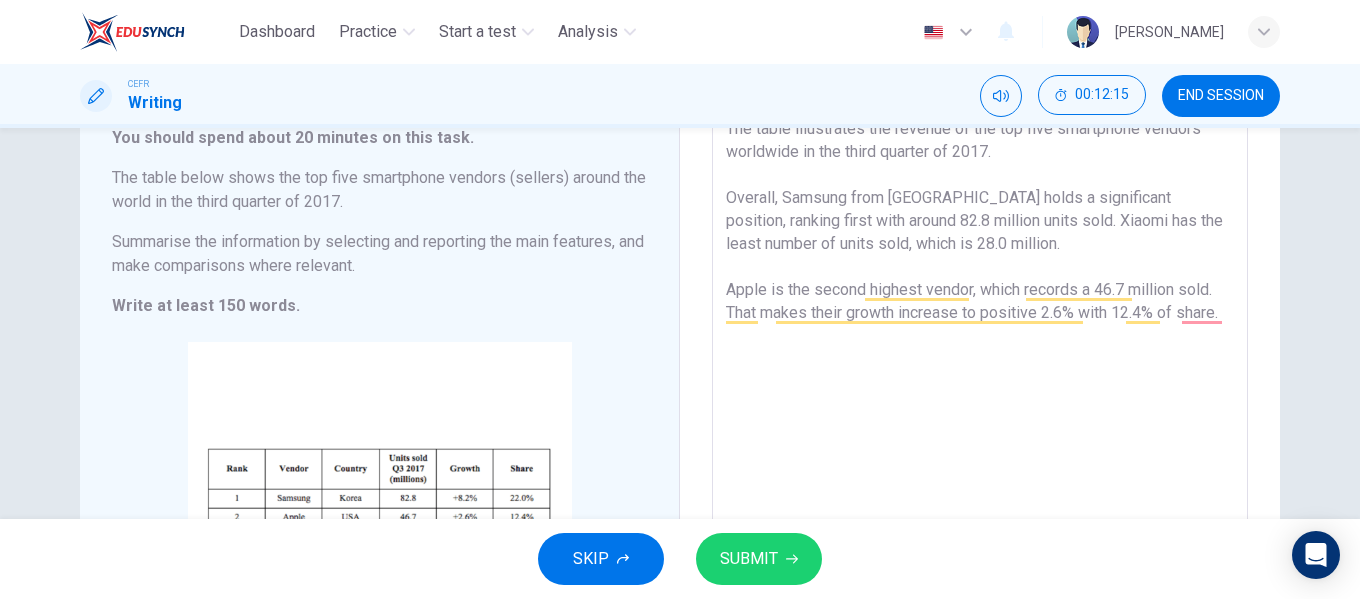 scroll, scrollTop: 136, scrollLeft: 0, axis: vertical 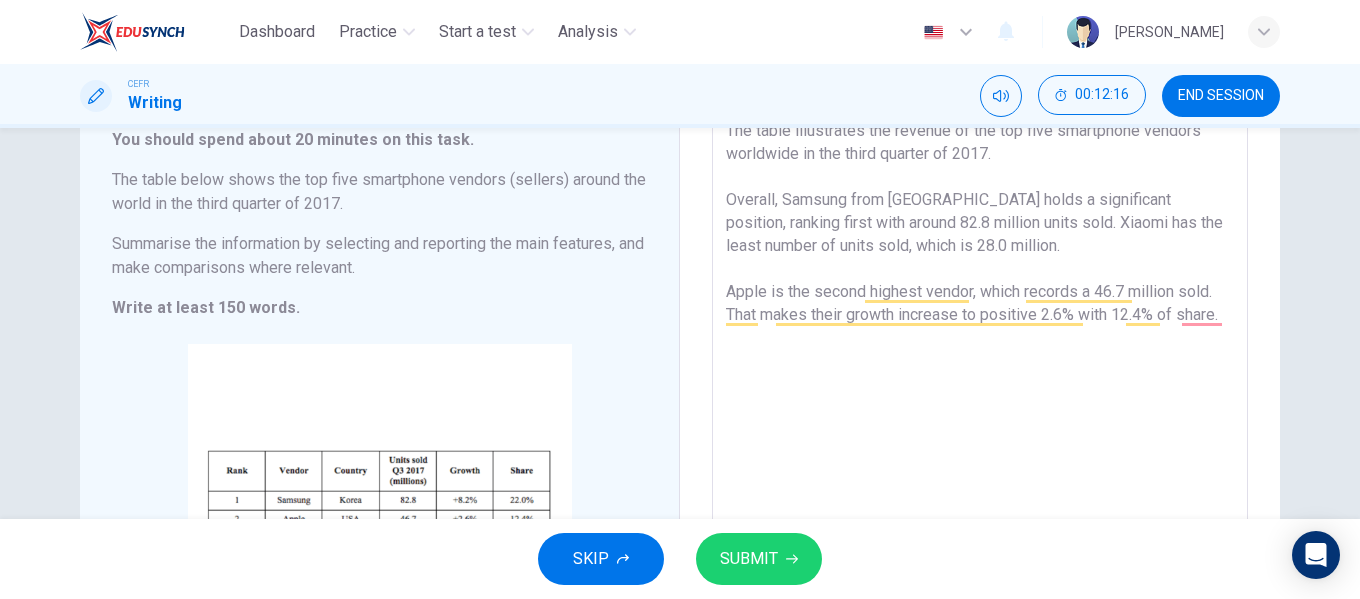click on "The table illustrates the revenue of the top five smartphone vendors worldwide in the third quarter of 2017.
Overall, Samsung from Korea holds a significant position, ranking first with around 82.8 million units sold. Xiaomi has the least number of units sold, which is 28.0 million.
Apple is the second highest vendor, which records a 46.7 million sold. That makes their growth increase to positive 2.6% with 12.4% of share." at bounding box center [980, 398] 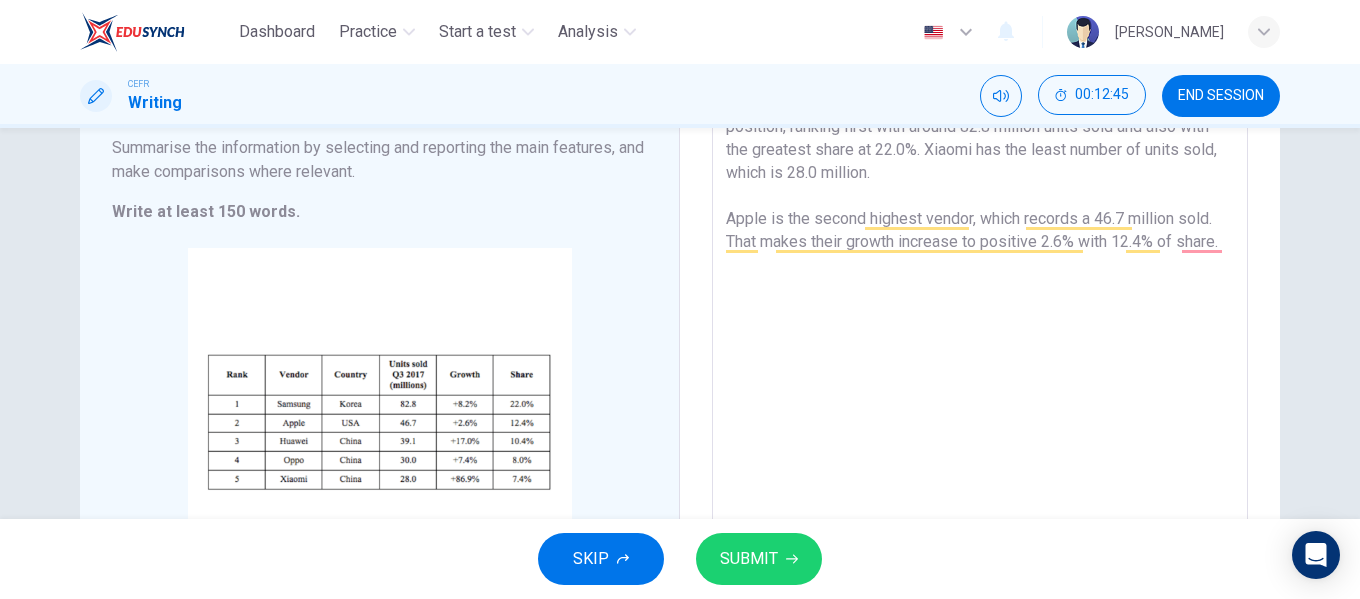 scroll, scrollTop: 236, scrollLeft: 0, axis: vertical 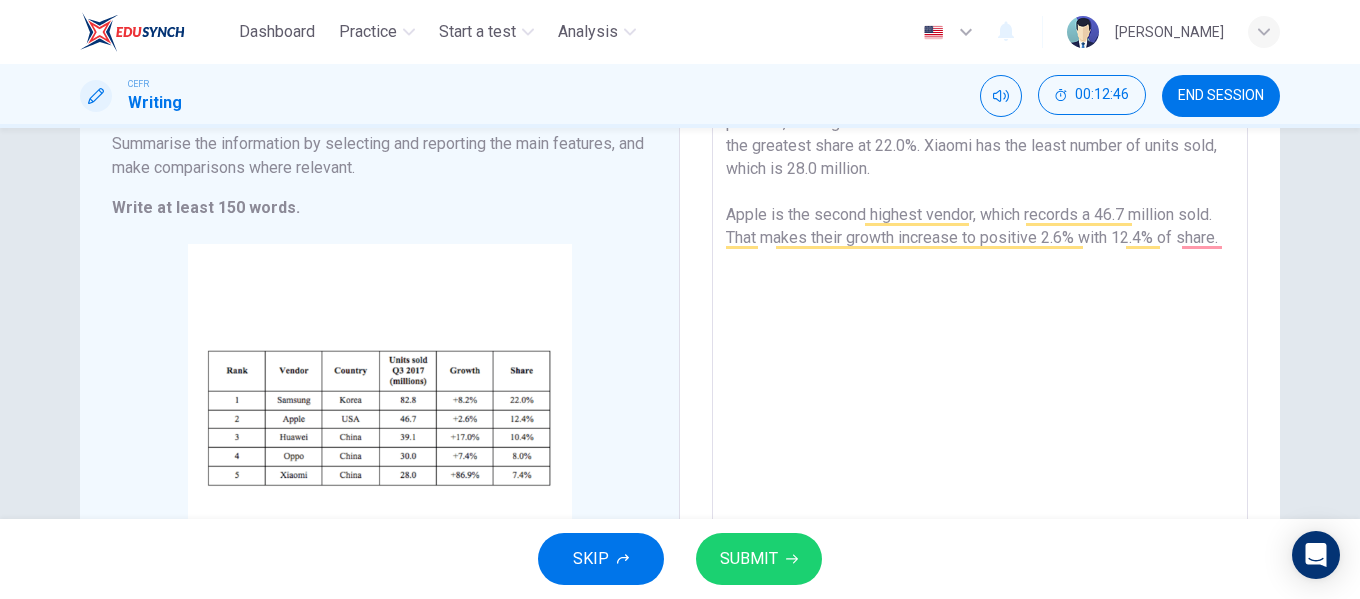 click on "The table illustrates the revenue of the top five smartphone vendors worldwide in the third quarter of 2017.
Overall, Samsung from Korea holds a significant position, ranking first with around 82.8 million units sold and also with the greatest share at 22.0%. Xiaomi has the least number of units sold, which is 28.0 million.
Apple is the second highest vendor, which records a 46.7 million sold. That makes their growth increase to positive 2.6% with 12.4% of share." at bounding box center (980, 298) 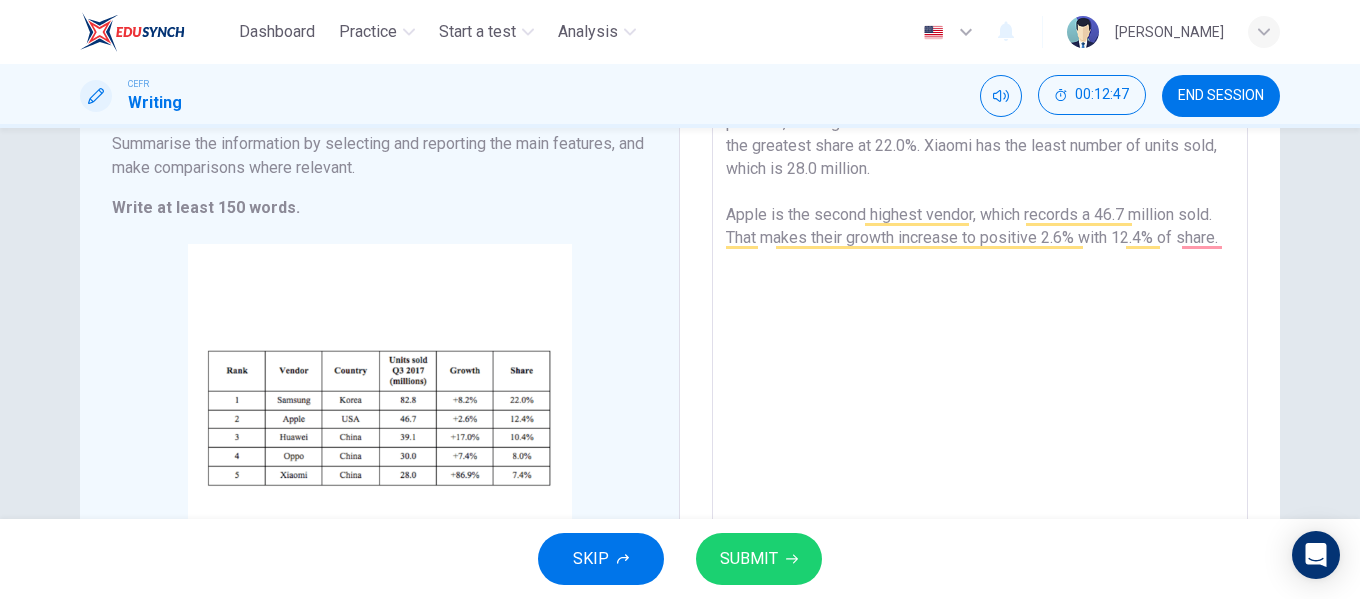 click on "The table illustrates the revenue of the top five smartphone vendors worldwide in the third quarter of 2017.
Overall, Samsung from Korea holds a significant position, ranking first with around 82.8 million units sold and also with the greatest share at 22.0%. Xiaomi has the least number of units sold, which is 28.0 million.
Apple is the second highest vendor, which records a 46.7 million sold. That makes their growth increase to positive 2.6% with 12.4% of share." at bounding box center (980, 298) 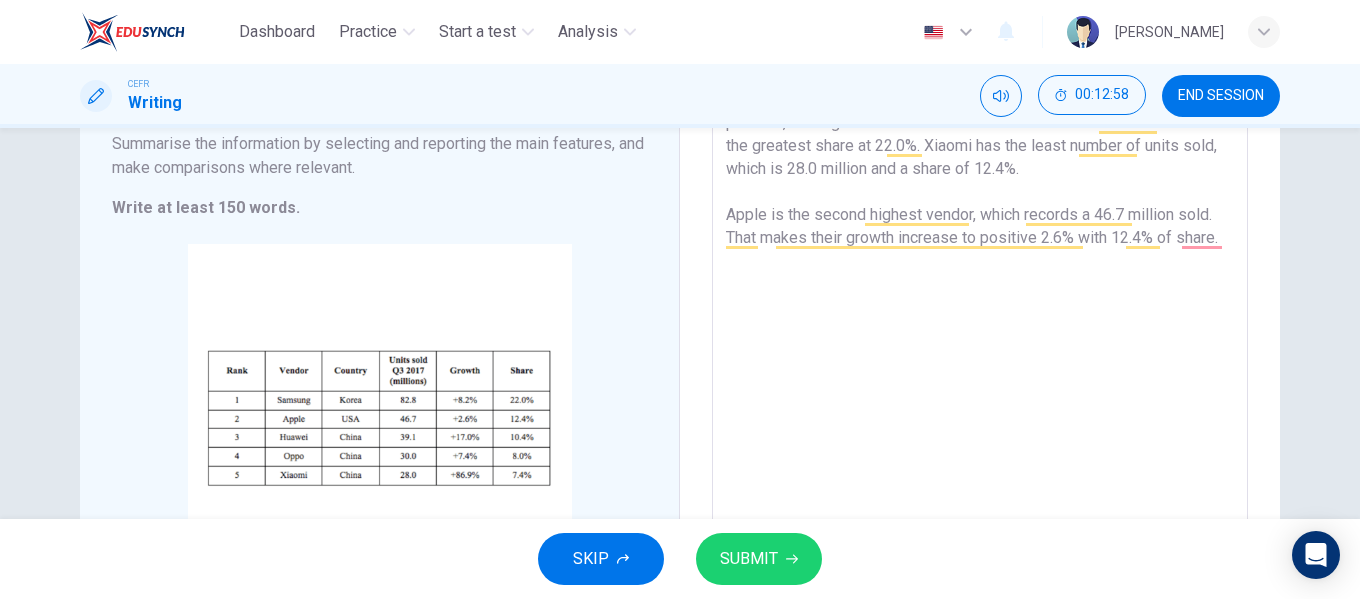 click on "The table illustrates the revenue of the top five smartphone vendors worldwide in the third quarter of 2017.
Overall, Samsung from Korea holds a significant position, ranking first with around 82.8 million units sold and also with the greatest share at 22.0%. Xiaomi has the least number of units sold, which is 28.0 million and a share of 12.4%.
Apple is the second highest vendor, which records a 46.7 million sold. That makes their growth increase to positive 2.6% with 12.4% of share." at bounding box center [980, 298] 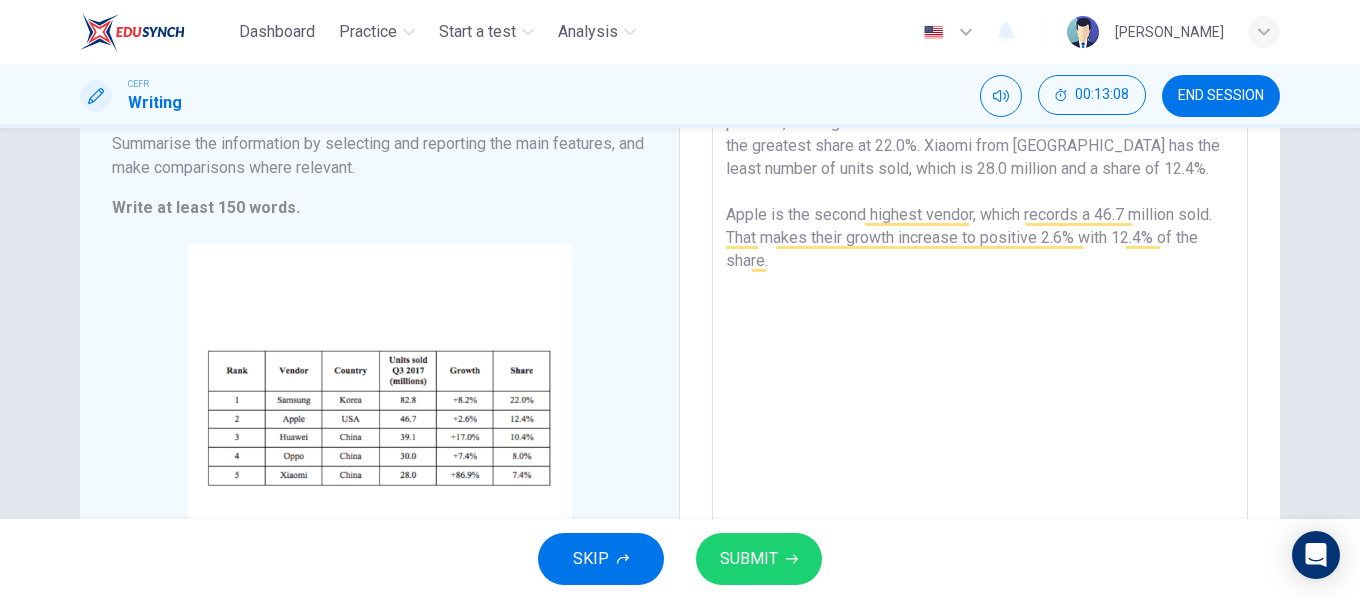 click on "The table illustrates the revenue of the top five smartphone vendors worldwide in the third quarter of 2017.
Overall, Samsung from Korea holds a significant position, ranking first with around 82.8 million units sold and also with the greatest share at 22.0%. Xiaomi from China has the least number of units sold, which is 28.0 million and a share of 12.4%.
Apple is the second highest vendor, which records a 46.7 million sold. That makes their growth increase to positive 2.6% with 12.4% of the share." at bounding box center [980, 298] 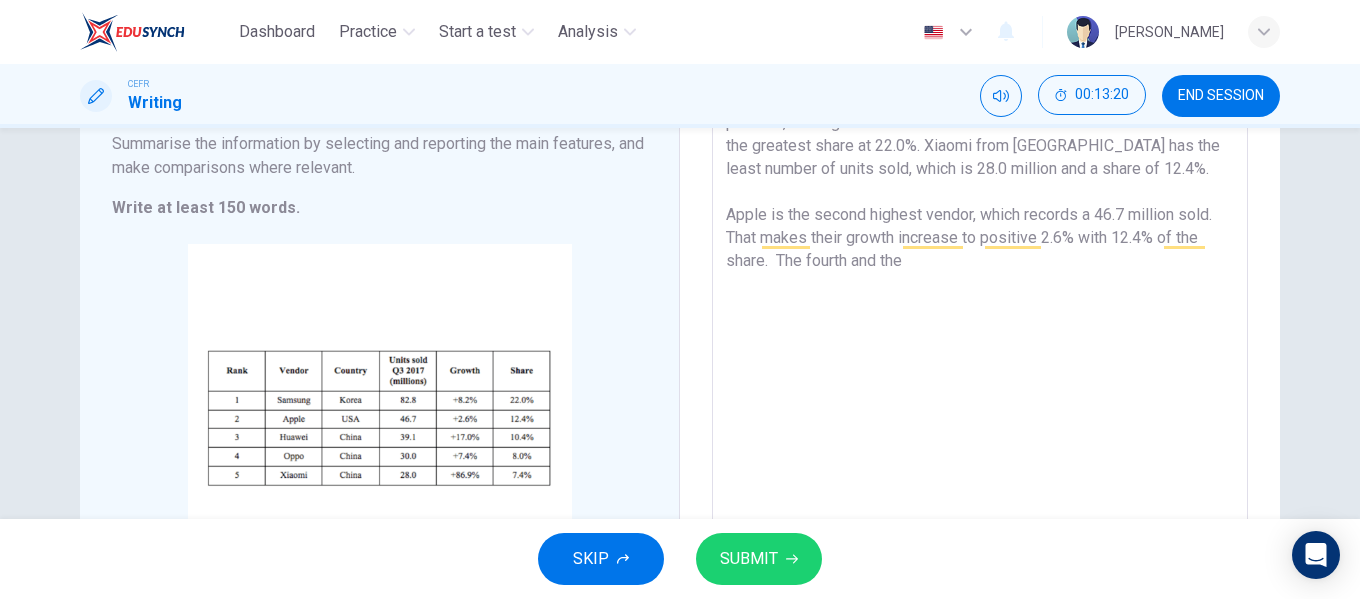 drag, startPoint x: 848, startPoint y: 260, endPoint x: 802, endPoint y: 264, distance: 46.173584 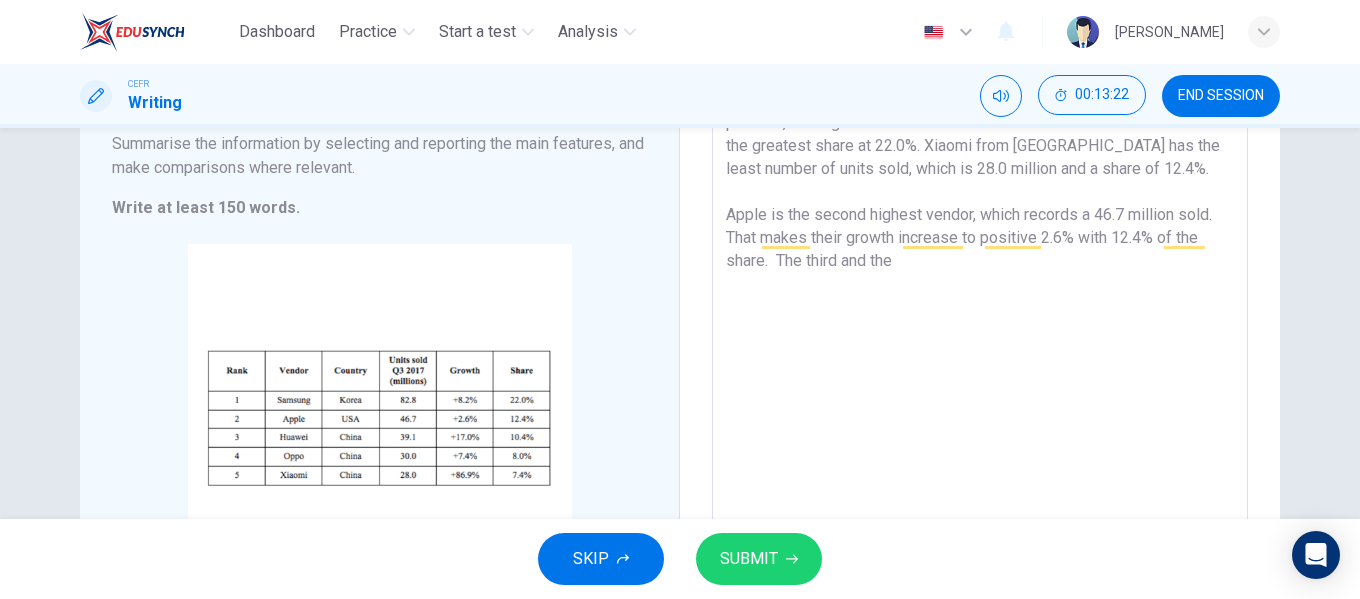 click on "The table illustrates the revenue of the top five smartphone vendors worldwide in the third quarter of 2017.
Overall, Samsung from Korea holds a significant position, ranking first with around 82.8 million units sold and also with the greatest share at 22.0%. Xiaomi from China has the least number of units sold, which is 28.0 million and a share of 12.4%.
Apple is the second highest vendor, which records a 46.7 million sold. That makes their growth increase to positive 2.6% with 12.4% of the share.  The third and the" at bounding box center [980, 298] 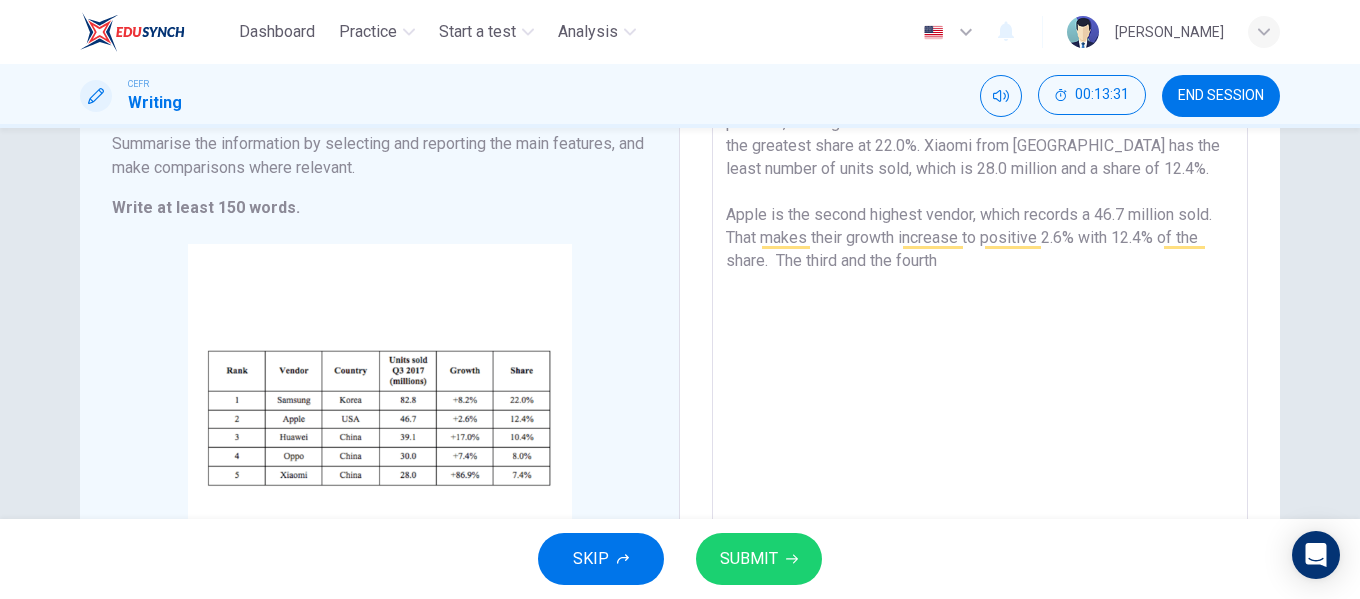 drag, startPoint x: 771, startPoint y: 257, endPoint x: 798, endPoint y: 274, distance: 31.906113 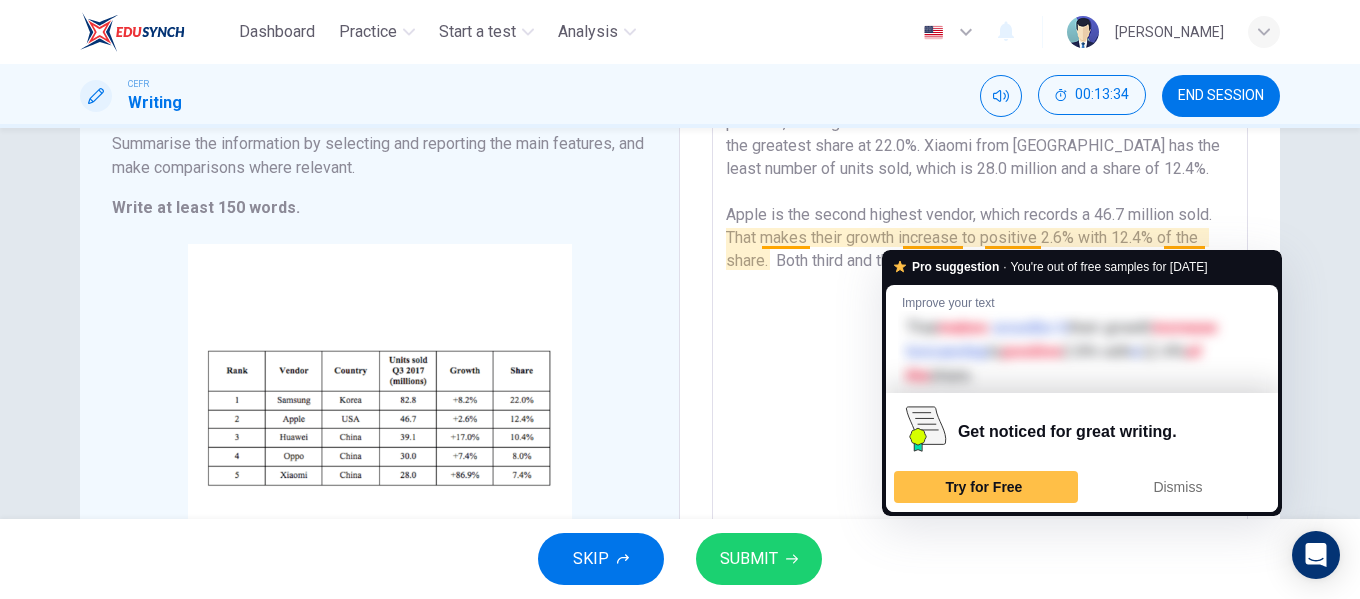 click on "The table illustrates the revenue of the top five smartphone vendors worldwide in the third quarter of 2017.
Overall, Samsung from Korea holds a significant position, ranking first with around 82.8 million units sold and also with the greatest share at 22.0%. Xiaomi from China has the least number of units sold, which is 28.0 million and a share of 12.4%.
Apple is the second highest vendor, which records a 46.7 million sold. That makes their growth increase to positive 2.6% with 12.4% of the share.  Both third and the fourth" at bounding box center [980, 298] 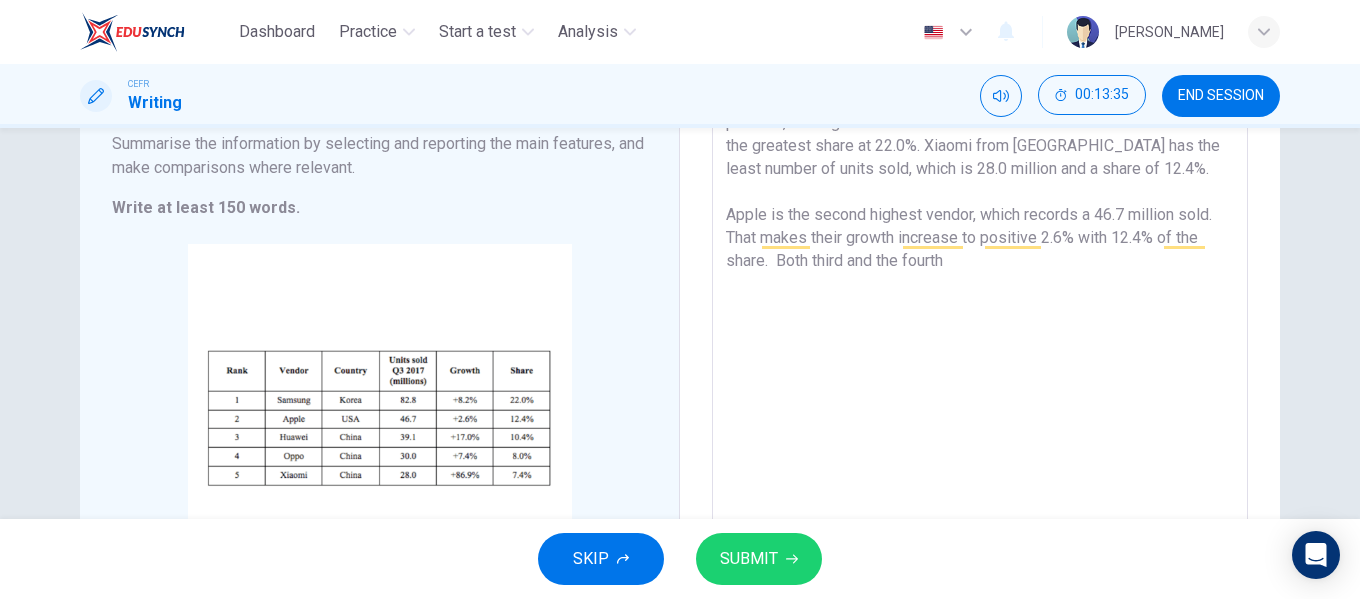 drag, startPoint x: 901, startPoint y: 259, endPoint x: 869, endPoint y: 266, distance: 32.75668 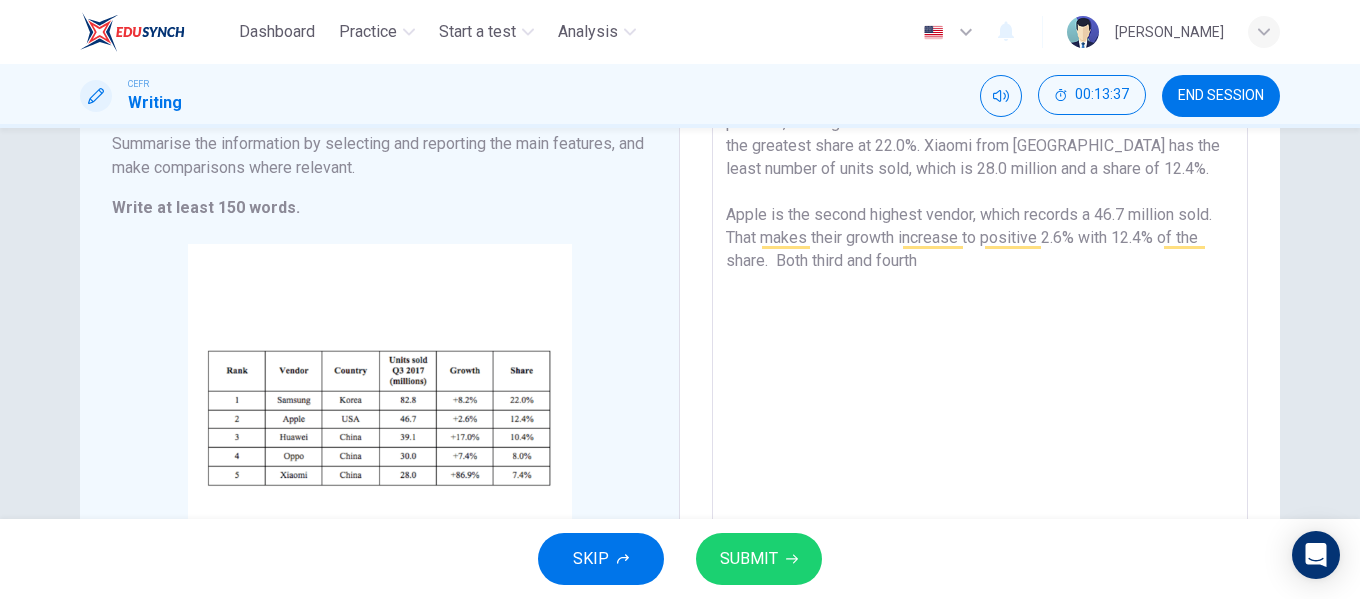 click on "The table illustrates the revenue of the top five smartphone vendors worldwide in the third quarter of 2017.
Overall, Samsung from Korea holds a significant position, ranking first with around 82.8 million units sold and also with the greatest share at 22.0%. Xiaomi from China has the least number of units sold, which is 28.0 million and a share of 12.4%.
Apple is the second highest vendor, which records a 46.7 million sold. That makes their growth increase to positive 2.6% with 12.4% of the share.  Both third and fourth" at bounding box center (980, 298) 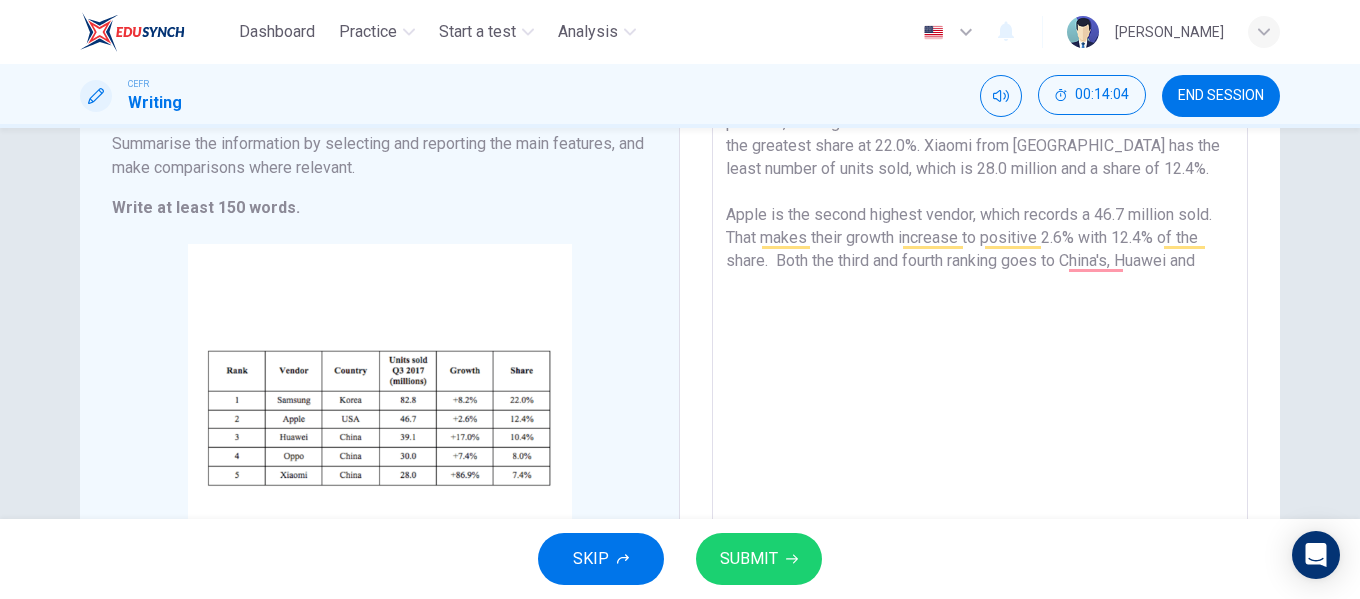 click on "The table illustrates the revenue of the top five smartphone vendors worldwide in the third quarter of 2017.
Overall, Samsung from Korea holds a significant position, ranking first with around 82.8 million units sold and also with the greatest share at 22.0%. Xiaomi from China has the least number of units sold, which is 28.0 million and a share of 12.4%.
Apple is the second highest vendor, which records a 46.7 million sold. That makes their growth increase to positive 2.6% with 12.4% of the share.  Both the third and fourth ranking goes to China's, Huawei and" at bounding box center (980, 298) 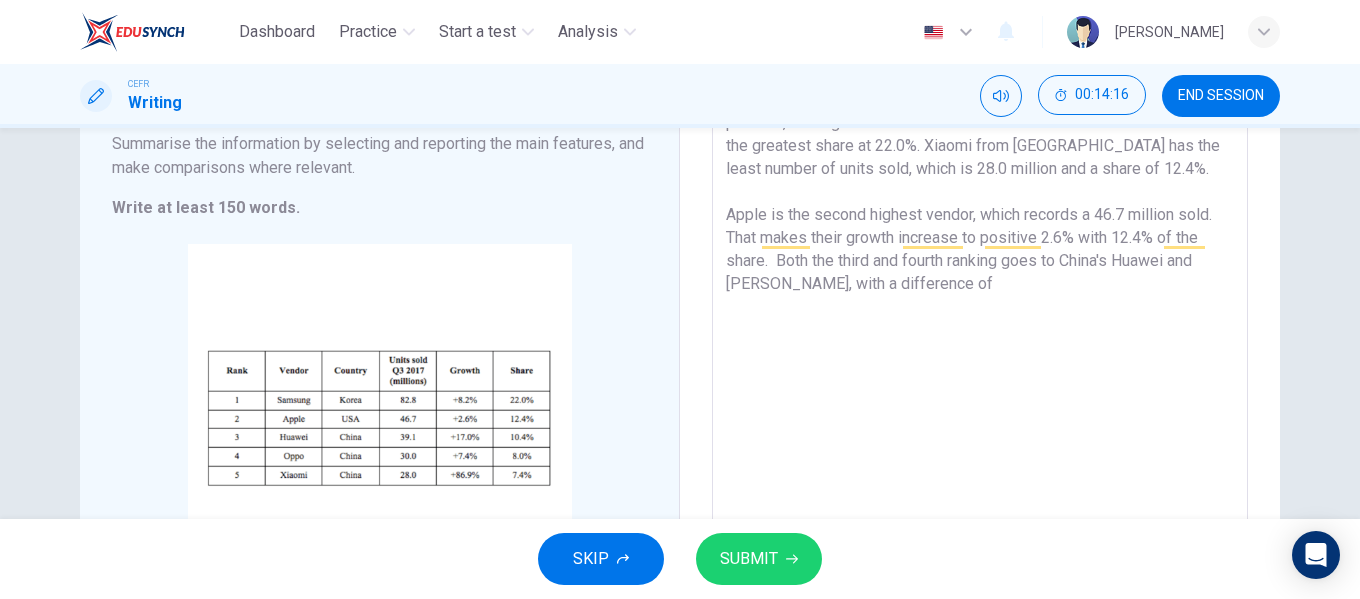 click on "The table illustrates the revenue of the top five smartphone vendors worldwide in the third quarter of 2017.
Overall, Samsung from Korea holds a significant position, ranking first with around 82.8 million units sold and also with the greatest share at 22.0%. Xiaomi from China has the least number of units sold, which is 28.0 million and a share of 12.4%.
Apple is the second highest vendor, which records a 46.7 million sold. That makes their growth increase to positive 2.6% with 12.4% of the share.  Both the third and fourth ranking goes to China's Huawei and Oppo, with a difference of" at bounding box center (980, 298) 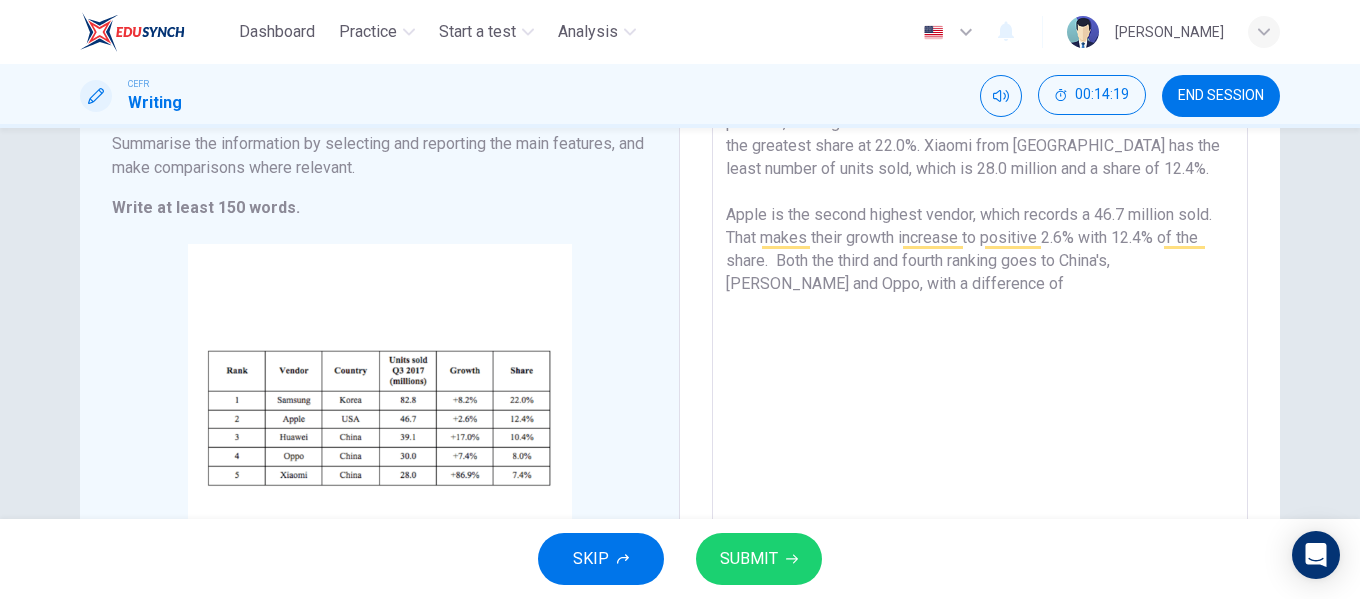 click on "The table illustrates the revenue of the top five smartphone vendors worldwide in the third quarter of 2017.
Overall, Samsung from Korea holds a significant position, ranking first with around 82.8 million units sold and also with the greatest share at 22.0%. Xiaomi from China has the least number of units sold, which is 28.0 million and a share of 12.4%.
Apple is the second highest vendor, which records a 46.7 million sold. That makes their growth increase to positive 2.6% with 12.4% of the share.  Both the third and fourth ranking goes to China's, Huawei and Oppo, with a difference of" at bounding box center [980, 298] 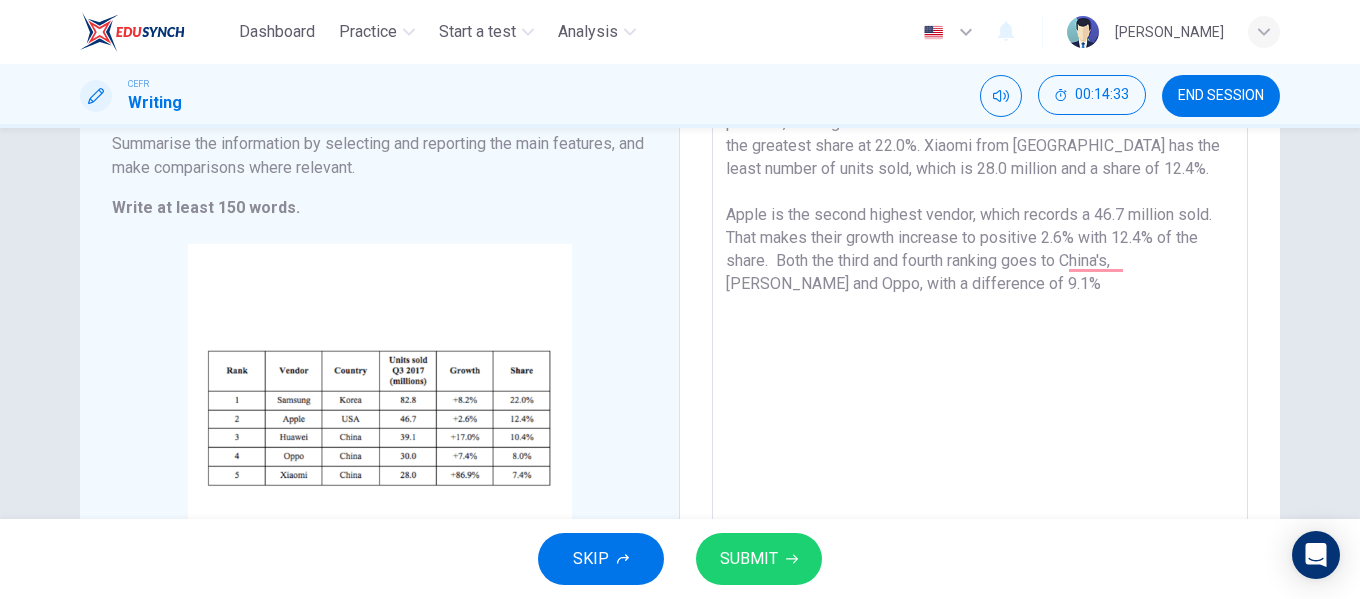 click on "The table illustrates the revenue of the top five smartphone vendors worldwide in the third quarter of 2017.
Overall, Samsung from Korea holds a significant position, ranking first with around 82.8 million units sold and also with the greatest share at 22.0%. Xiaomi from China has the least number of units sold, which is 28.0 million and a share of 12.4%.
Apple is the second highest vendor, which records a 46.7 million sold. That makes their growth increase to positive 2.6% with 12.4% of the share.  Both the third and fourth ranking goes to China's, Huawei and Oppo, with a difference of 9.1%" at bounding box center [980, 298] 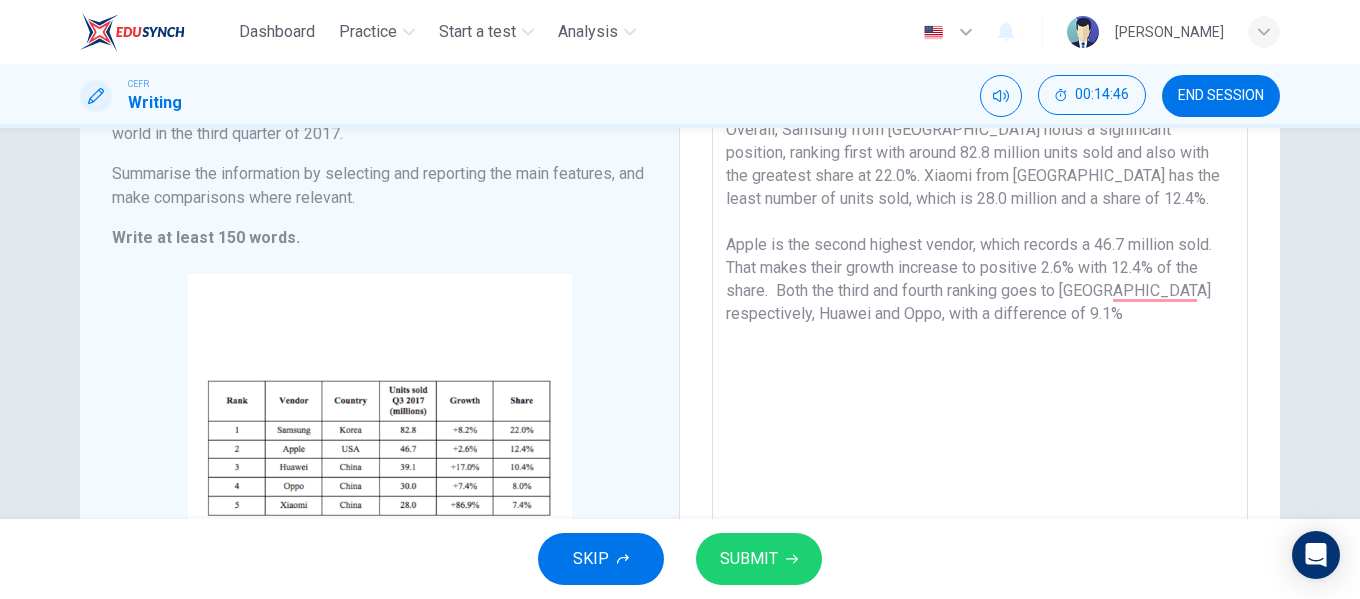 scroll, scrollTop: 196, scrollLeft: 0, axis: vertical 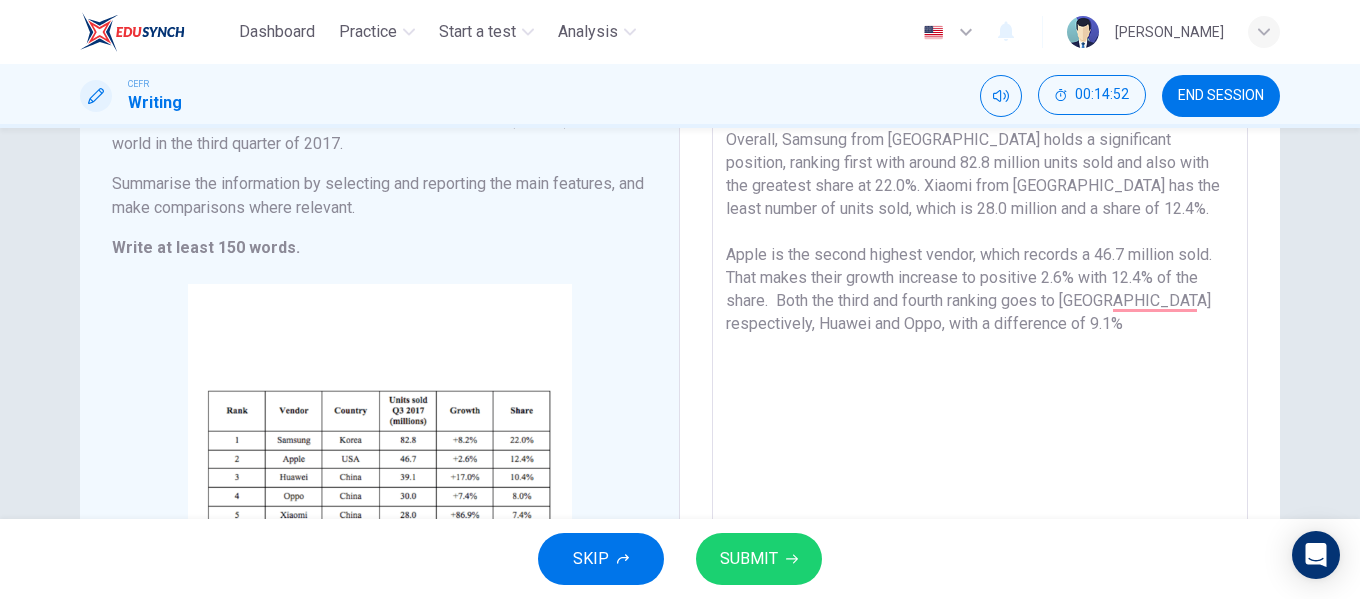 click on "The table illustrates the revenue of the top five smartphone vendors worldwide in the third quarter of 2017.
Overall, Samsung from Korea holds a significant position, ranking first with around 82.8 million units sold and also with the greatest share at 22.0%. Xiaomi from China has the least number of units sold, which is 28.0 million and a share of 12.4%.
Apple is the second highest vendor, which records a 46.7 million sold. That makes their growth increase to positive 2.6% with 12.4% of the share.  Both the third and fourth ranking goes to China respectively, Huawei and Oppo, with a difference of 9.1%" at bounding box center [980, 338] 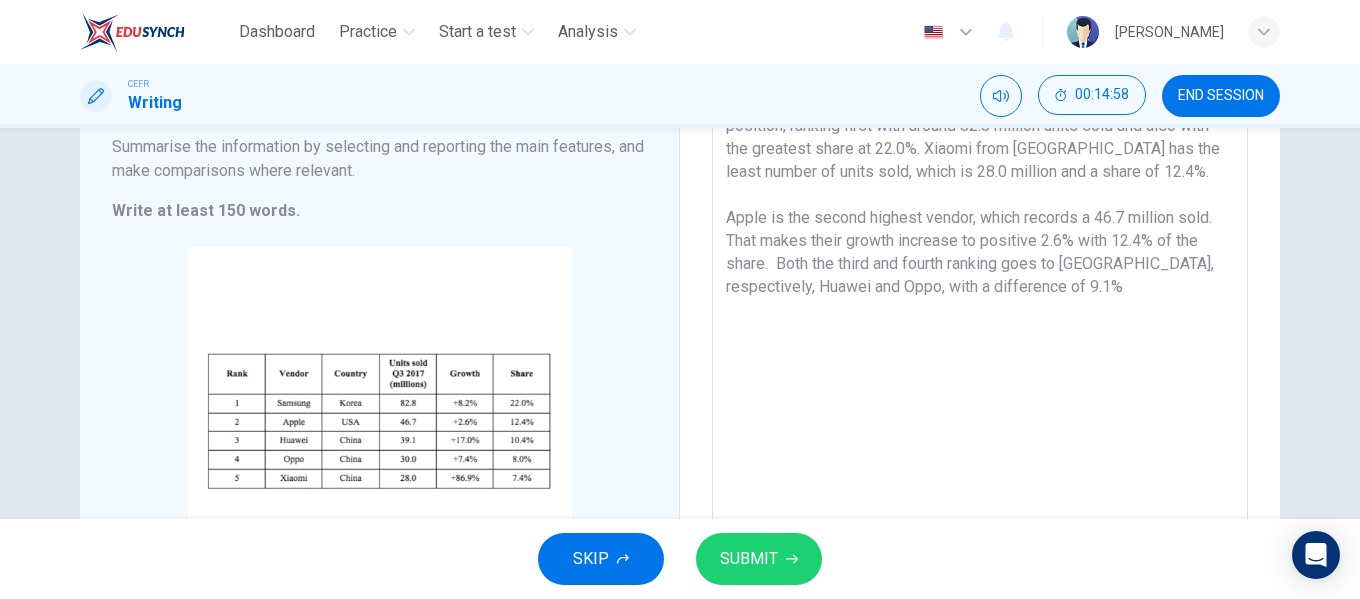 scroll, scrollTop: 289, scrollLeft: 0, axis: vertical 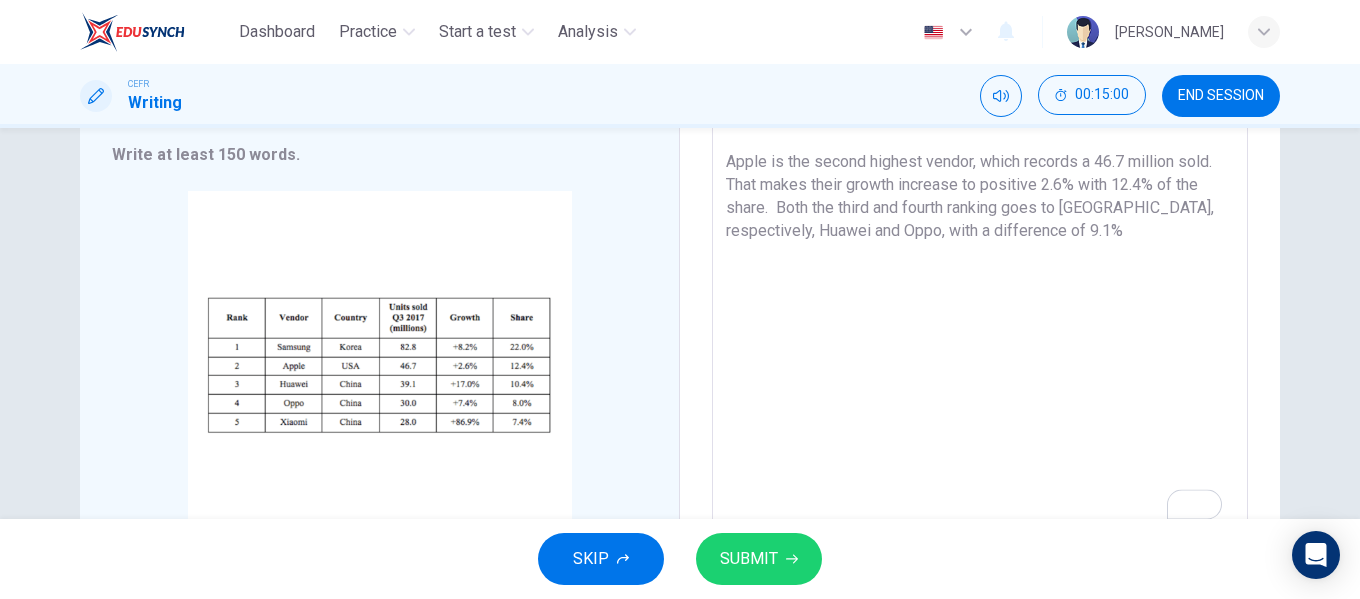 click on "The table illustrates the revenue of the top five smartphone vendors worldwide in the third quarter of 2017.
Overall, Samsung from Korea holds a significant position, ranking first with around 82.8 million units sold and also with the greatest share at 22.0%. Xiaomi from China has the least number of units sold, which is 28.0 million and a share of 12.4%.
Apple is the second highest vendor, which records a 46.7 million sold. That makes their growth increase to positive 2.6% with 12.4% of the share.  Both the third and fourth ranking goes to China, respectively, Huawei and Oppo, with a difference of 9.1%" at bounding box center (980, 245) 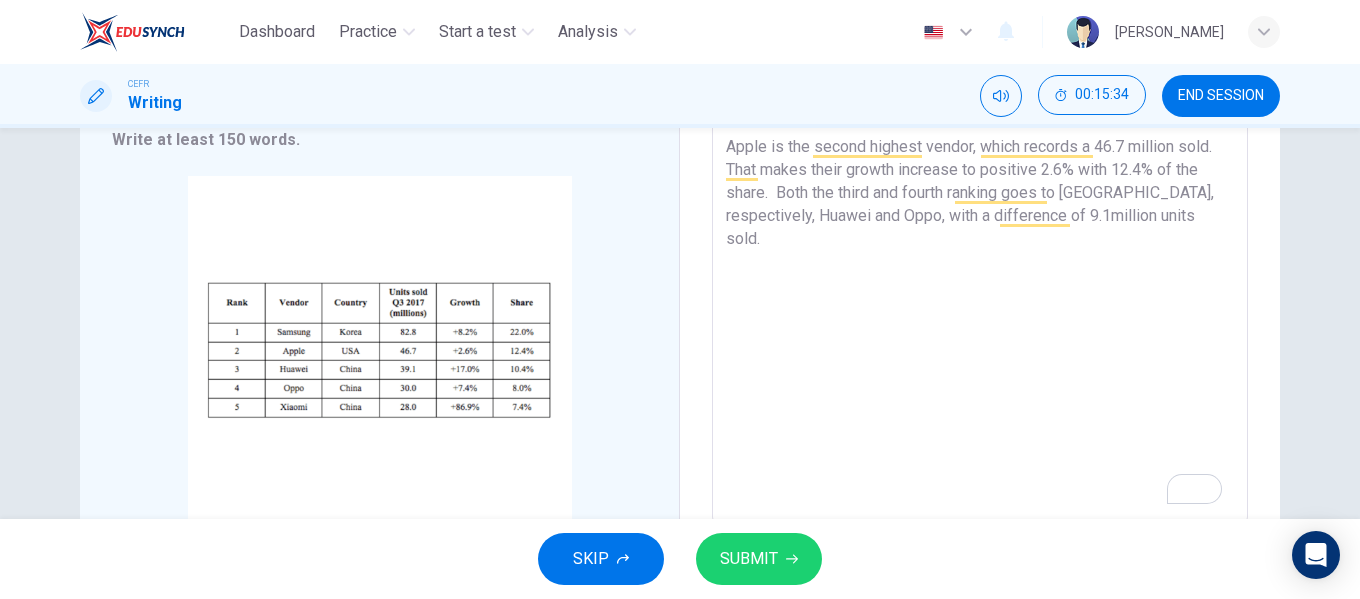 scroll, scrollTop: 305, scrollLeft: 0, axis: vertical 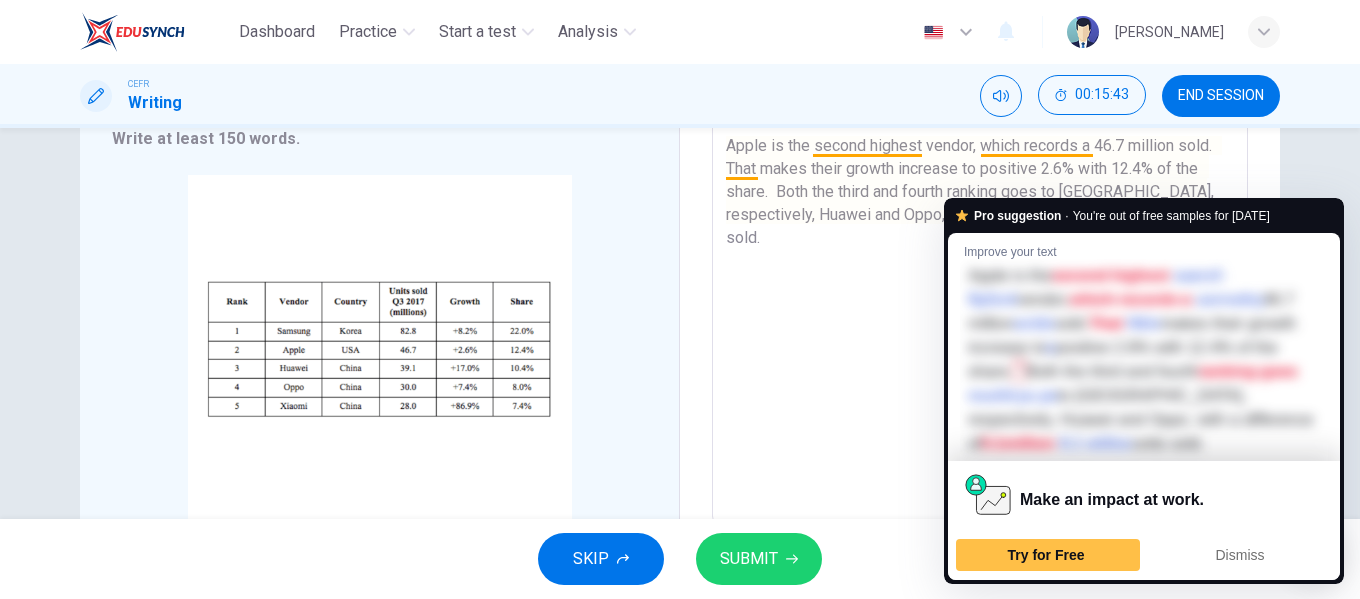 click on "The table illustrates the revenue of the top five smartphone vendors worldwide in the third quarter of 2017.
Overall, Samsung from Korea holds a significant position, ranking first with around 82.8 million units sold and also with the greatest share at 22.0%. Xiaomi from China has the least number of units sold, which is 28.0 million and a share of 12.4%.
Apple is the second highest vendor, which records a 46.7 million sold. That makes their growth increase to positive 2.6% with 12.4% of the share.  Both the third and fourth ranking goes to China, respectively, Huawei and Oppo, with a difference of 9.1million units sold." at bounding box center [980, 229] 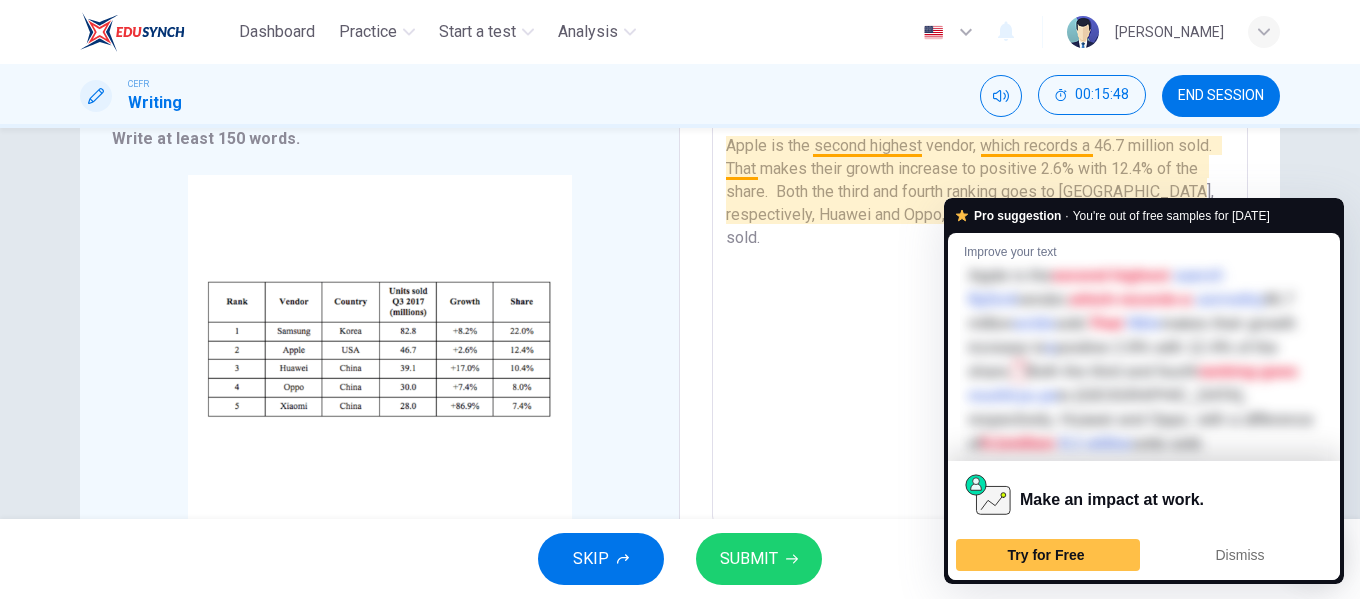 click on "The table illustrates the revenue of the top five smartphone vendors worldwide in the third quarter of 2017.
Overall, Samsung from Korea holds a significant position, ranking first with around 82.8 million units sold and also with the greatest share at 22.0%. Xiaomi from China has the least number of units sold, which is 28.0 million and a share of 12.4%.
Apple is the second highest vendor, which records a 46.7 million sold. That makes their growth increase to positive 2.6% with 12.4% of the share.  Both the third and fourth ranking goes to China, respectively, Huawei and Oppo, with a difference of 9.1million units sold." at bounding box center [980, 229] 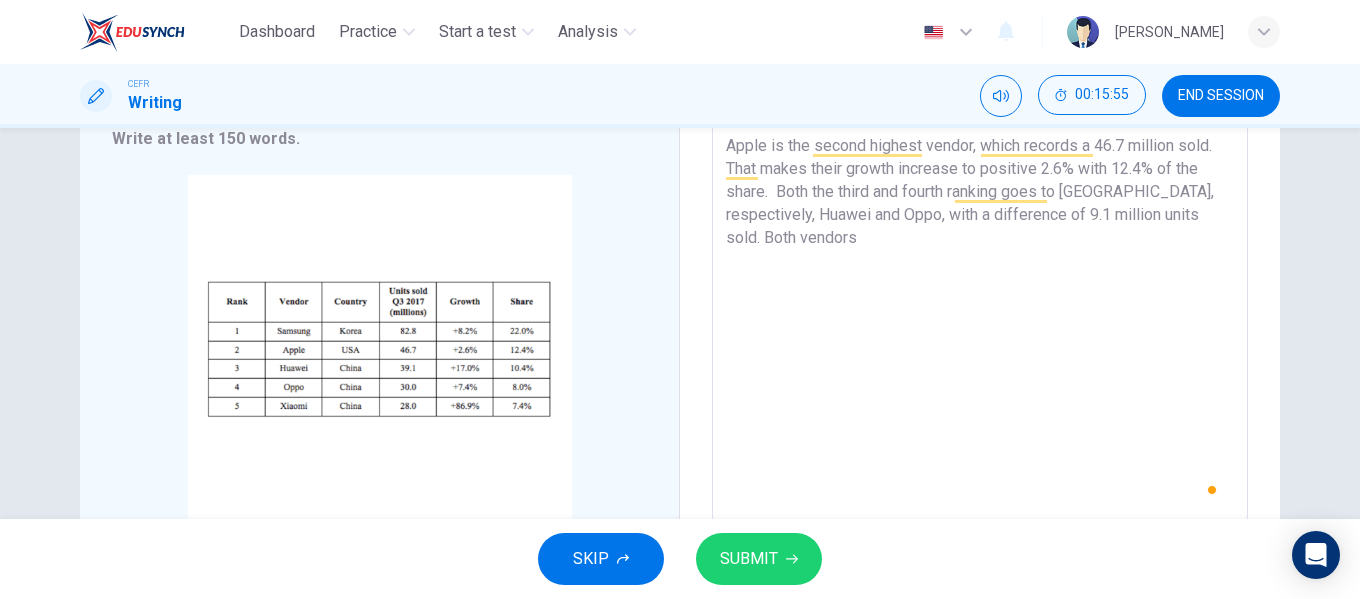 type on "The table illustrates the revenue of the top five smartphone vendors worldwide in the third quarter of 2017.
Overall, Samsung from Korea holds a significant position, ranking first with around 82.8 million units sold and also with the greatest share at 22.0%. Xiaomi from China has the least number of units sold, which is 28.0 million and a share of 12.4%.
Apple is the second highest vendor, which records a 46.7 million sold. That makes their growth increase to positive 2.6% with 12.4% of the share.  Both the third and fourth ranking goes to China, respectively, Huawei and Oppo, with a difference of 9.1 million units sold. Both vendors" 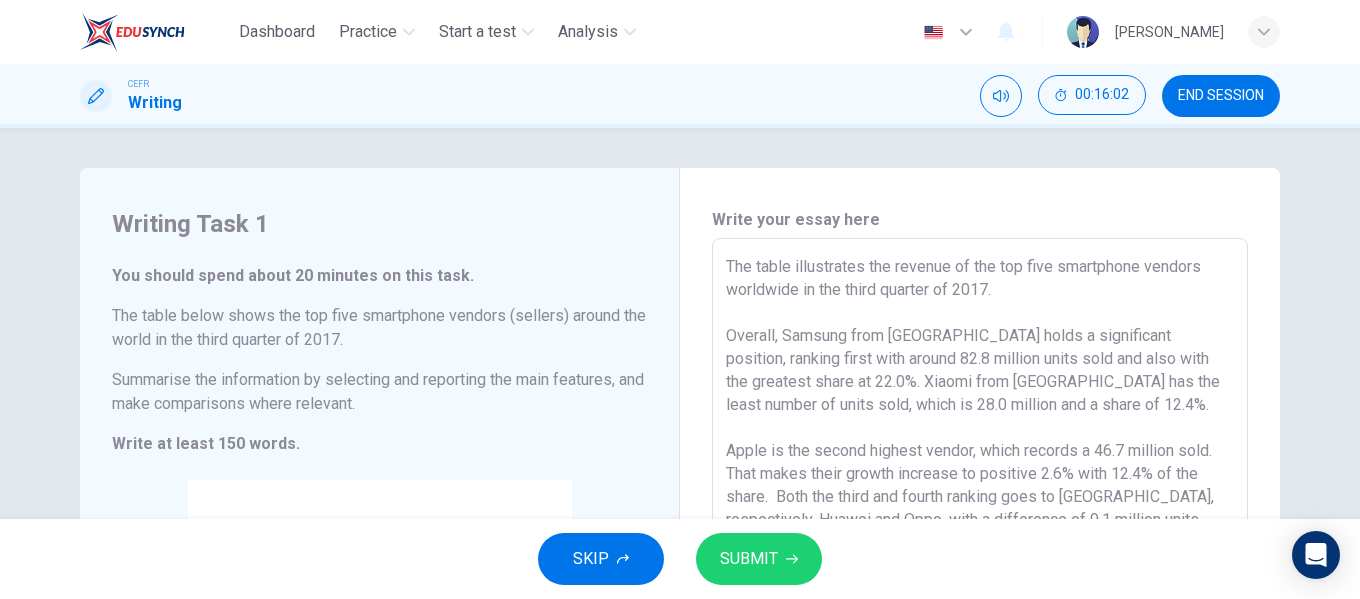 scroll, scrollTop: 0, scrollLeft: 0, axis: both 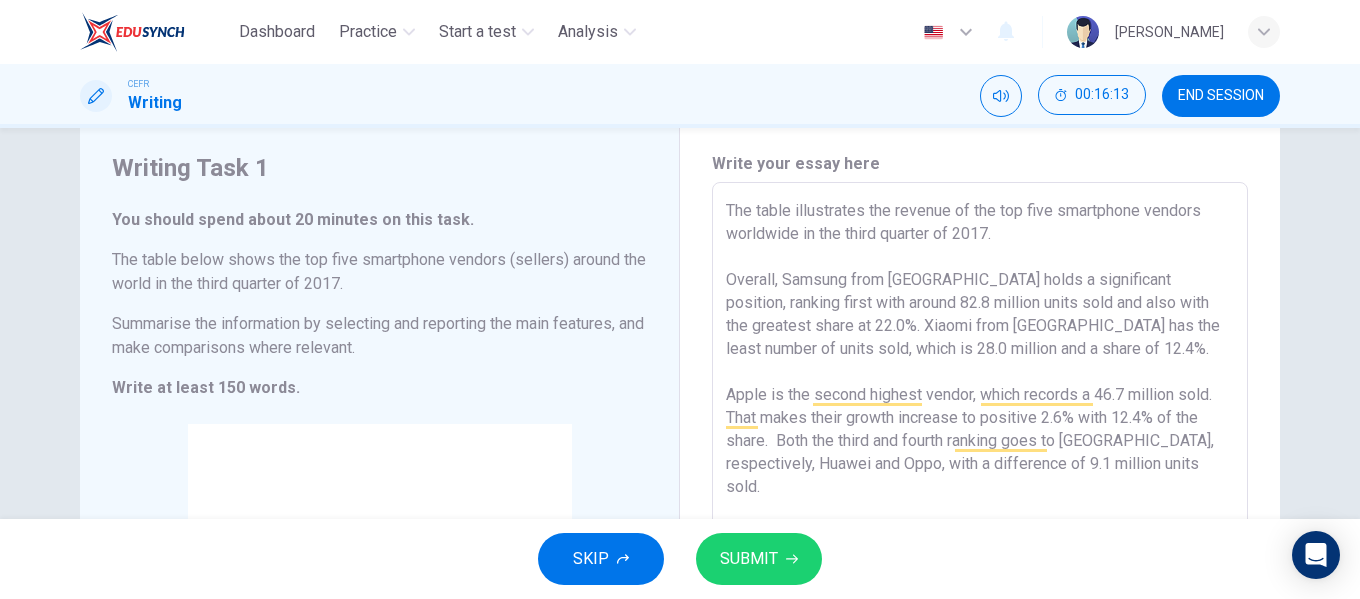 type on "The table illustrates the revenue of the top five smartphone vendors worldwide in the third quarter of 2017.
Overall, Samsung from Korea holds a significant position, ranking first with around 82.8 million units sold and also with the greatest share at 22.0%. Xiaomi from China has the least number of units sold, which is 28.0 million and a share of 12.4%.
Apple is the second highest vendor, which records a 46.7 million sold. That makes their growth increase to positive 2.6% with 12.4% of the share.  Both the third and fourth ranking goes to China, respectively, Huawei and Oppo, with a difference of 9.1 million units sold." 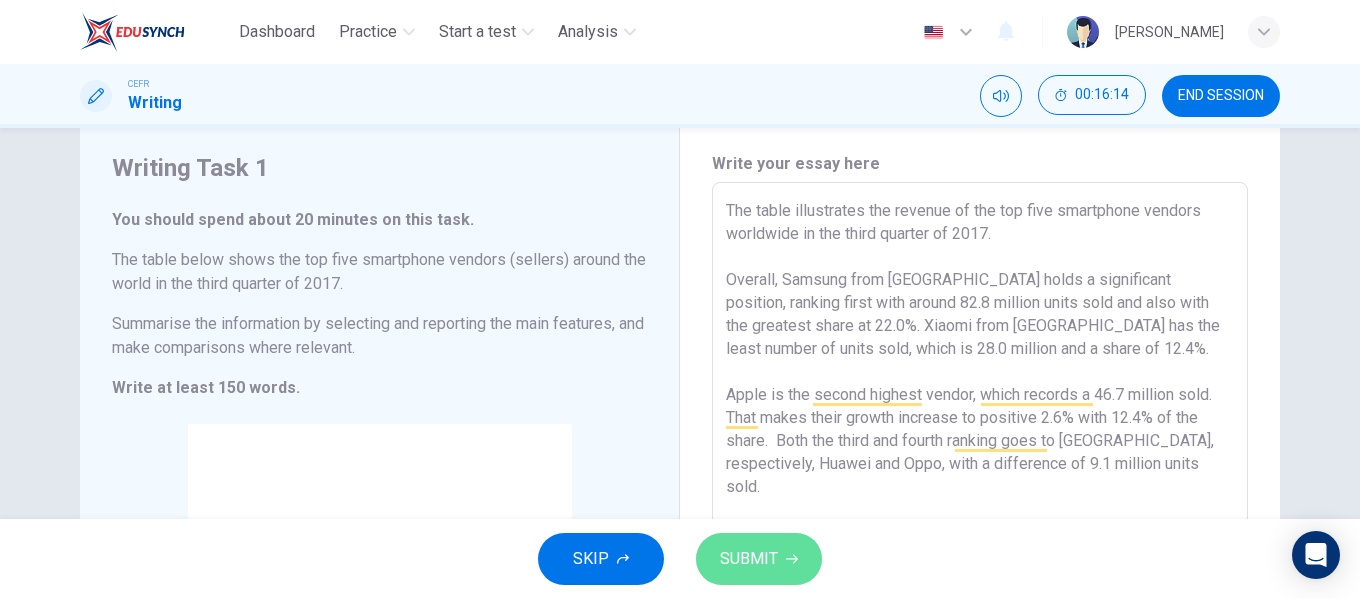 click on "SUBMIT" at bounding box center [749, 559] 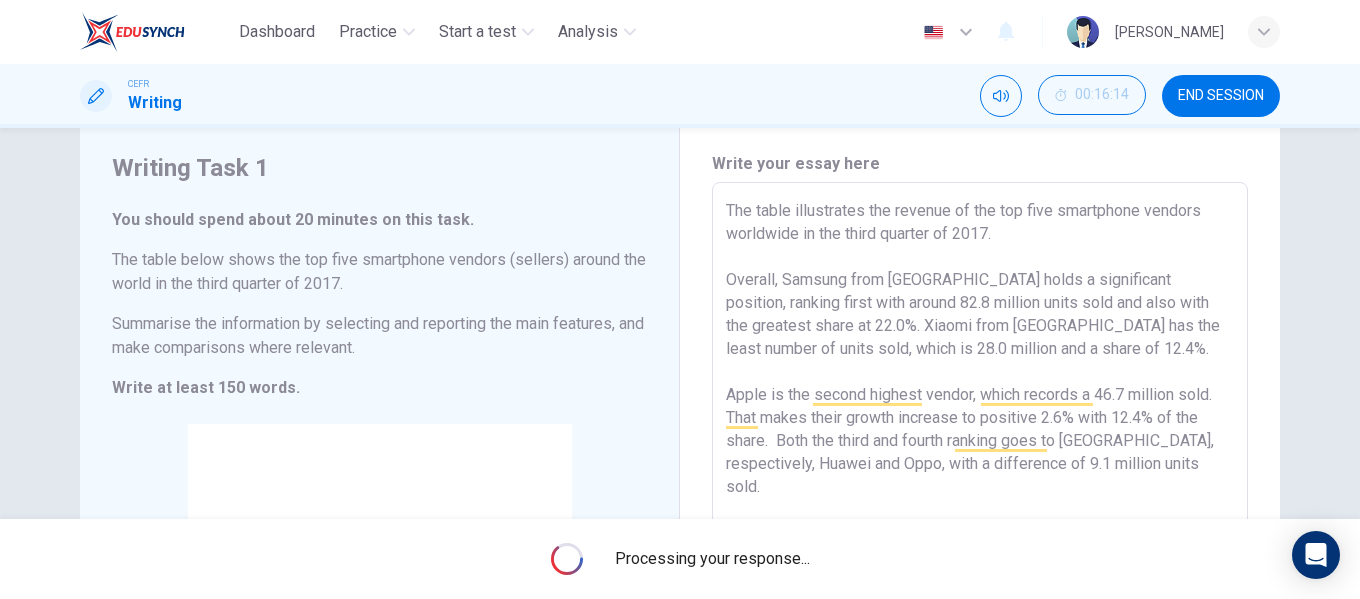 scroll, scrollTop: 0, scrollLeft: 0, axis: both 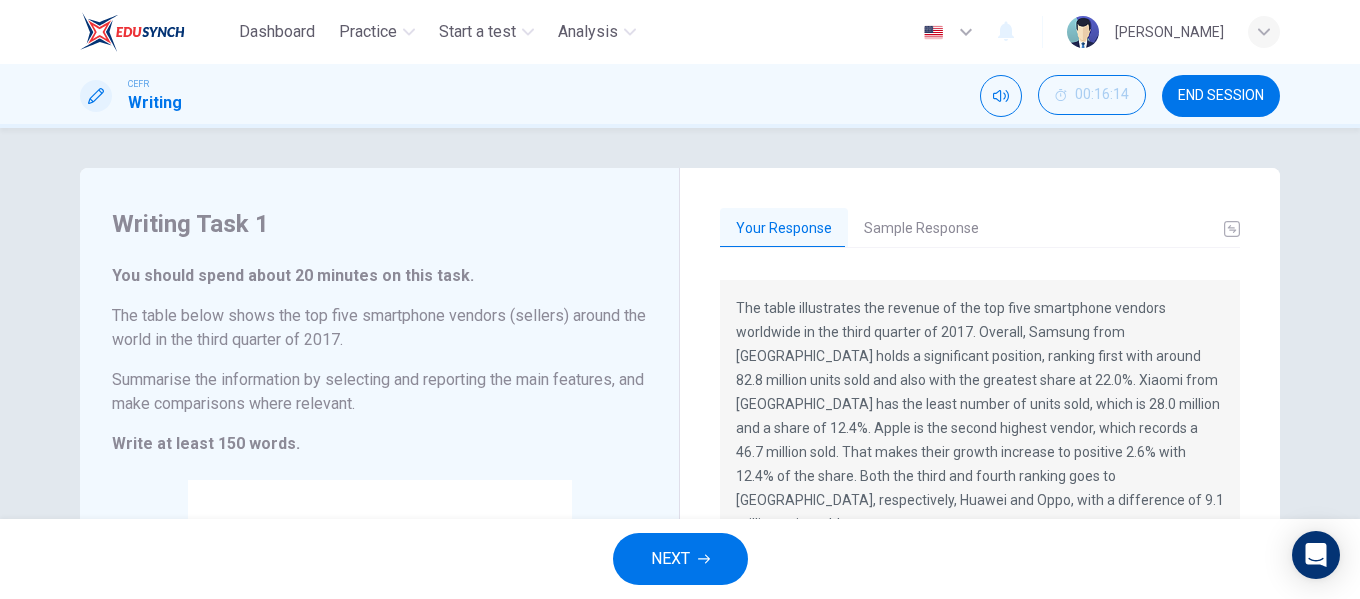 click on "Sample Response" at bounding box center [921, 229] 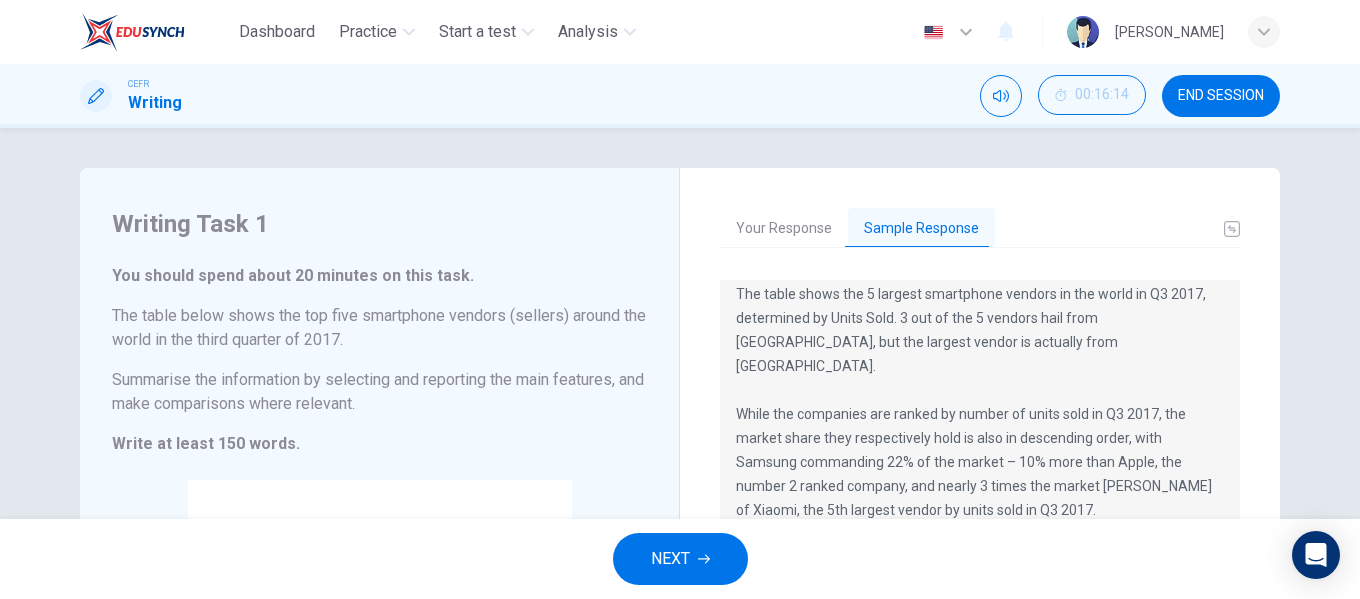 scroll, scrollTop: 120, scrollLeft: 0, axis: vertical 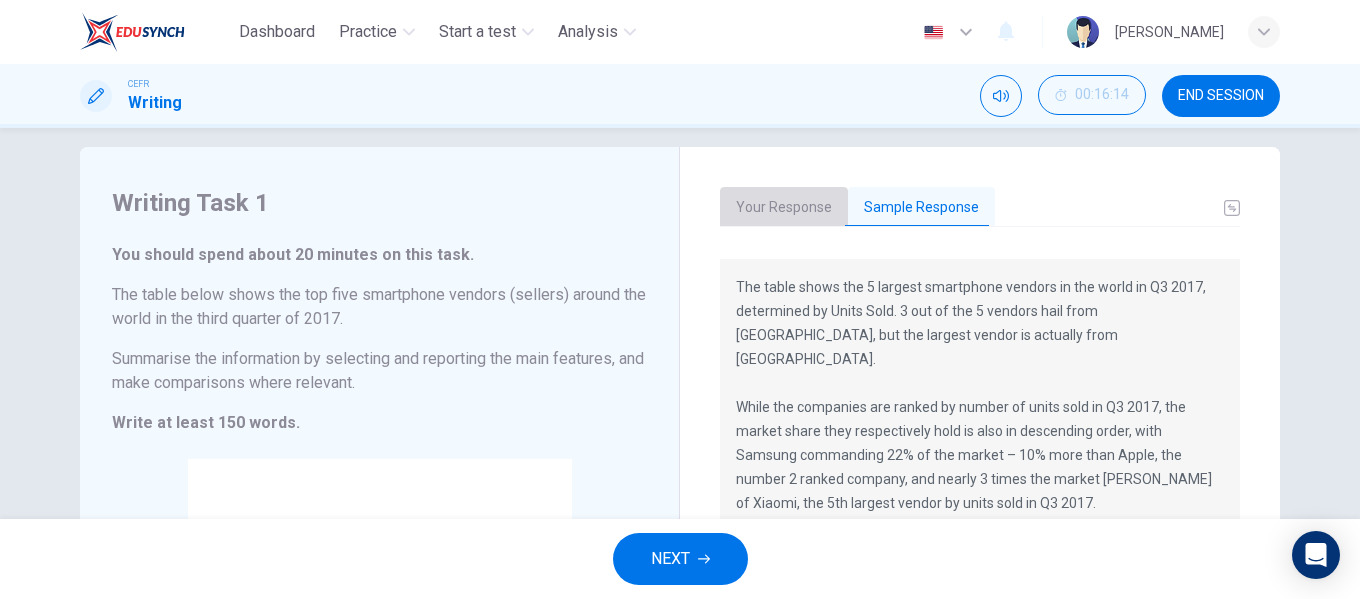 click on "Your Response" at bounding box center (784, 208) 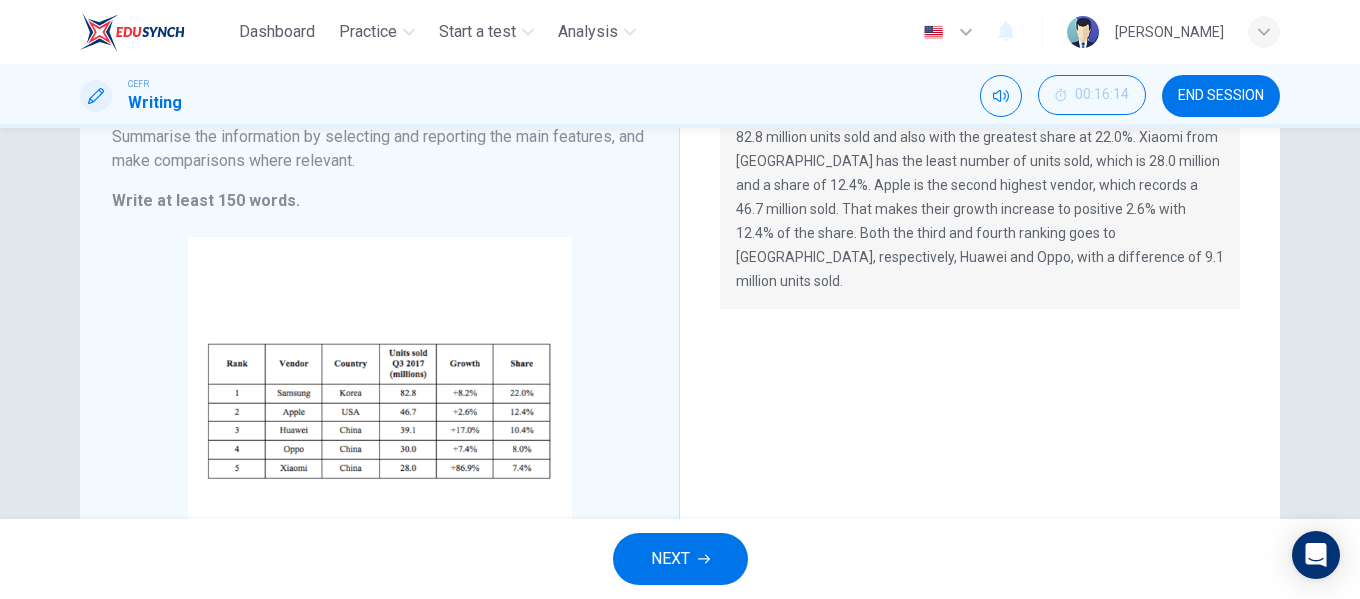scroll, scrollTop: 60, scrollLeft: 0, axis: vertical 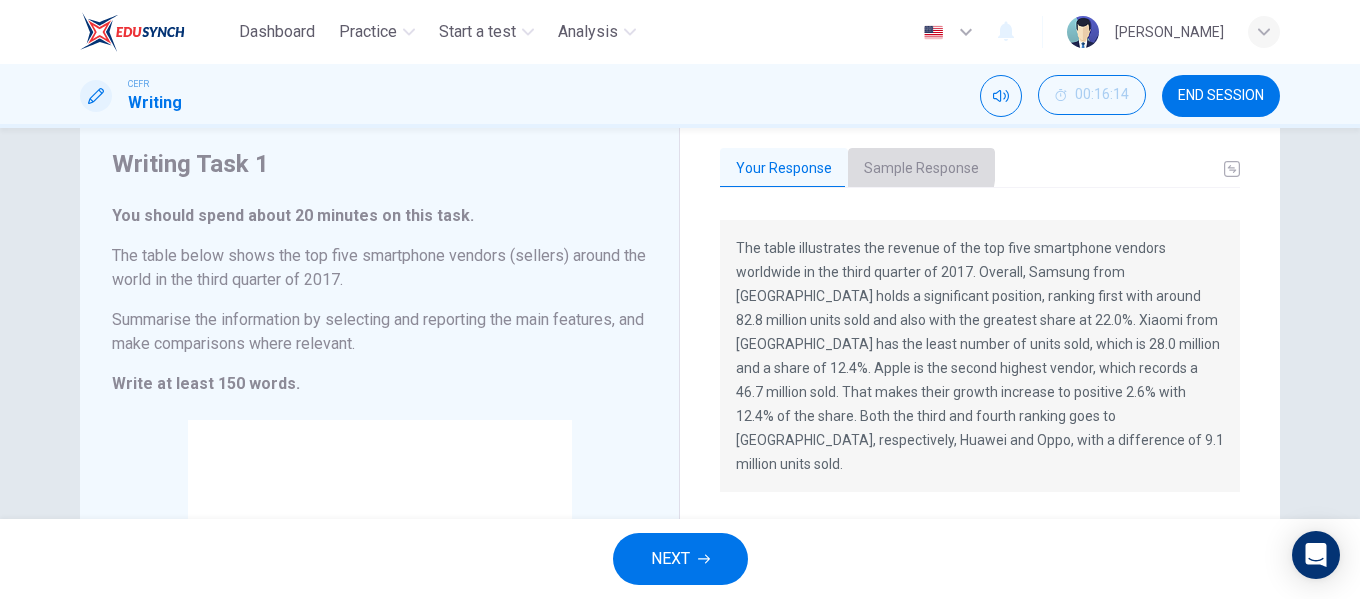 click on "Sample Response" at bounding box center [921, 169] 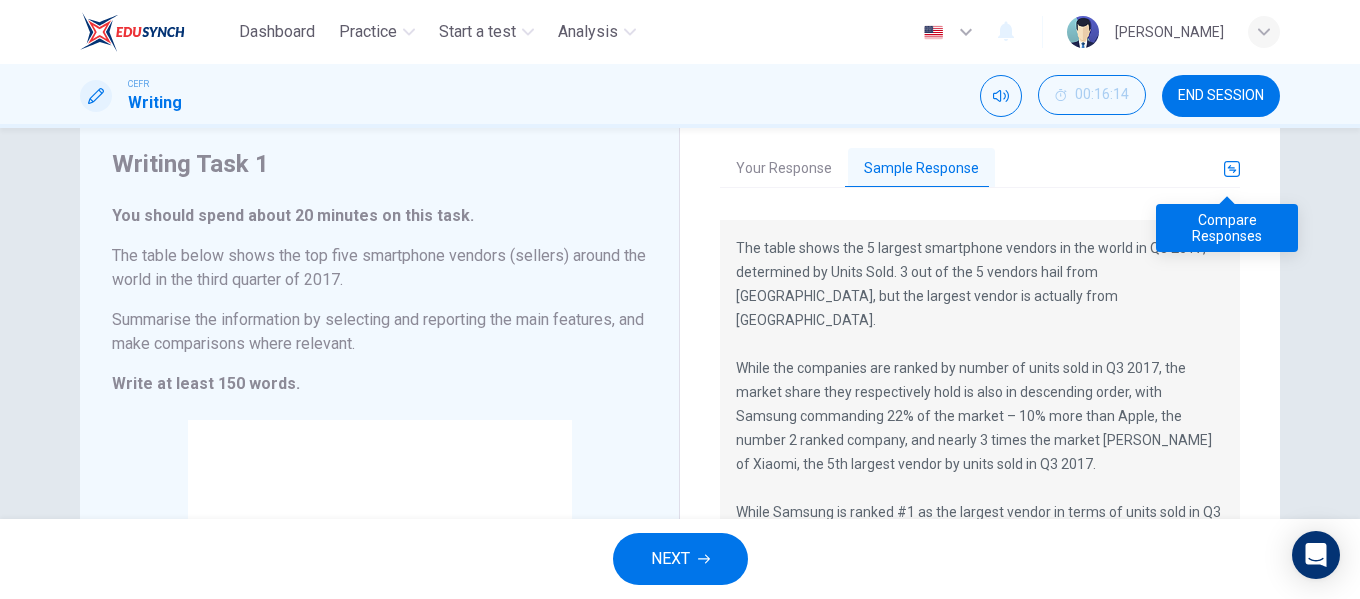 click 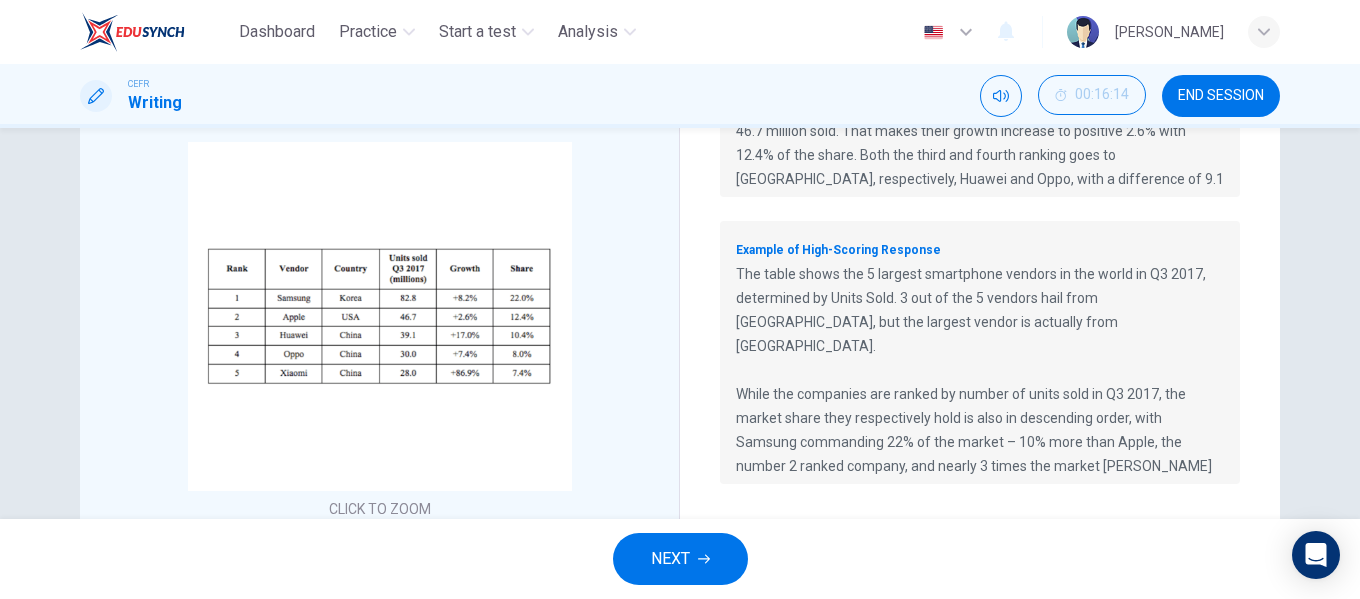 scroll, scrollTop: 338, scrollLeft: 0, axis: vertical 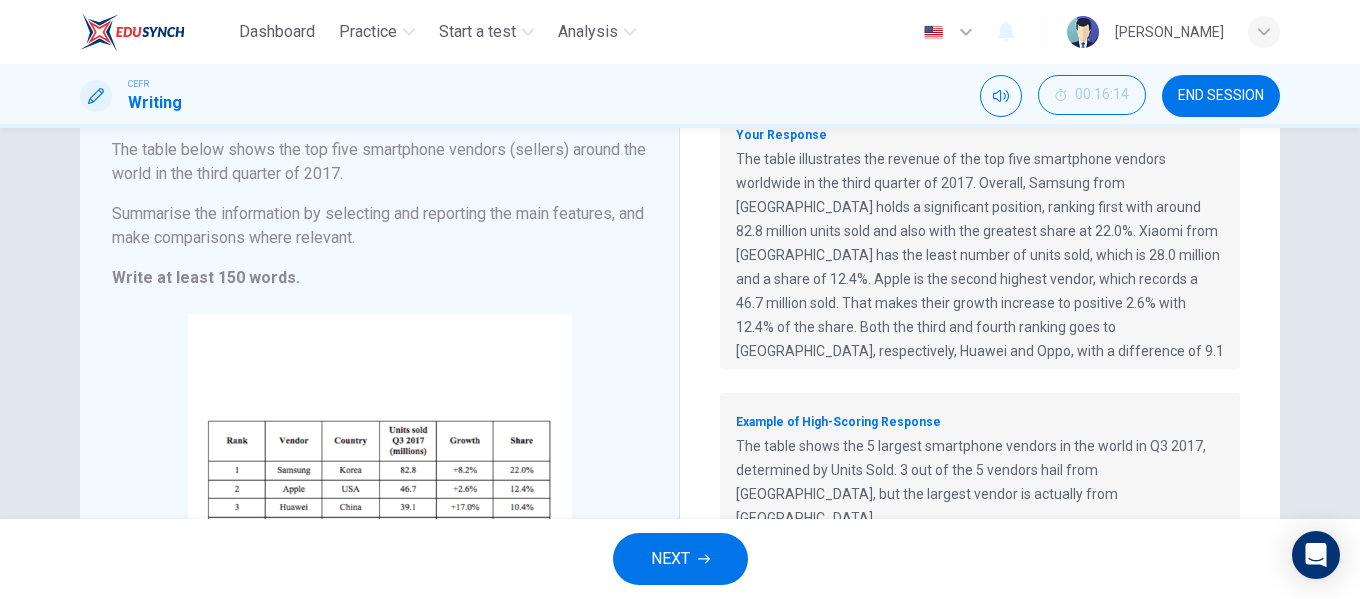 drag, startPoint x: 1008, startPoint y: 247, endPoint x: 1102, endPoint y: 295, distance: 105.546196 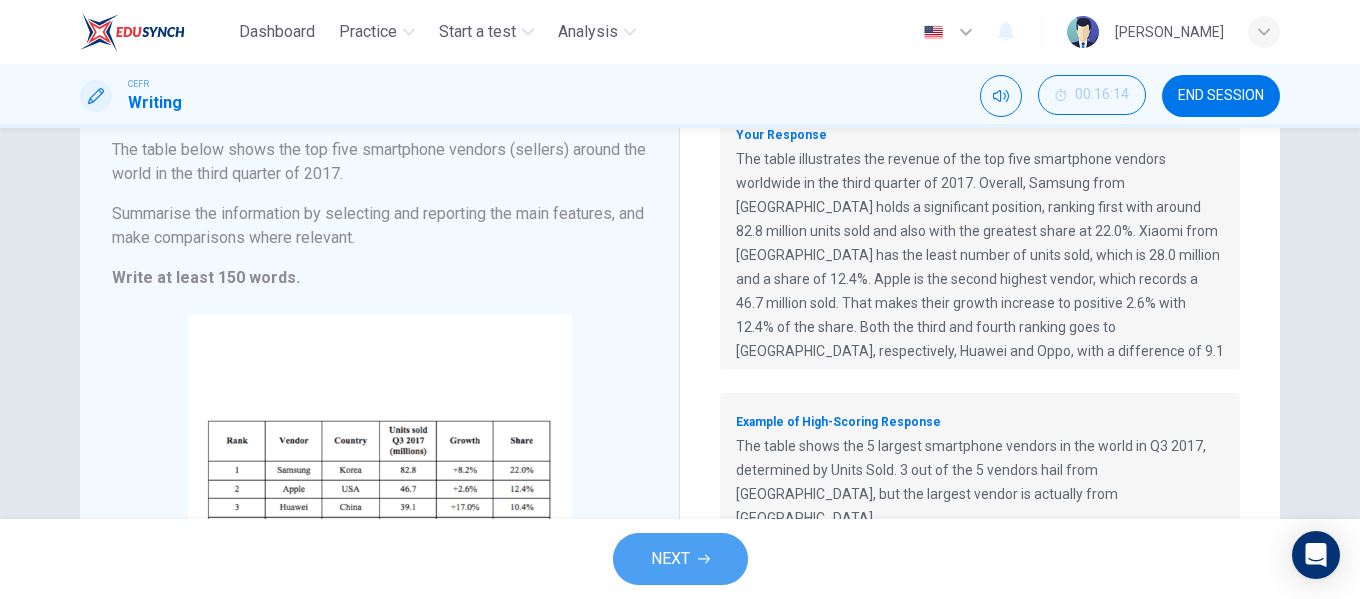 click on "NEXT" at bounding box center (670, 559) 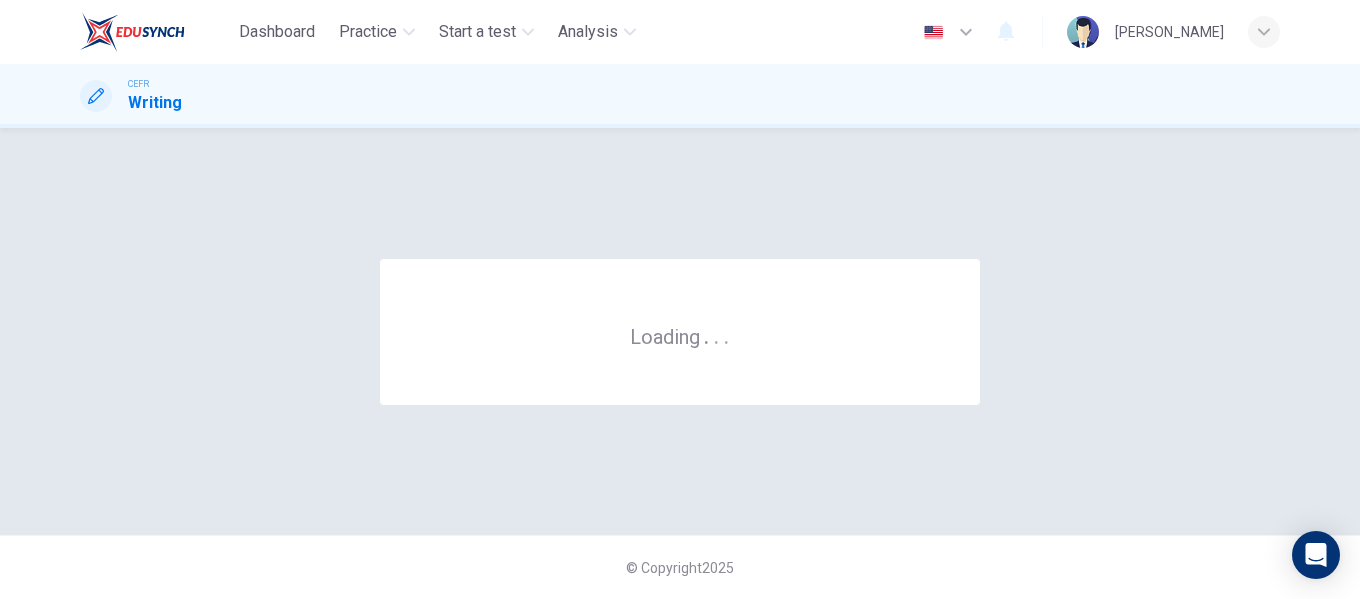 scroll, scrollTop: 0, scrollLeft: 0, axis: both 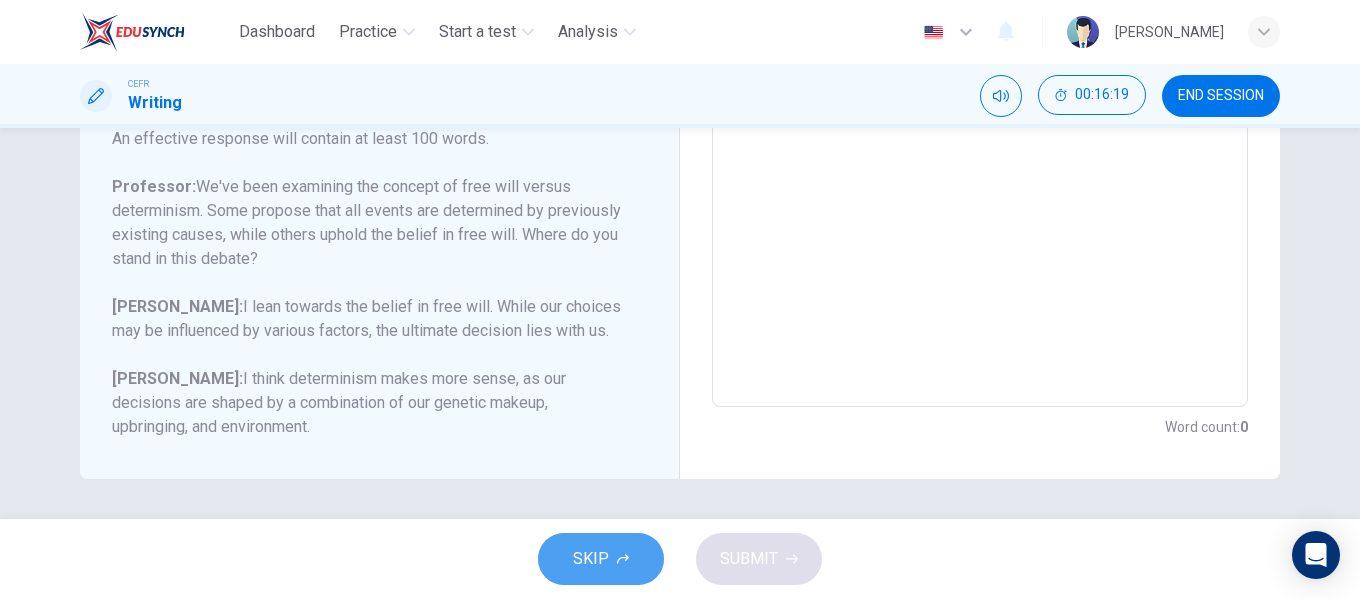 click on "SKIP" at bounding box center [591, 559] 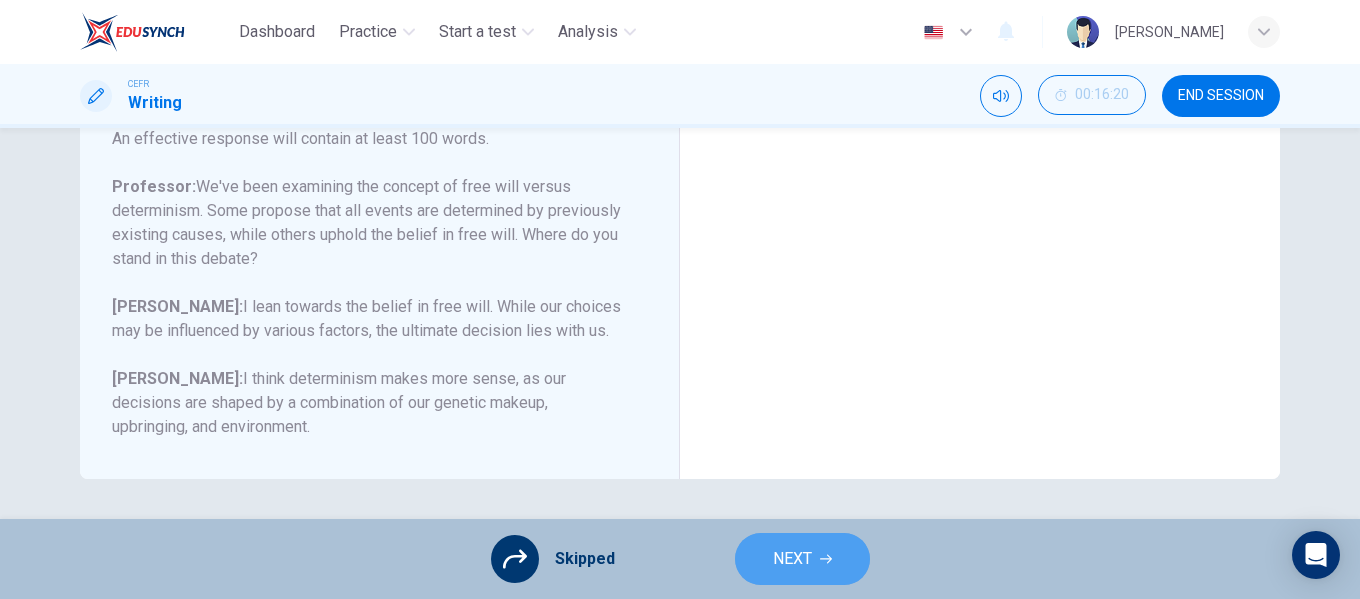 click on "NEXT" at bounding box center [802, 559] 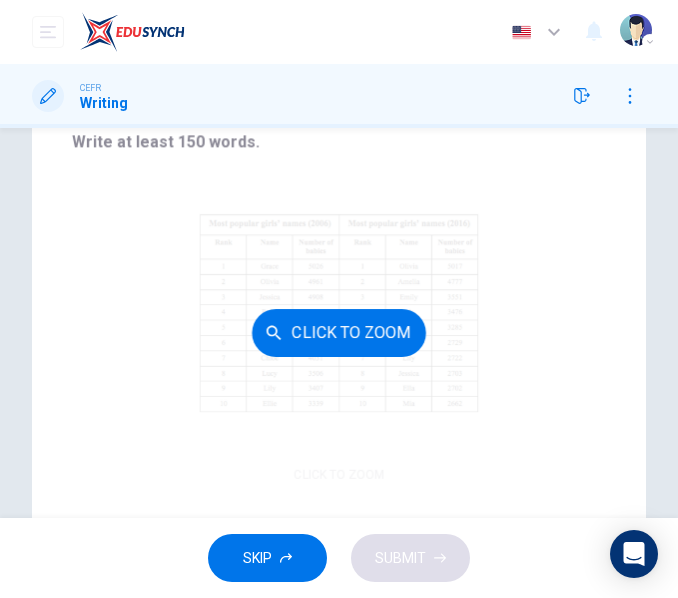 scroll, scrollTop: 385, scrollLeft: 0, axis: vertical 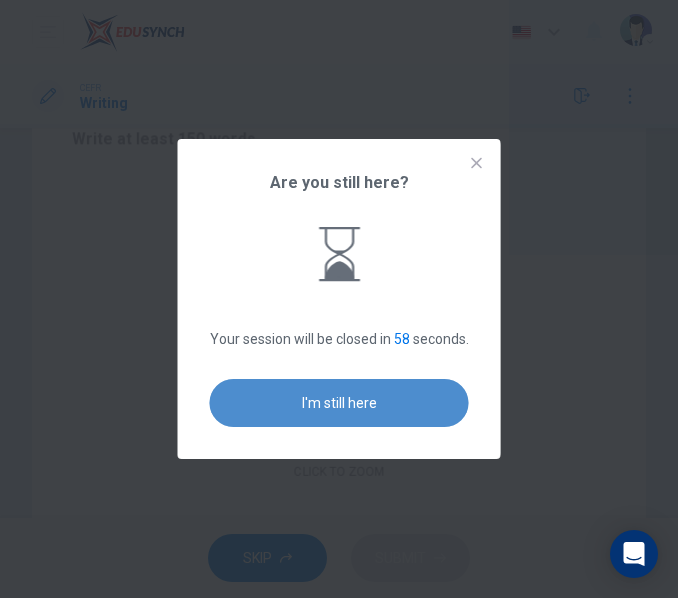 click on "I'm still here" at bounding box center [339, 403] 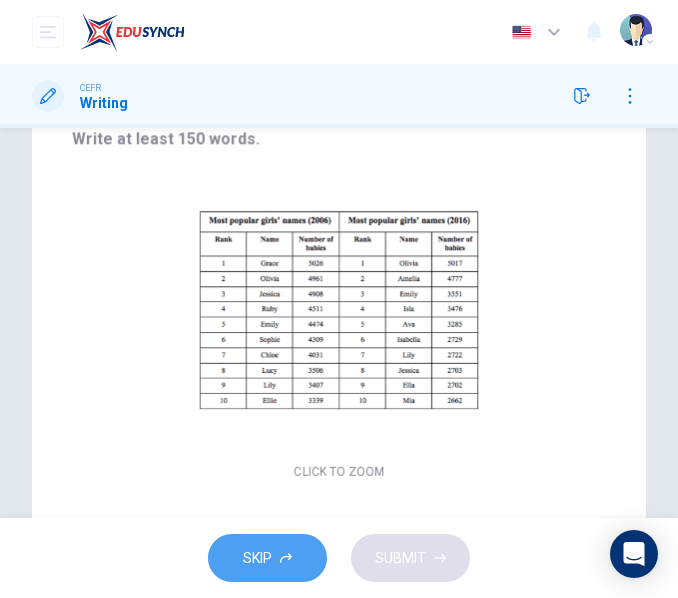 click on "SKIP" at bounding box center (267, 558) 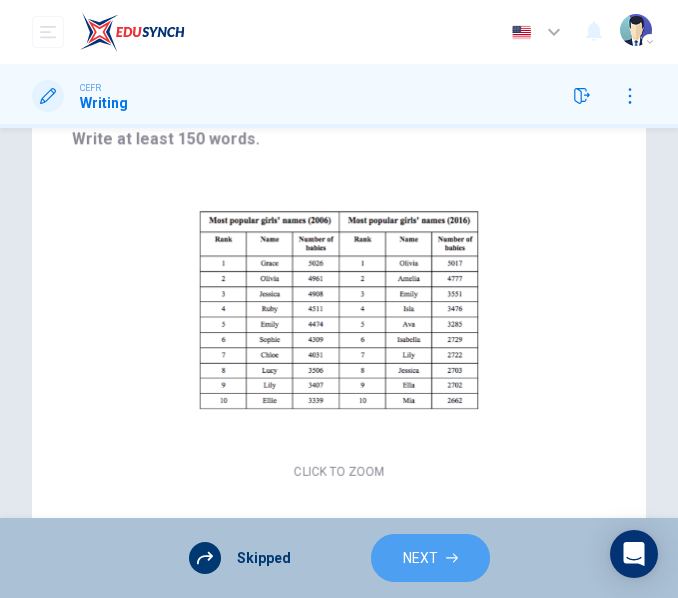 click on "NEXT" at bounding box center [420, 558] 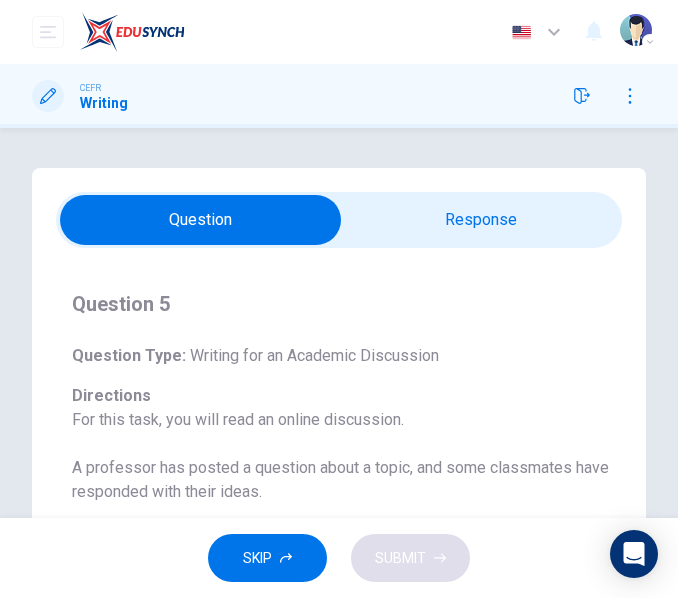 scroll, scrollTop: 118, scrollLeft: 0, axis: vertical 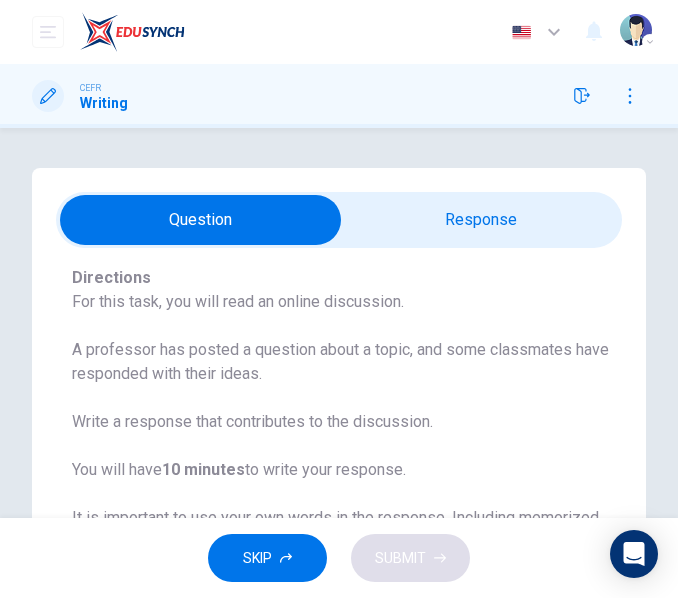 click at bounding box center (200, 220) 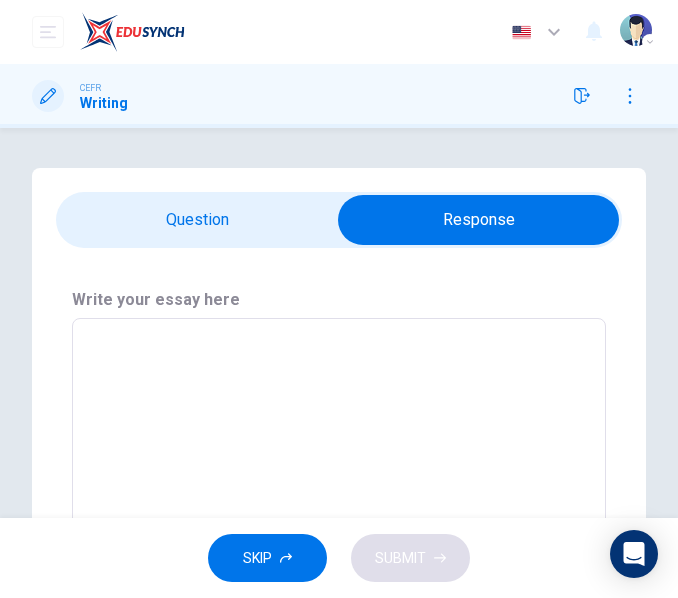 scroll, scrollTop: 0, scrollLeft: 0, axis: both 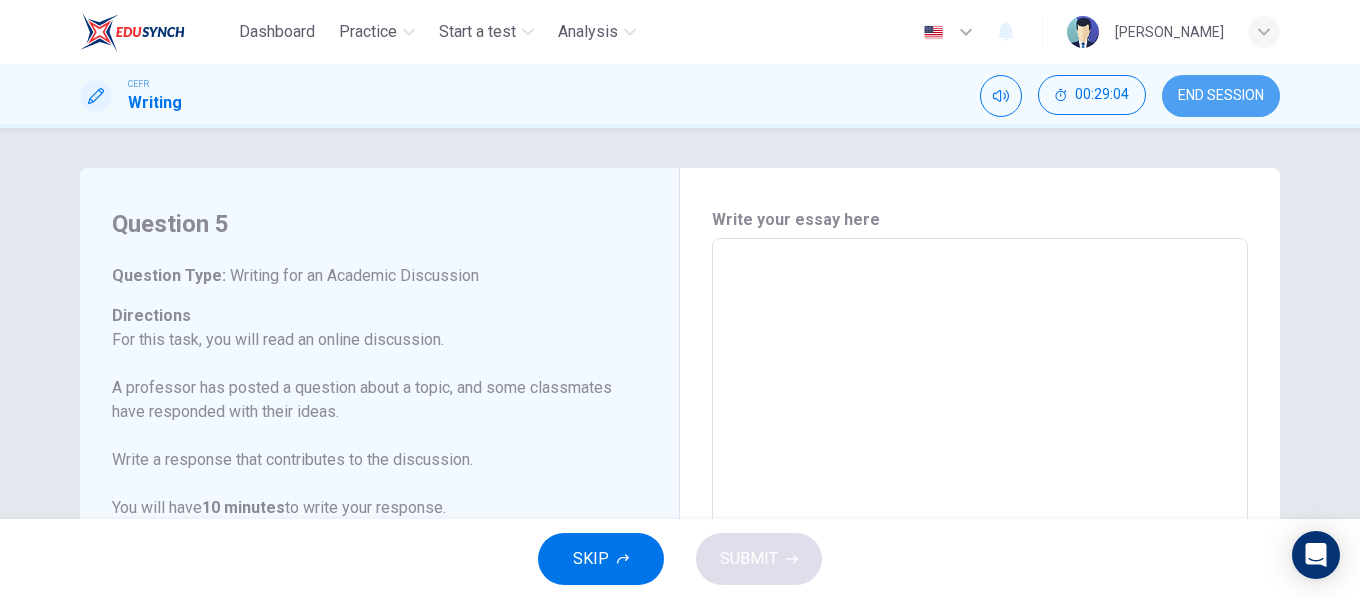 click on "END SESSION" at bounding box center [1221, 96] 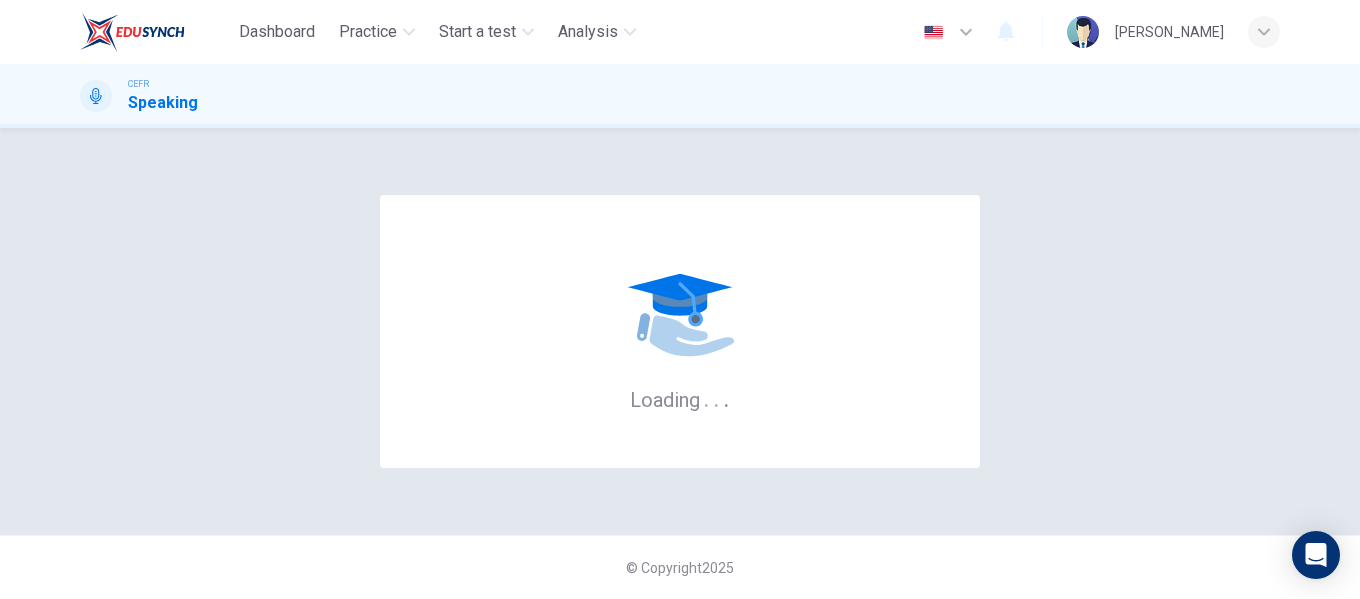 scroll, scrollTop: 0, scrollLeft: 0, axis: both 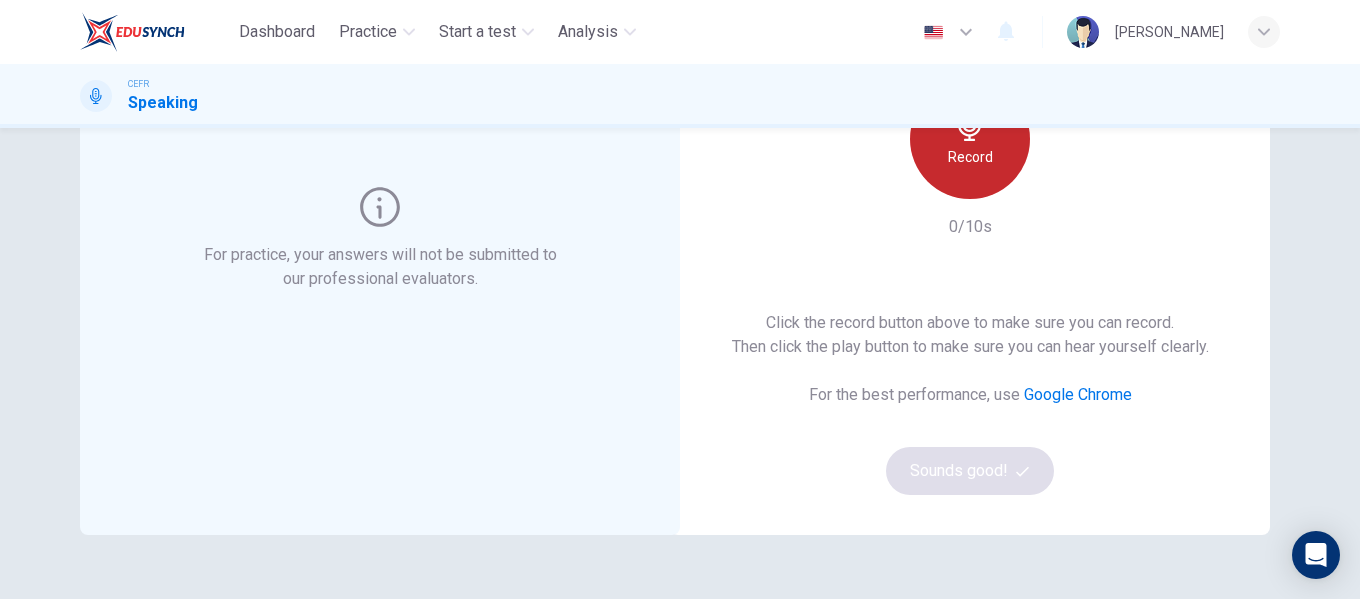 click on "Record" at bounding box center (970, 139) 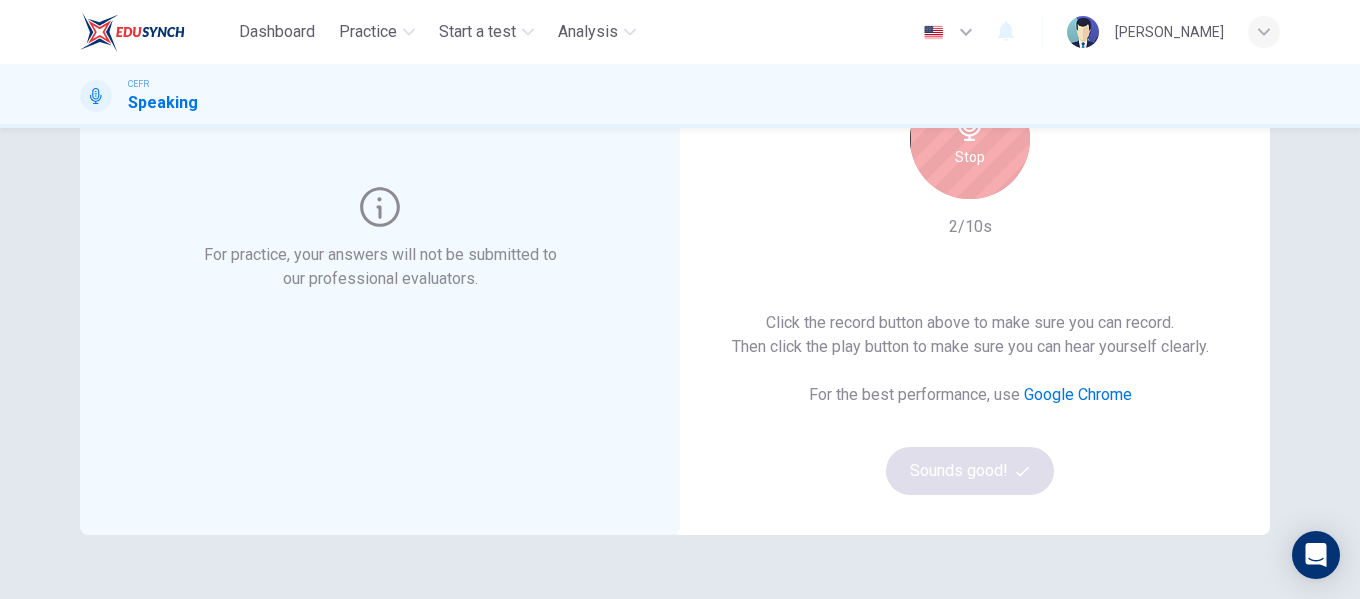 scroll, scrollTop: 84, scrollLeft: 0, axis: vertical 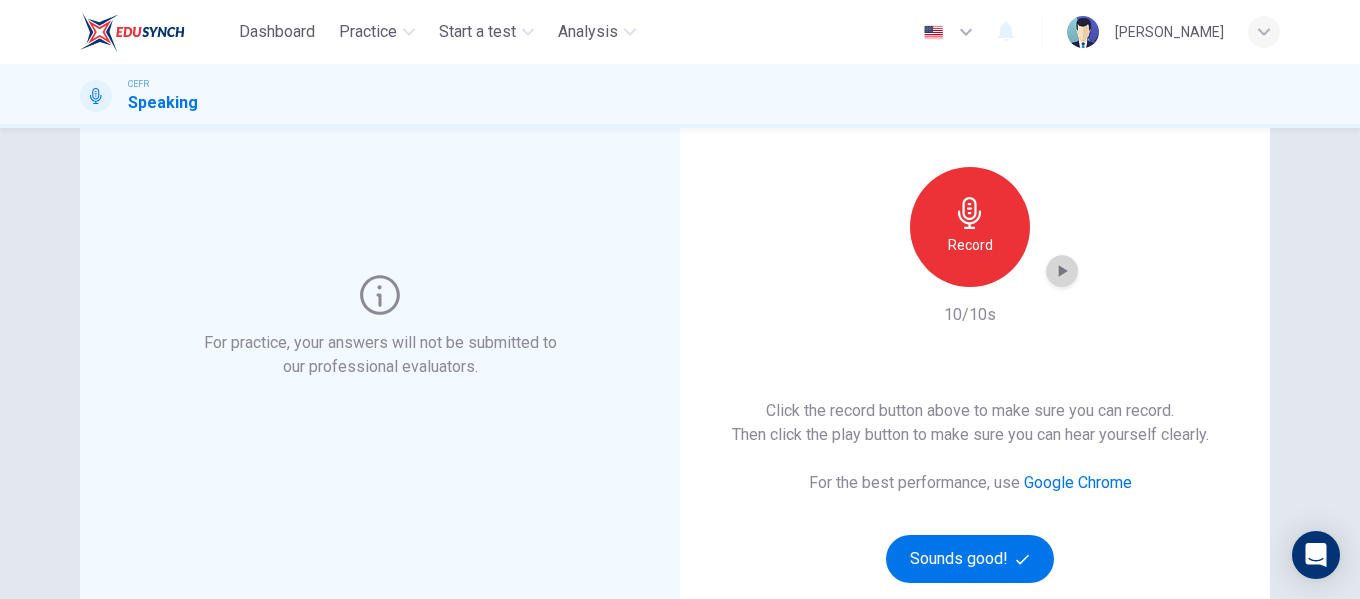click 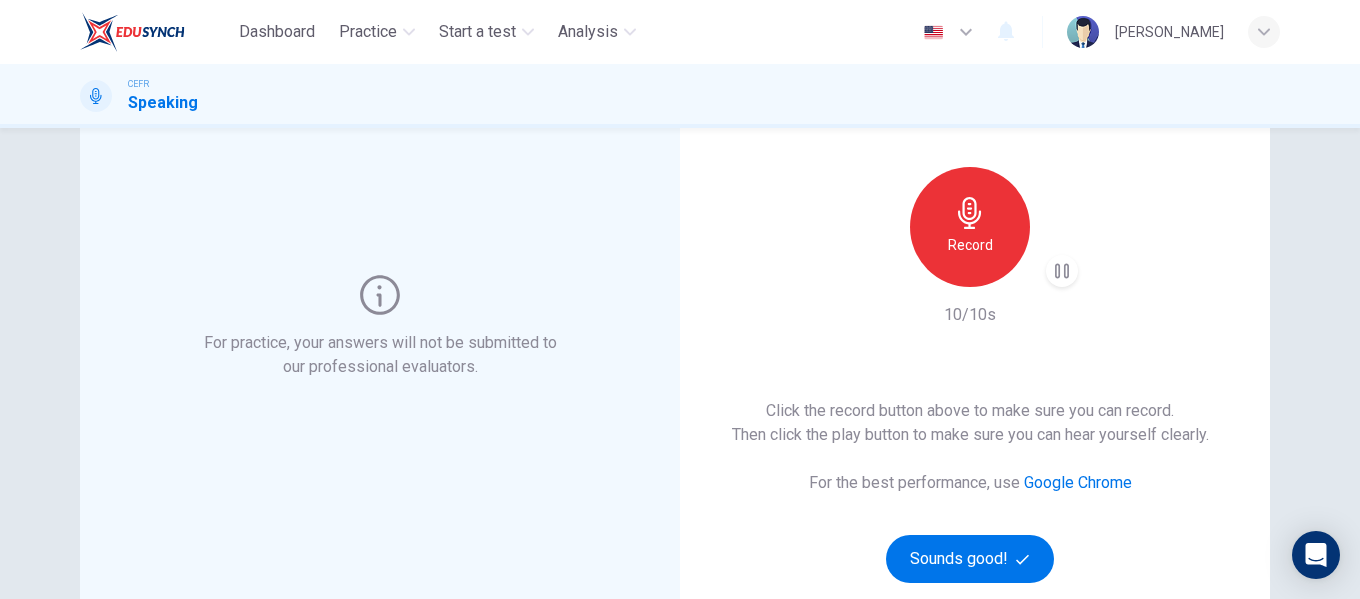 type 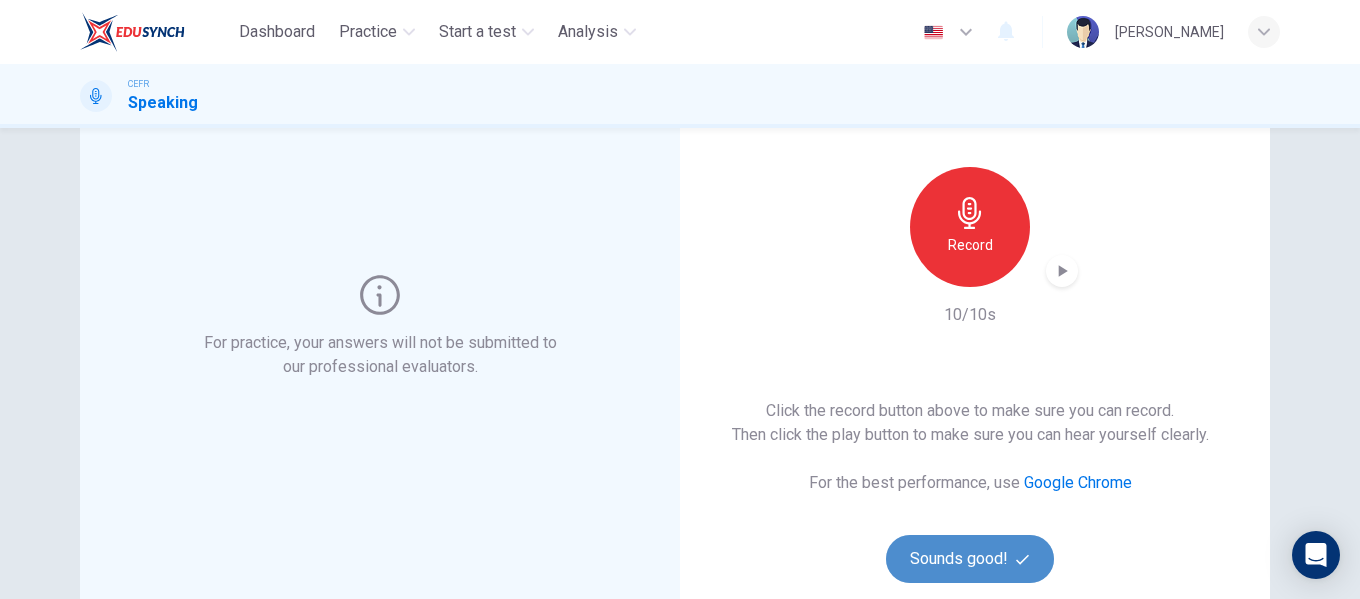 click on "Sounds good!" at bounding box center [970, 559] 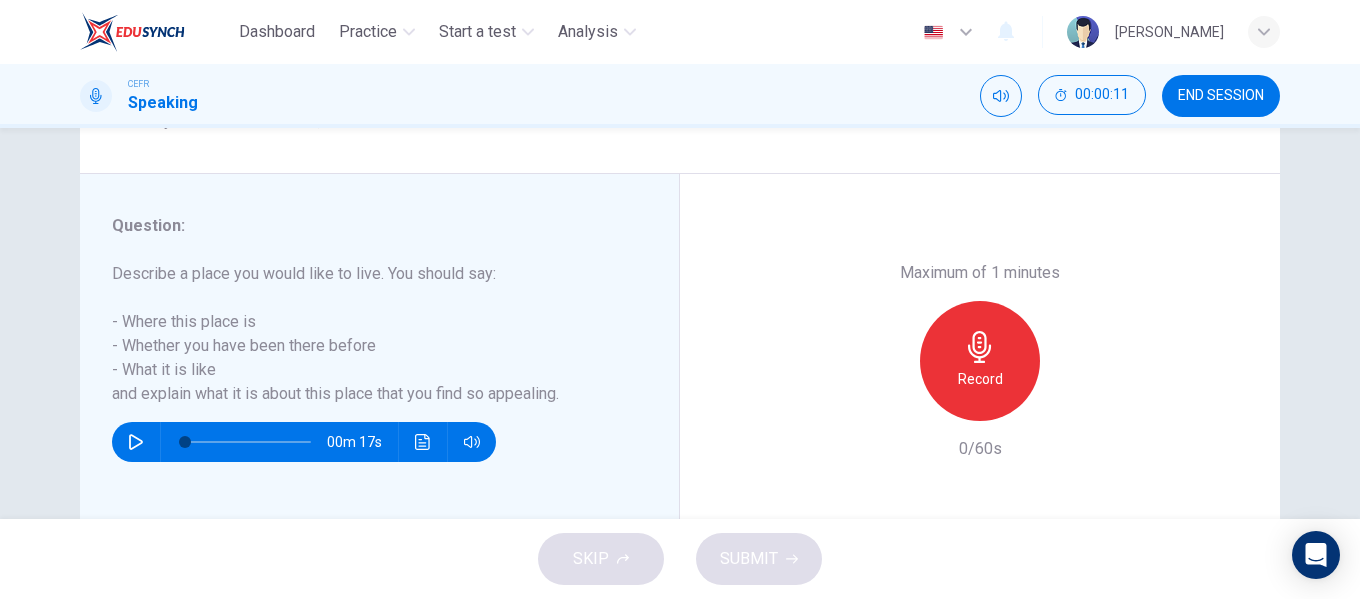 scroll, scrollTop: 384, scrollLeft: 0, axis: vertical 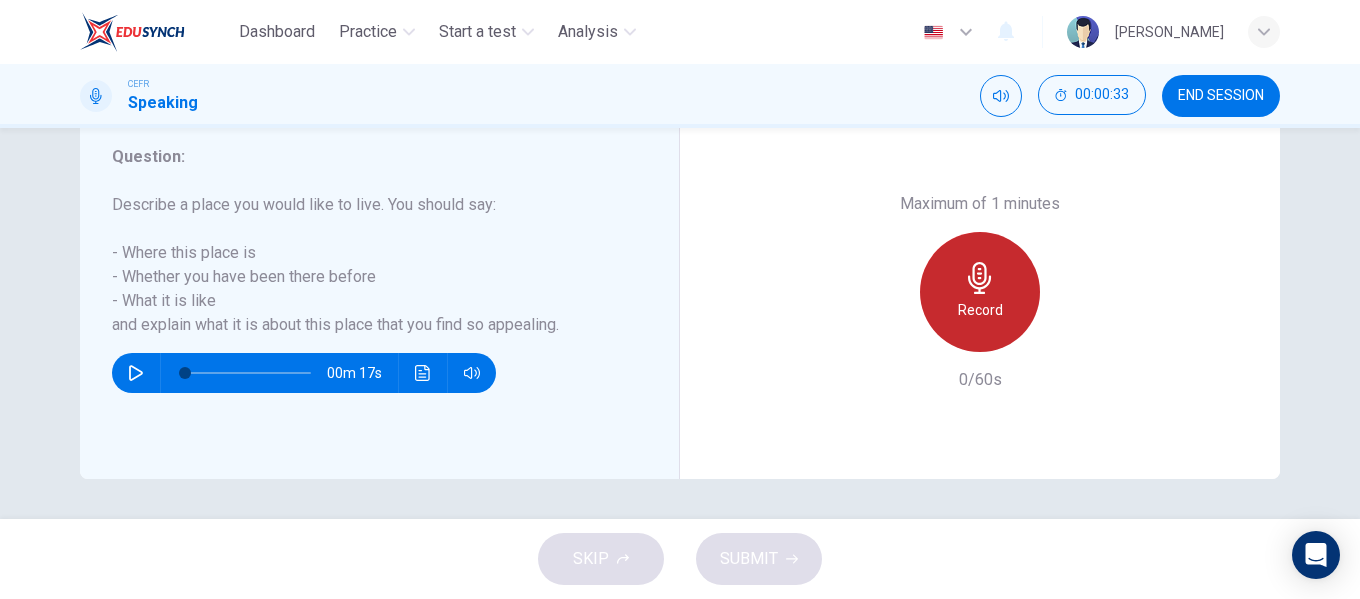 click 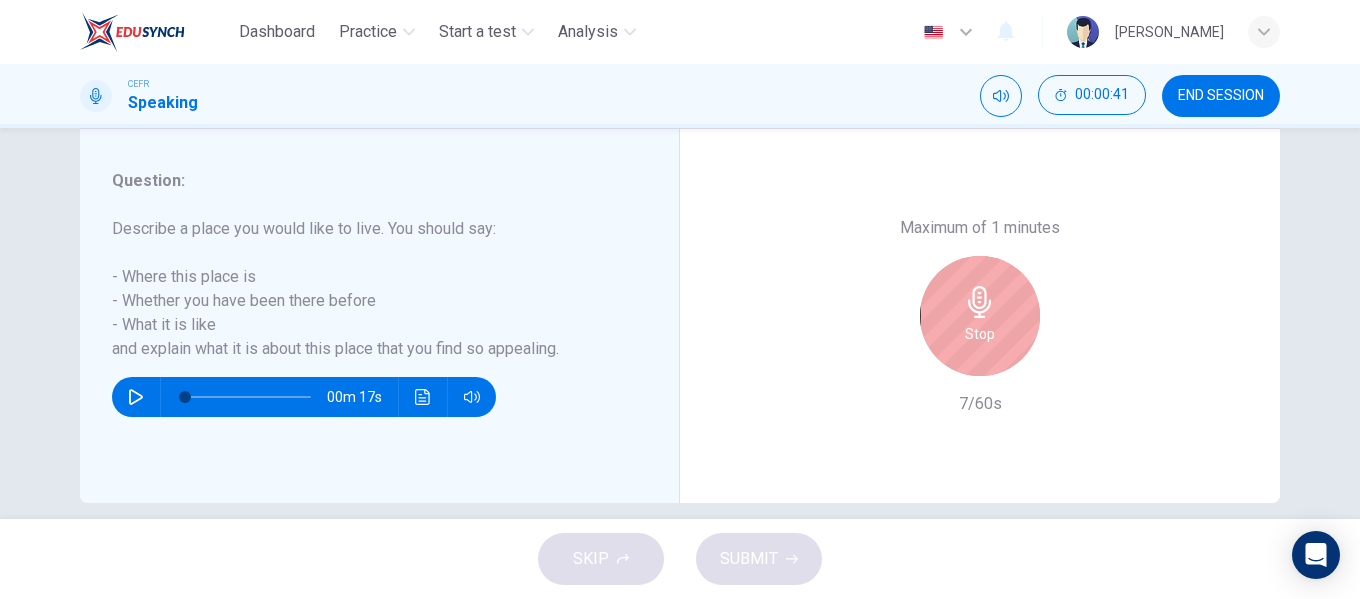 scroll, scrollTop: 361, scrollLeft: 0, axis: vertical 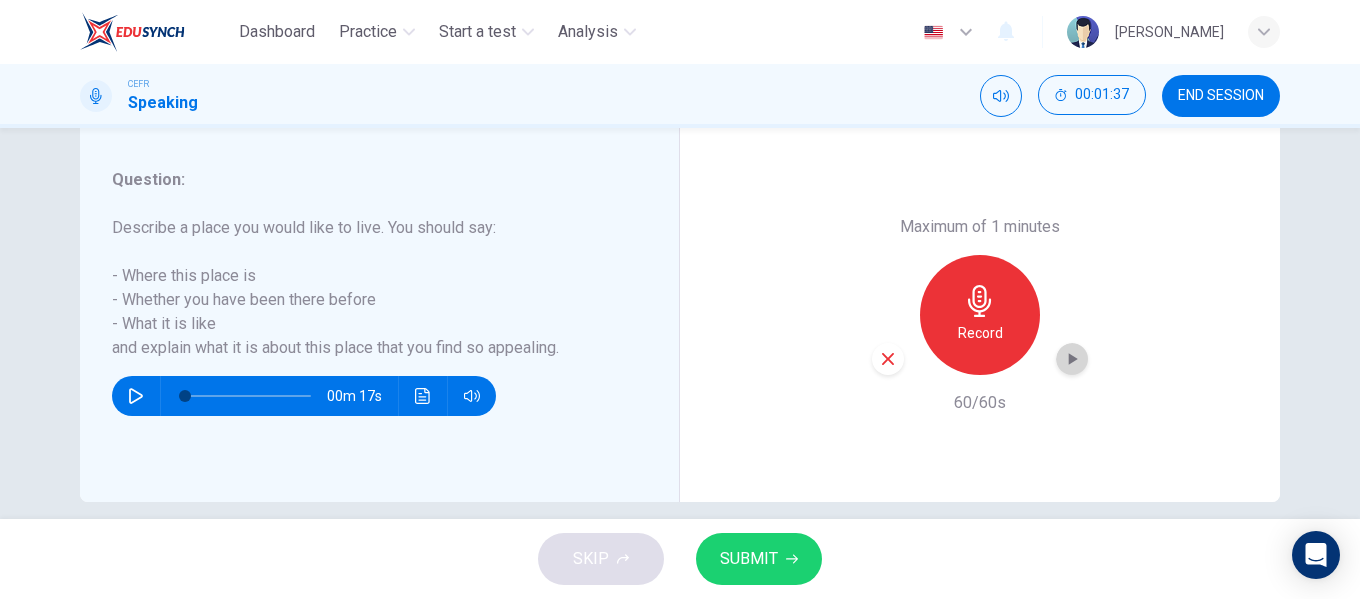click at bounding box center (1072, 359) 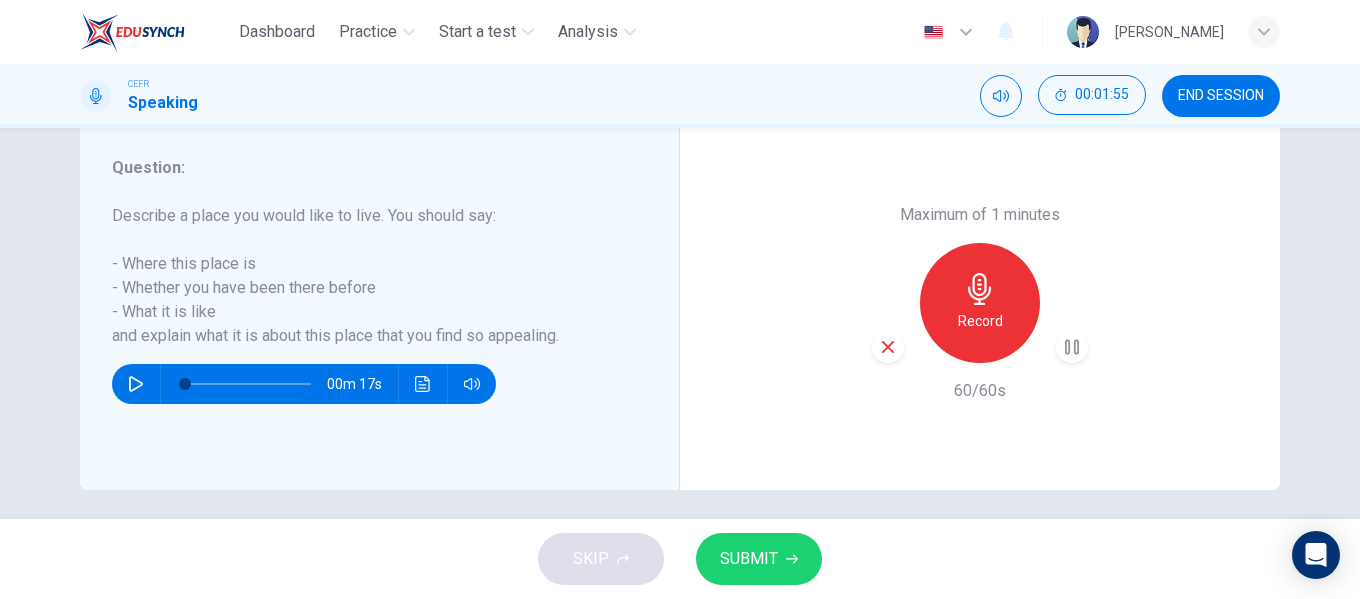 scroll, scrollTop: 384, scrollLeft: 0, axis: vertical 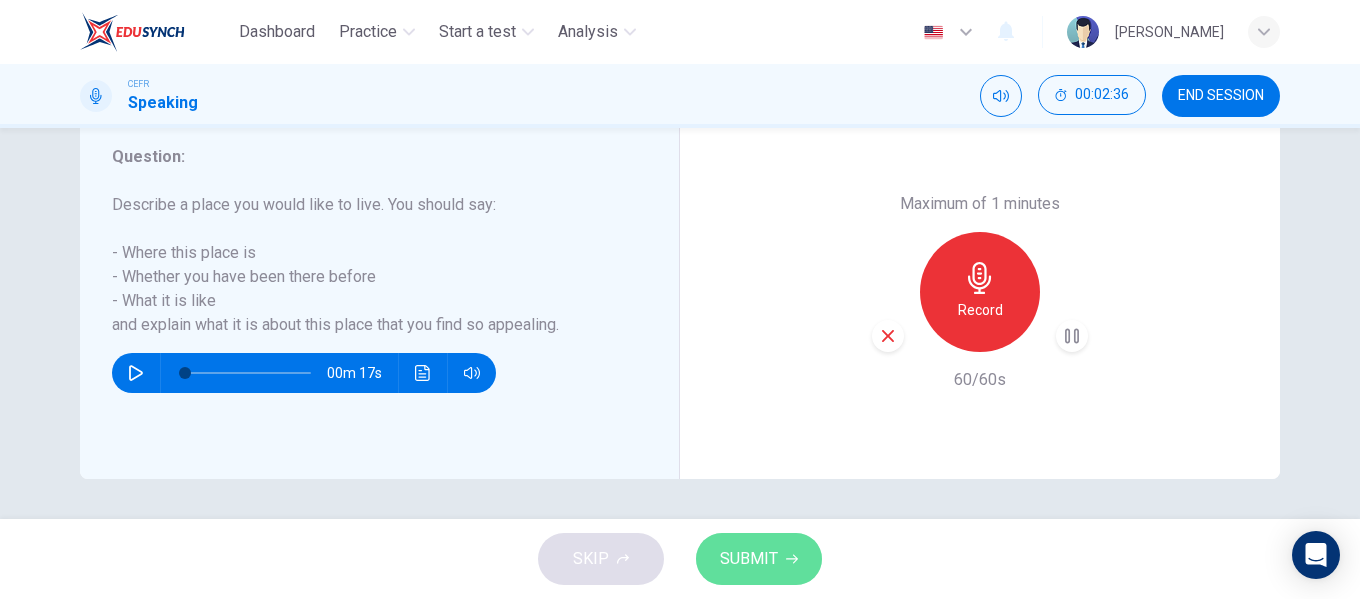 click on "SUBMIT" at bounding box center (749, 559) 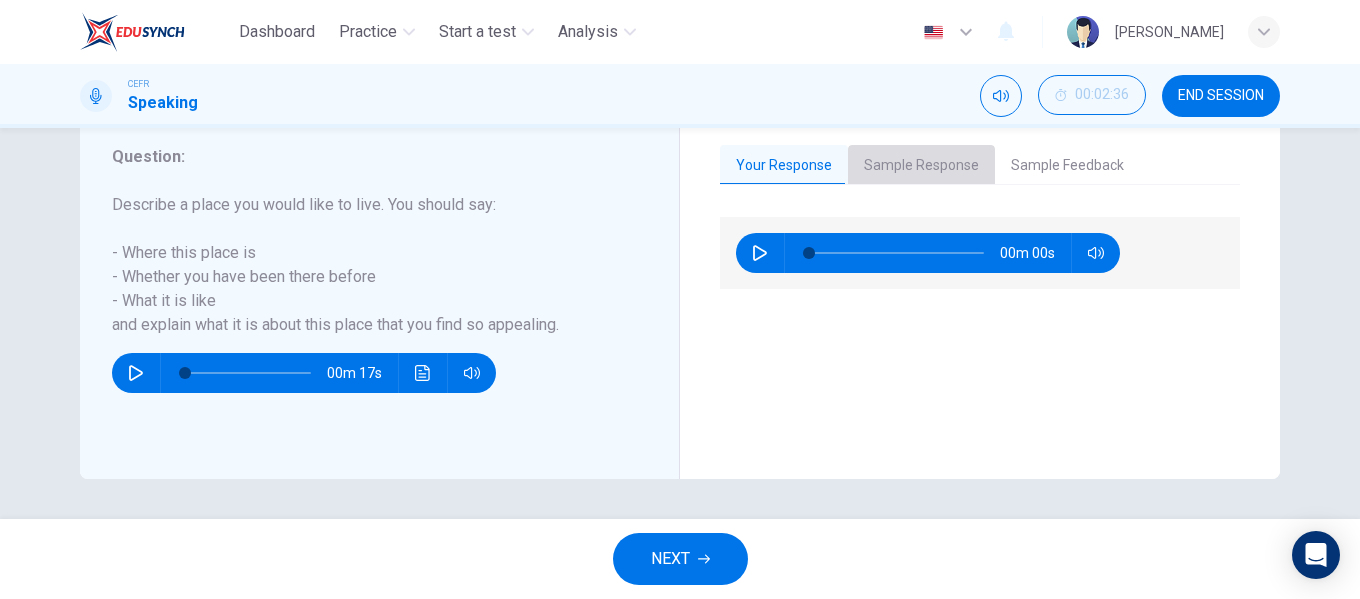 click on "Sample Response" at bounding box center [921, 166] 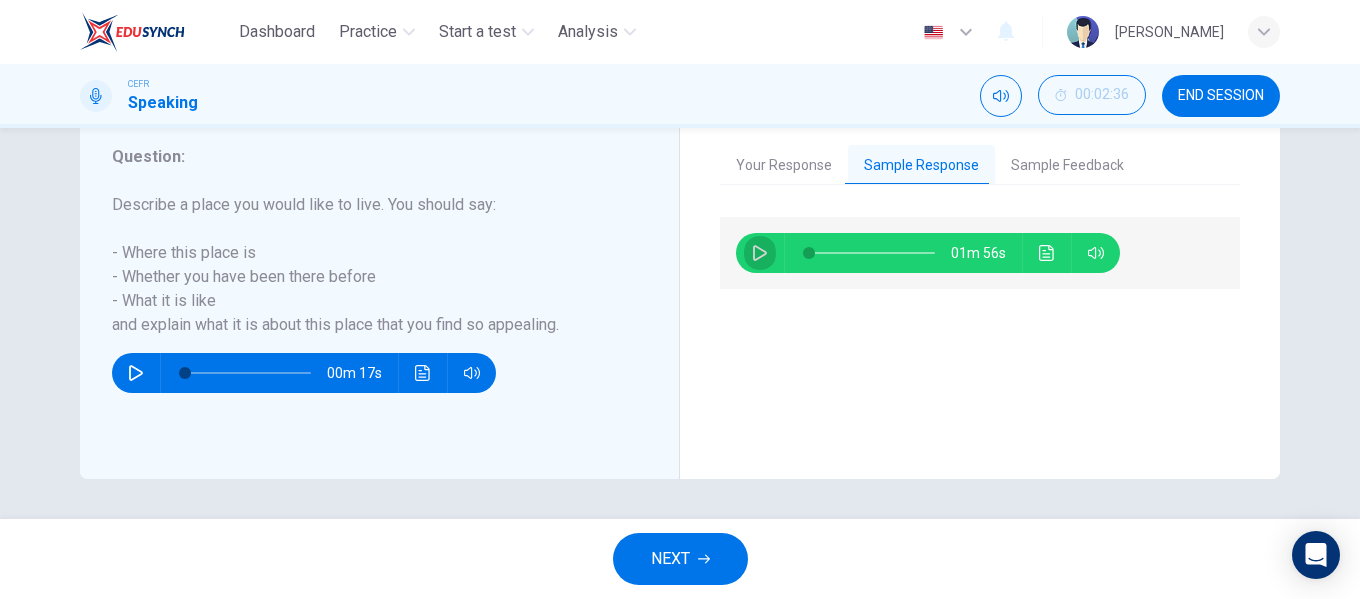 click at bounding box center (760, 253) 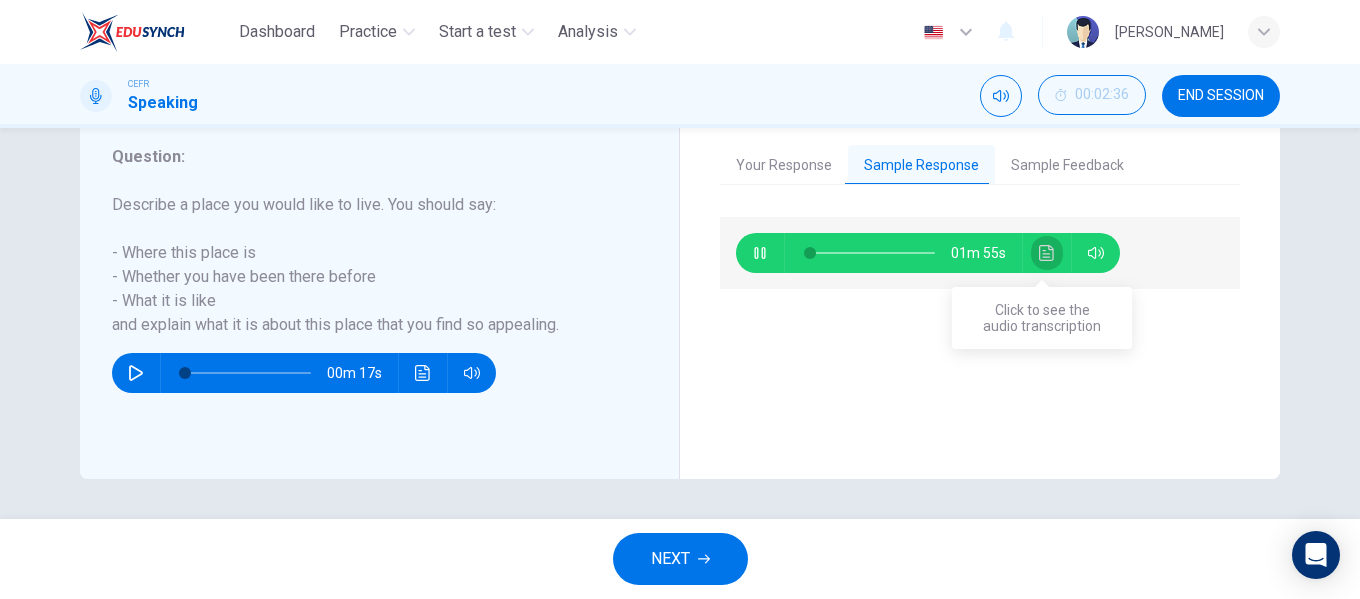 click 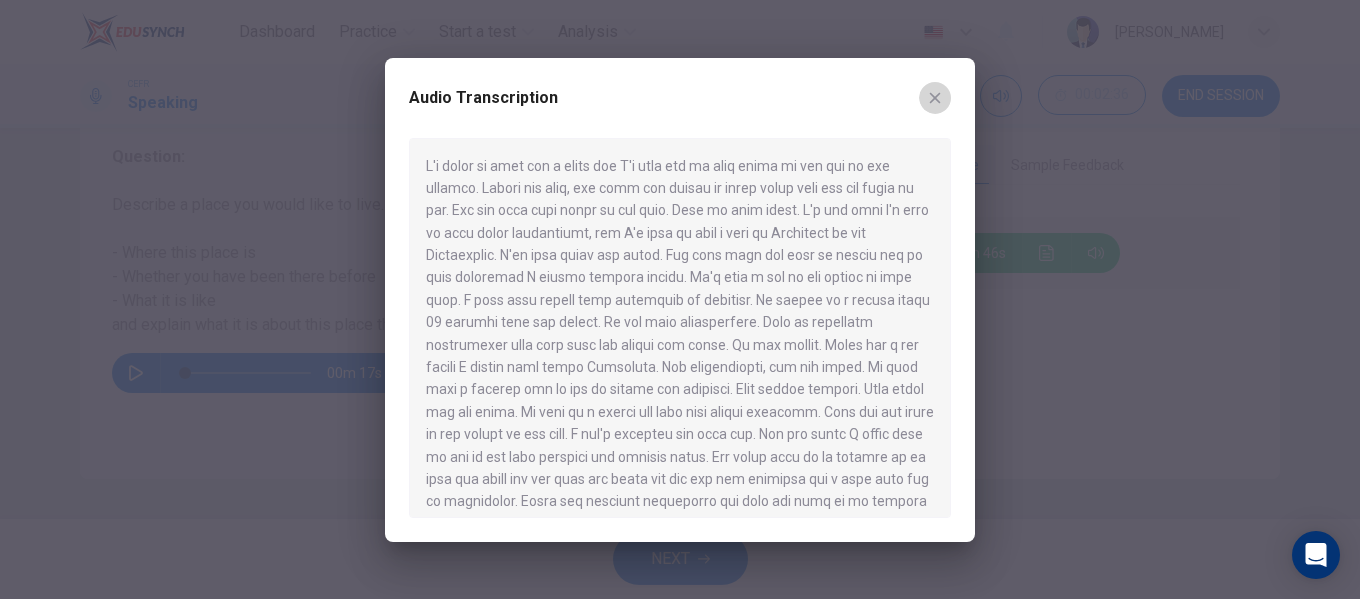 click at bounding box center [935, 98] 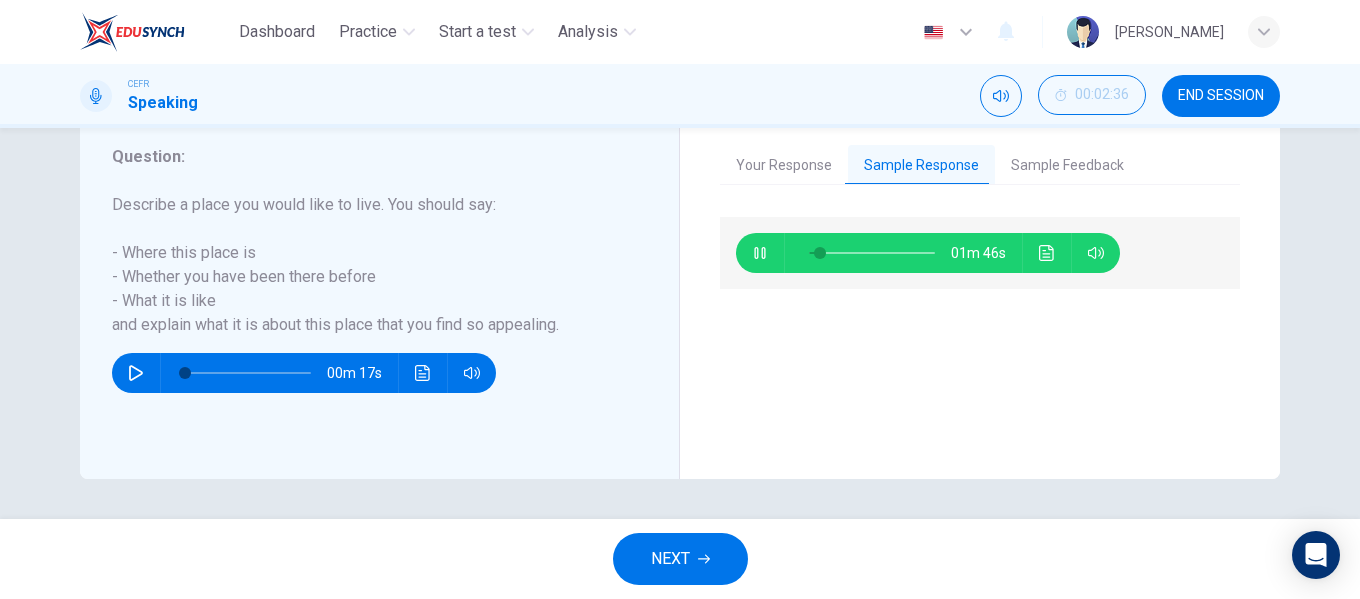 type on "9" 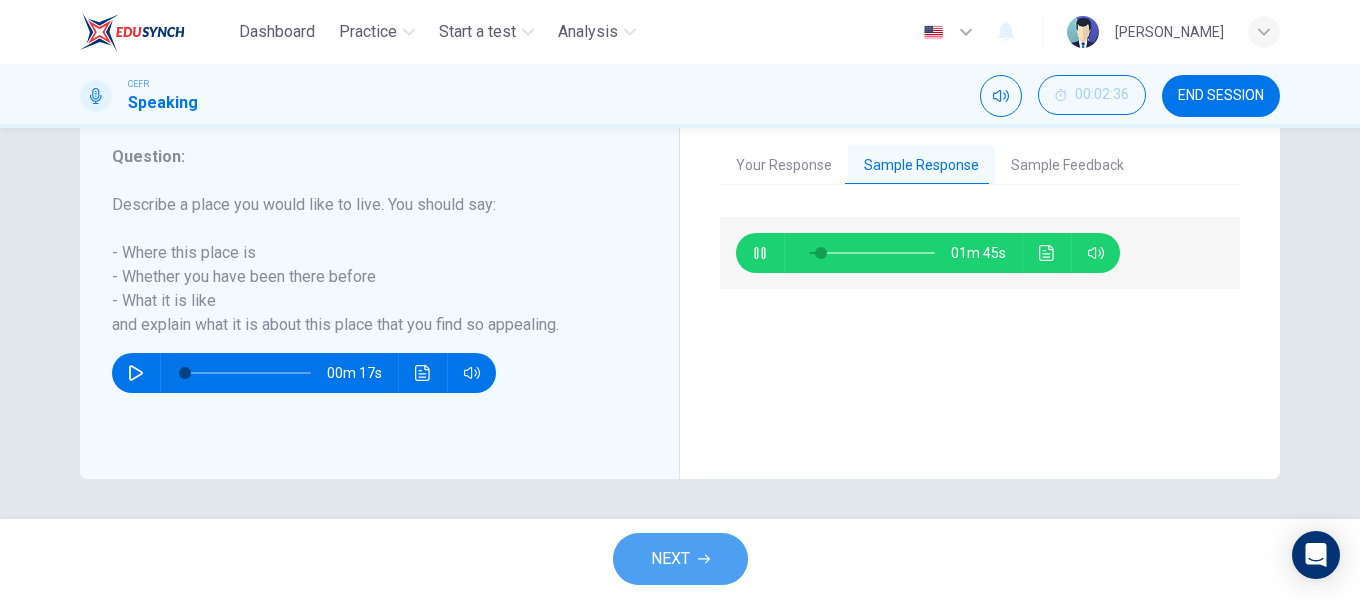 click on "NEXT" at bounding box center [680, 559] 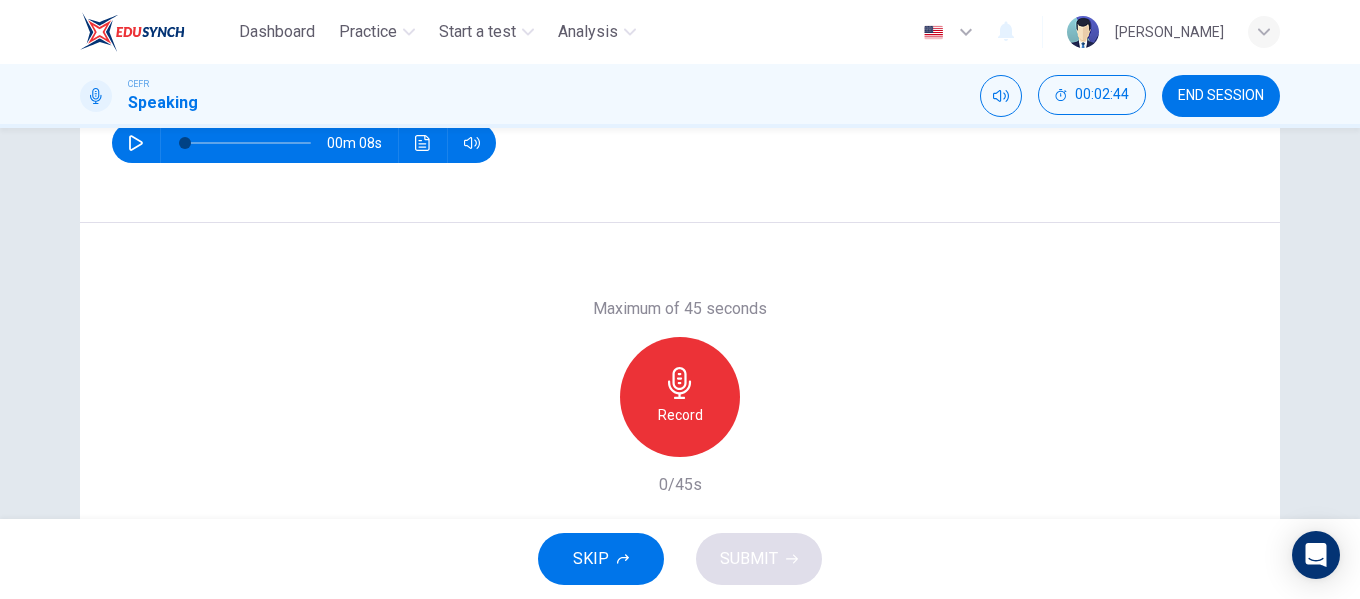 click on "Record" at bounding box center (680, 397) 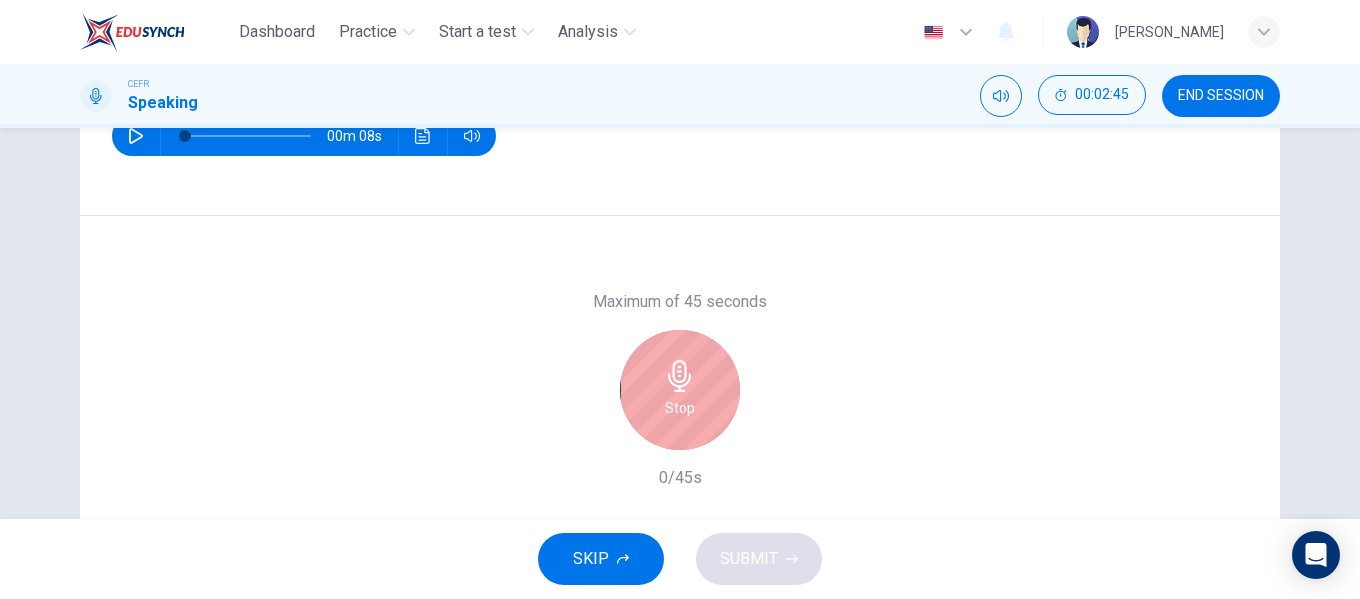 scroll, scrollTop: 301, scrollLeft: 0, axis: vertical 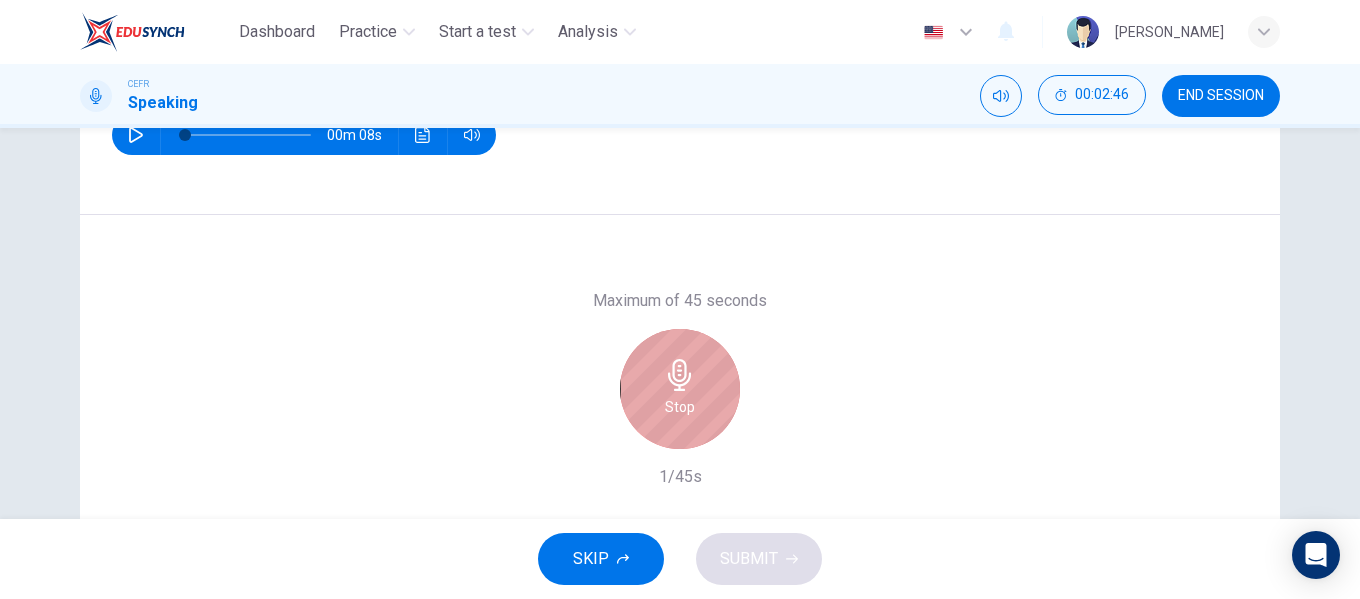 click on "Stop" at bounding box center (680, 389) 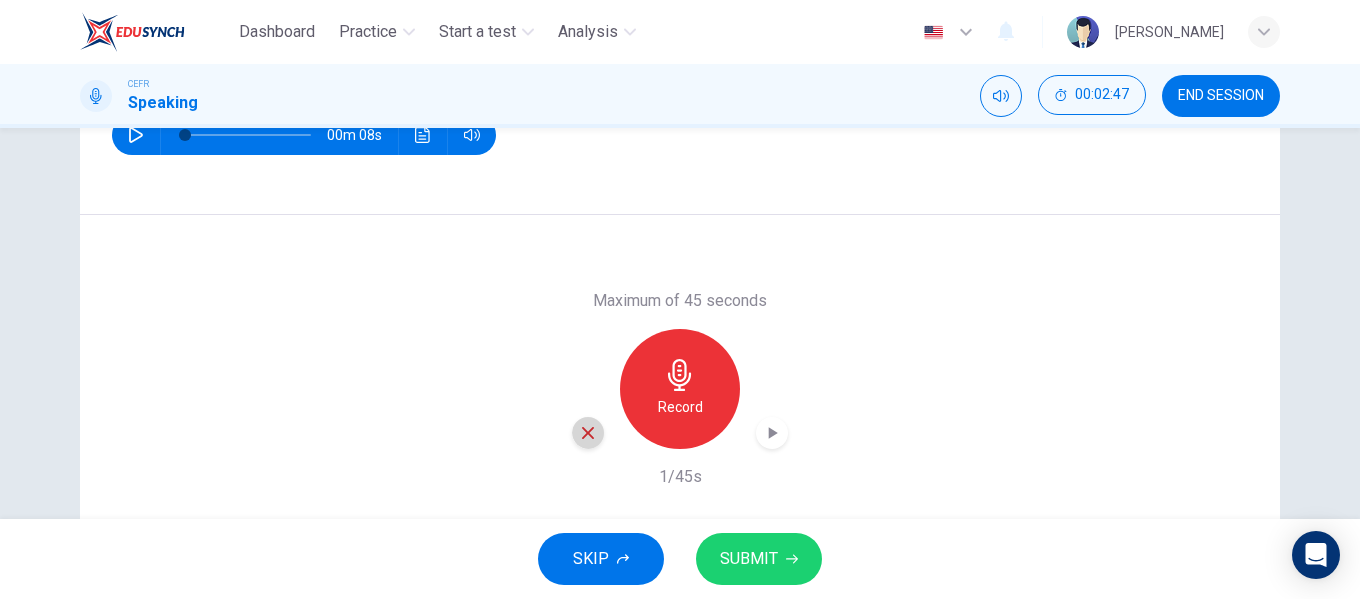 click at bounding box center [588, 433] 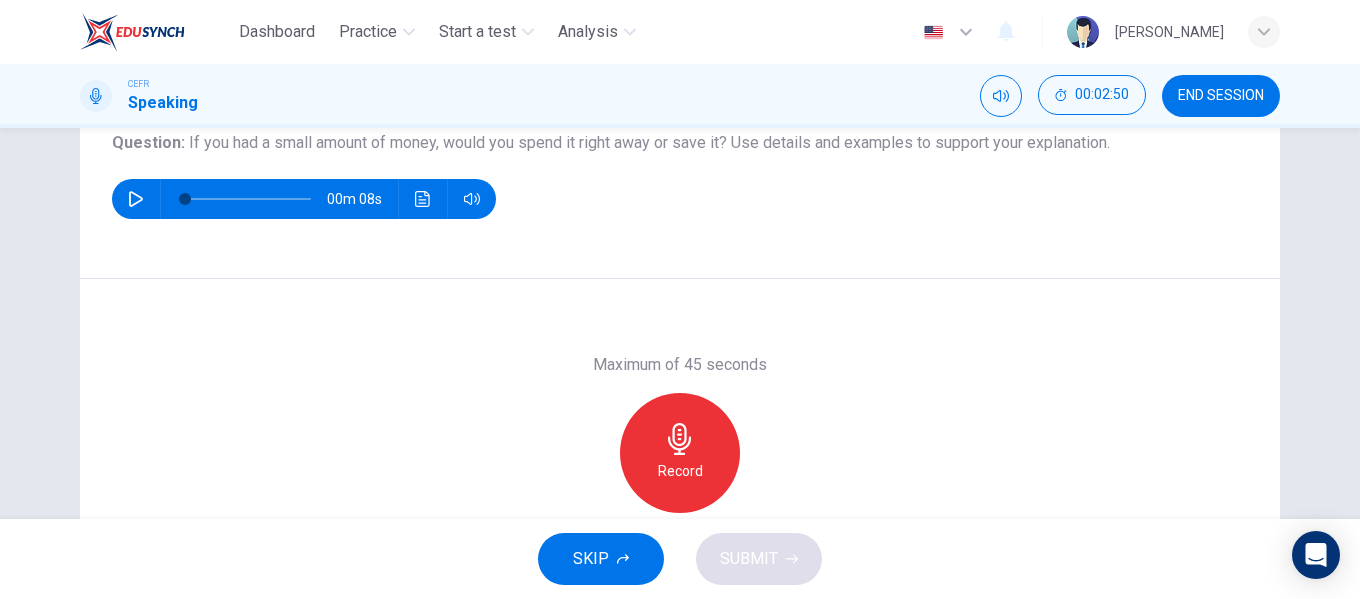 scroll, scrollTop: 238, scrollLeft: 0, axis: vertical 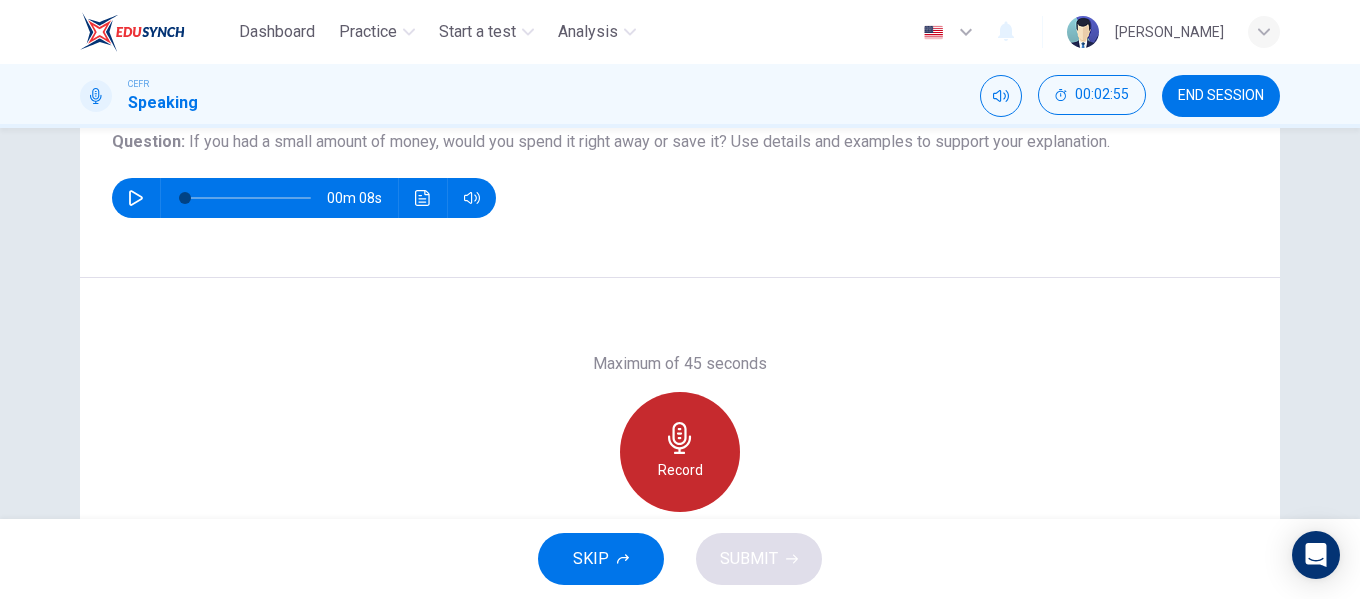 click on "Record" at bounding box center [680, 470] 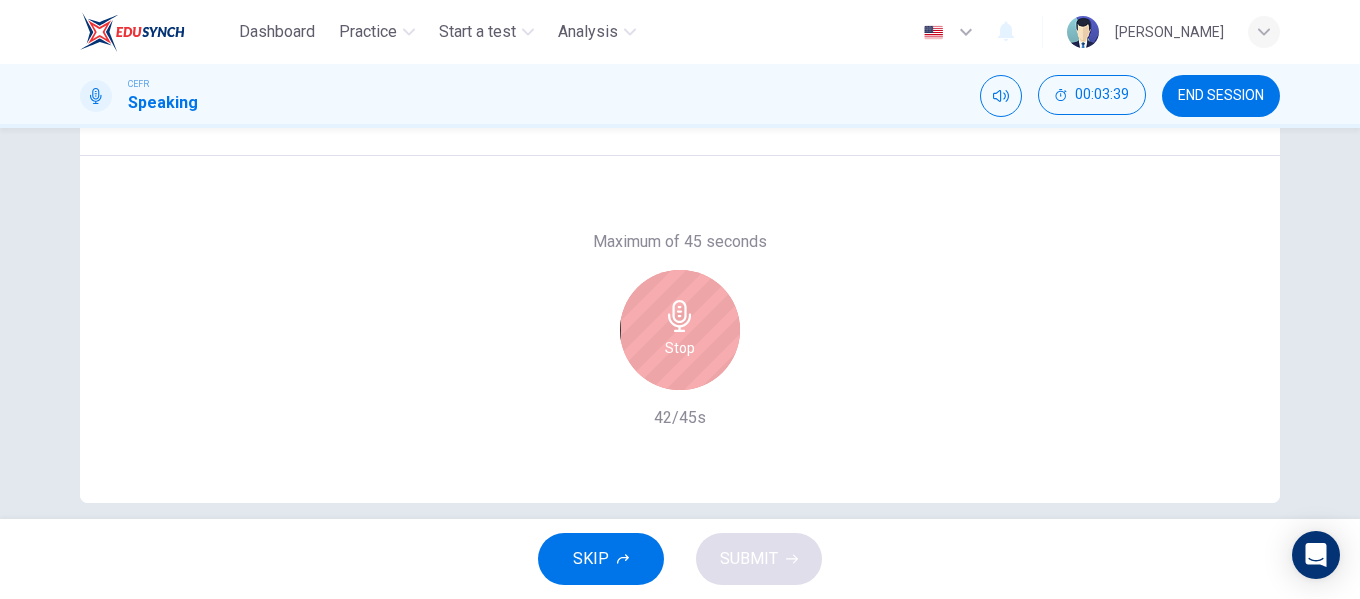 scroll, scrollTop: 367, scrollLeft: 0, axis: vertical 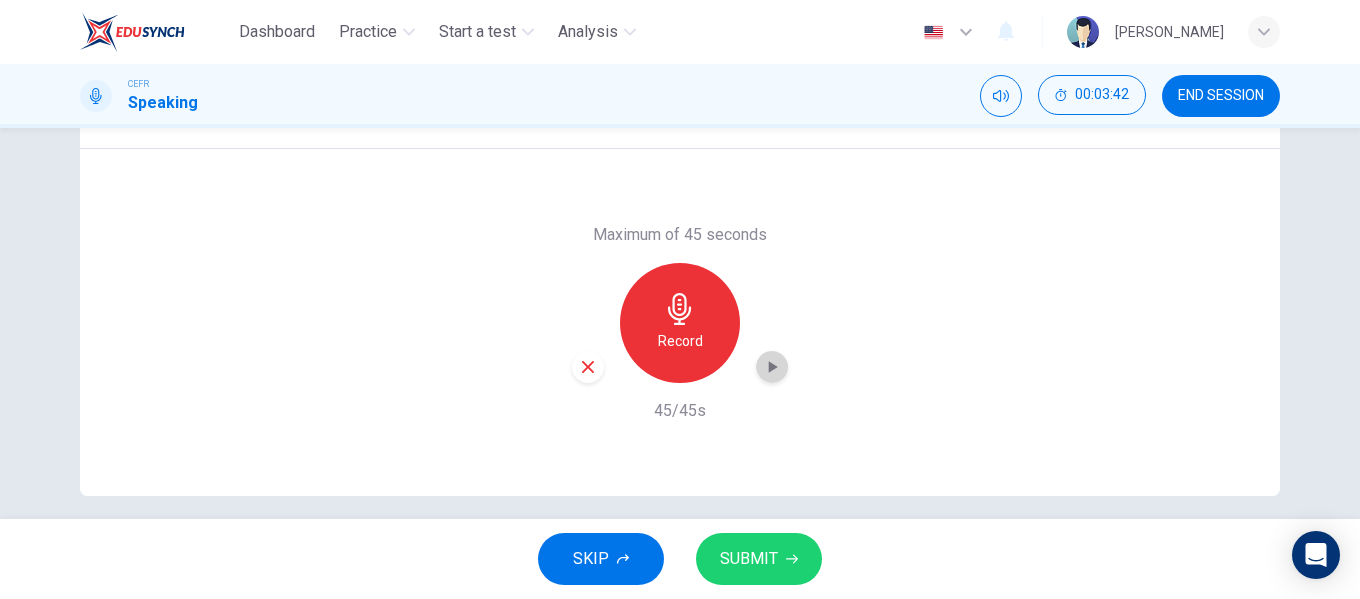 click 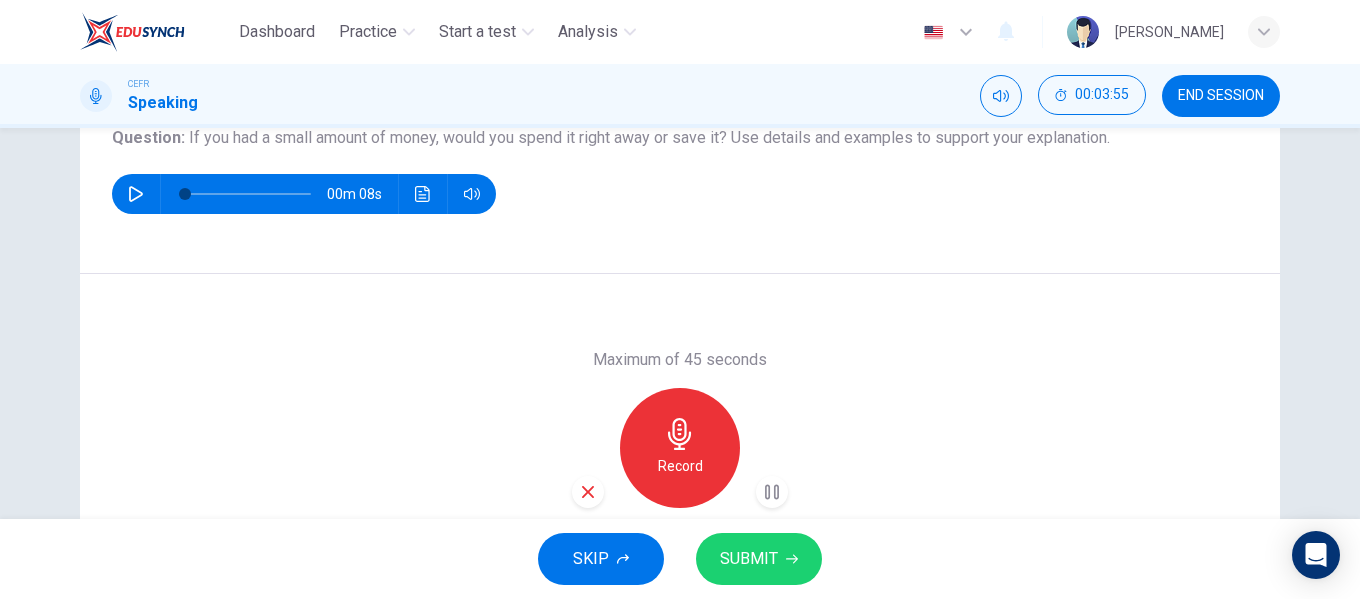 scroll, scrollTop: 240, scrollLeft: 0, axis: vertical 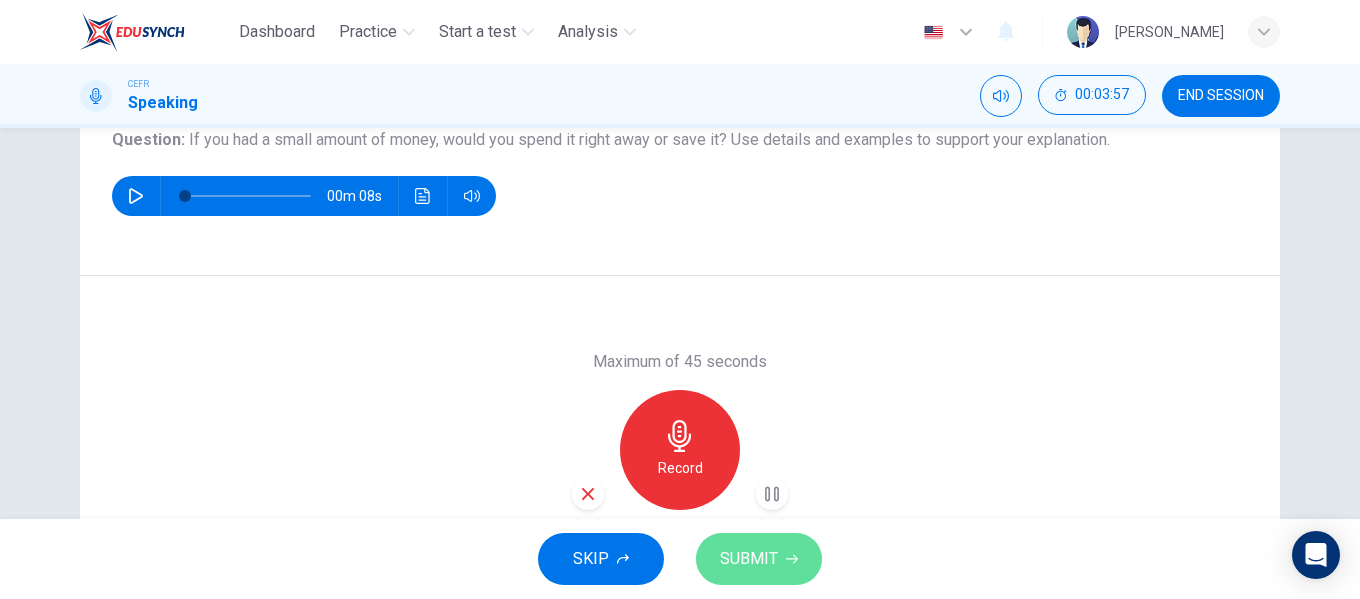 click on "SUBMIT" at bounding box center (759, 559) 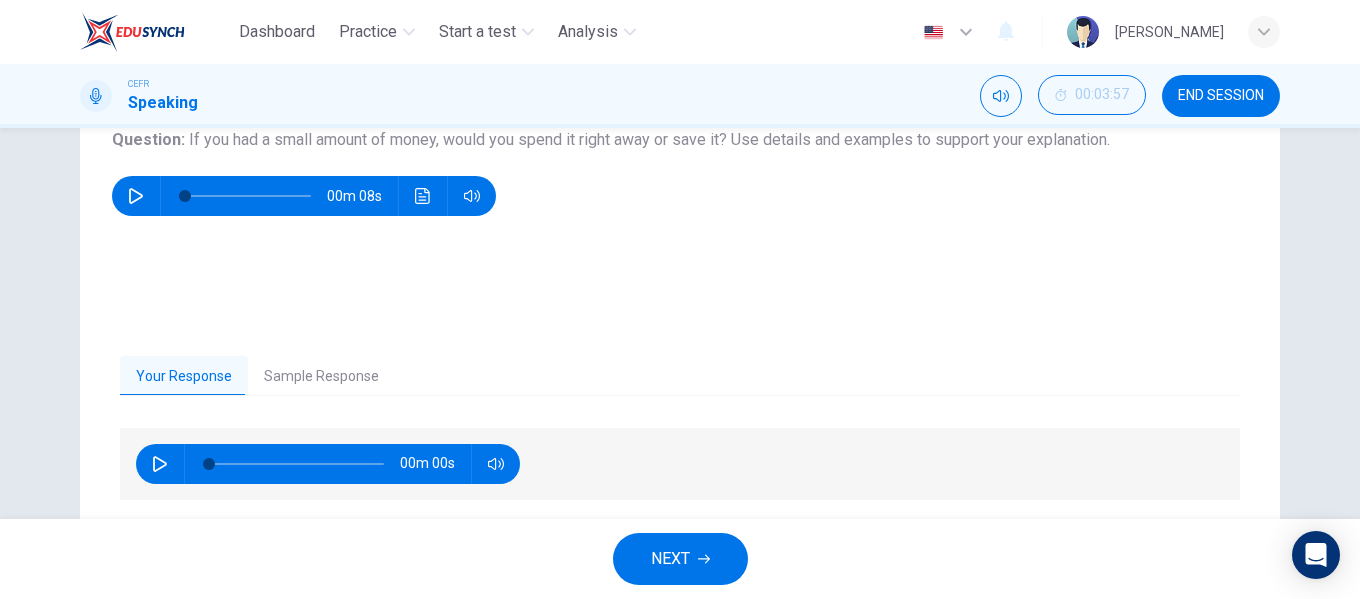 click on "NEXT" at bounding box center [680, 559] 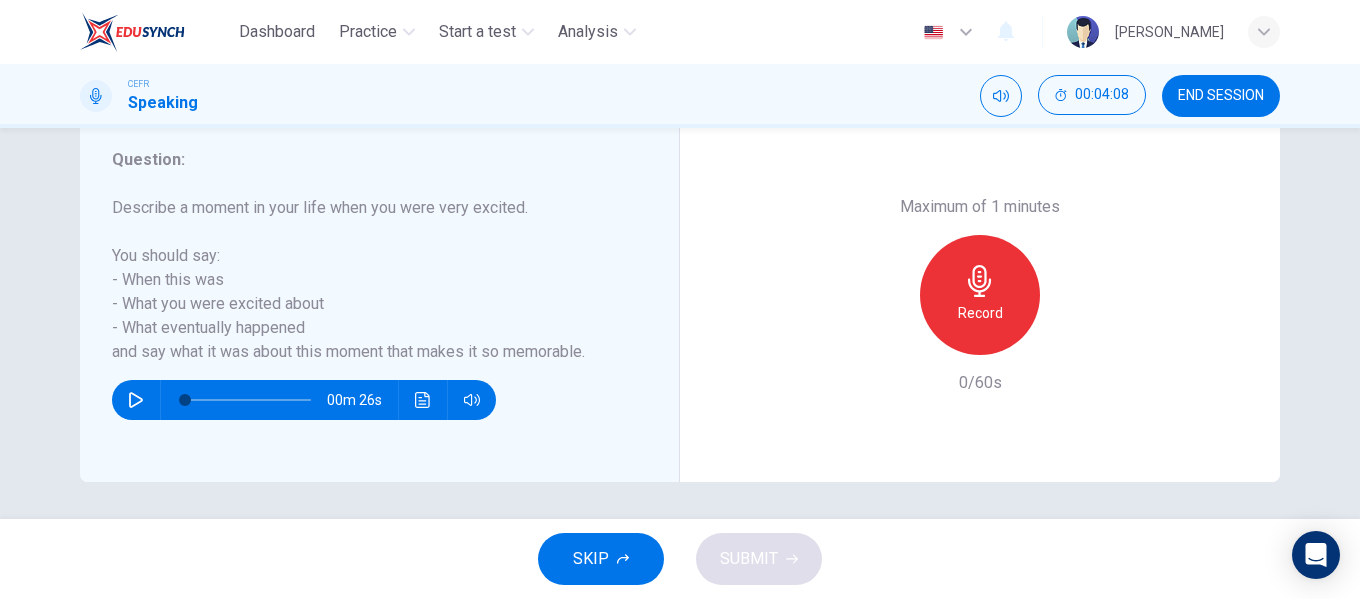 scroll, scrollTop: 383, scrollLeft: 0, axis: vertical 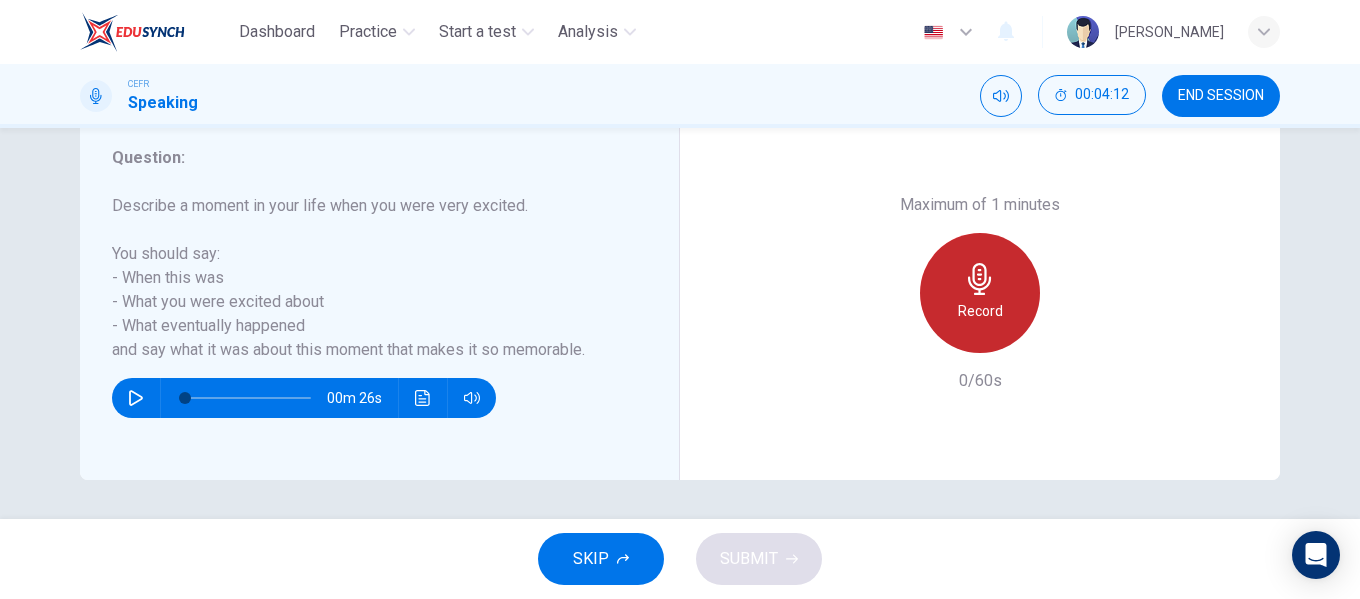 click 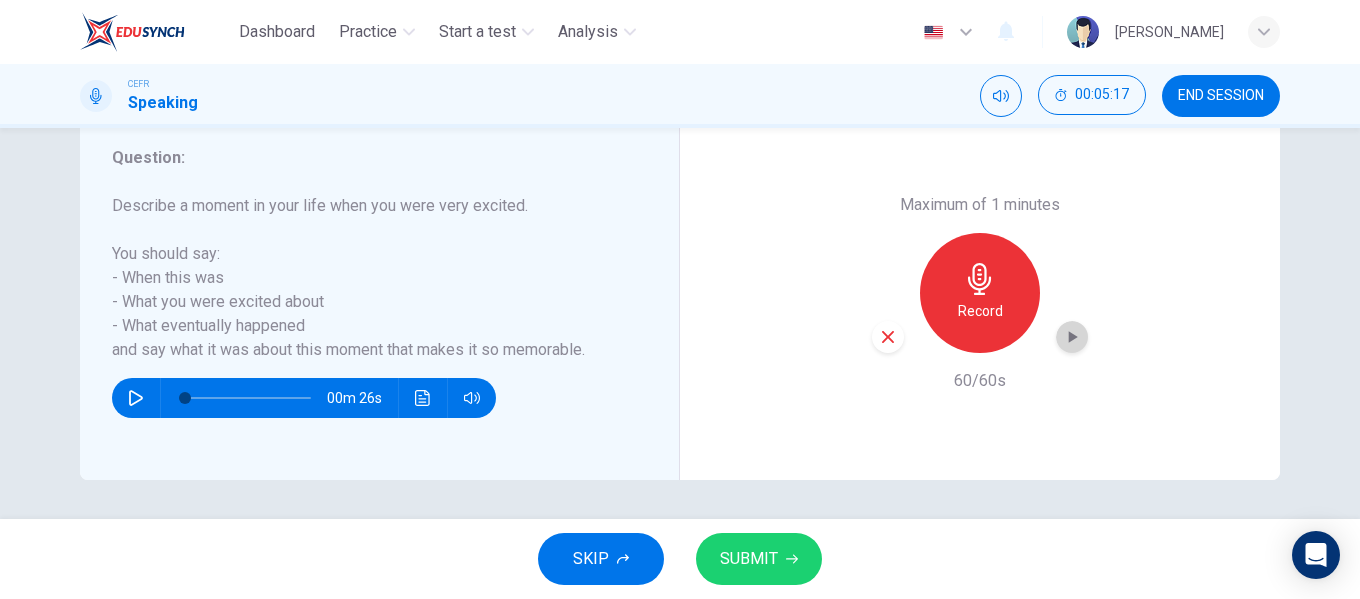 click 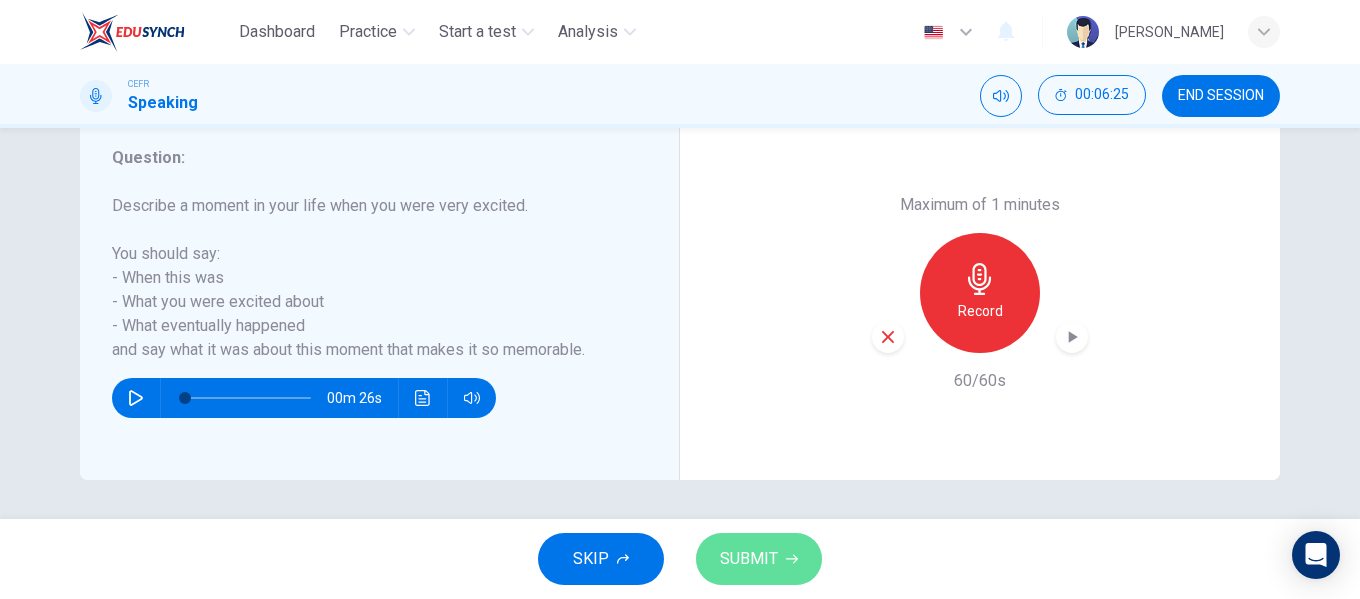 click on "SUBMIT" at bounding box center [749, 559] 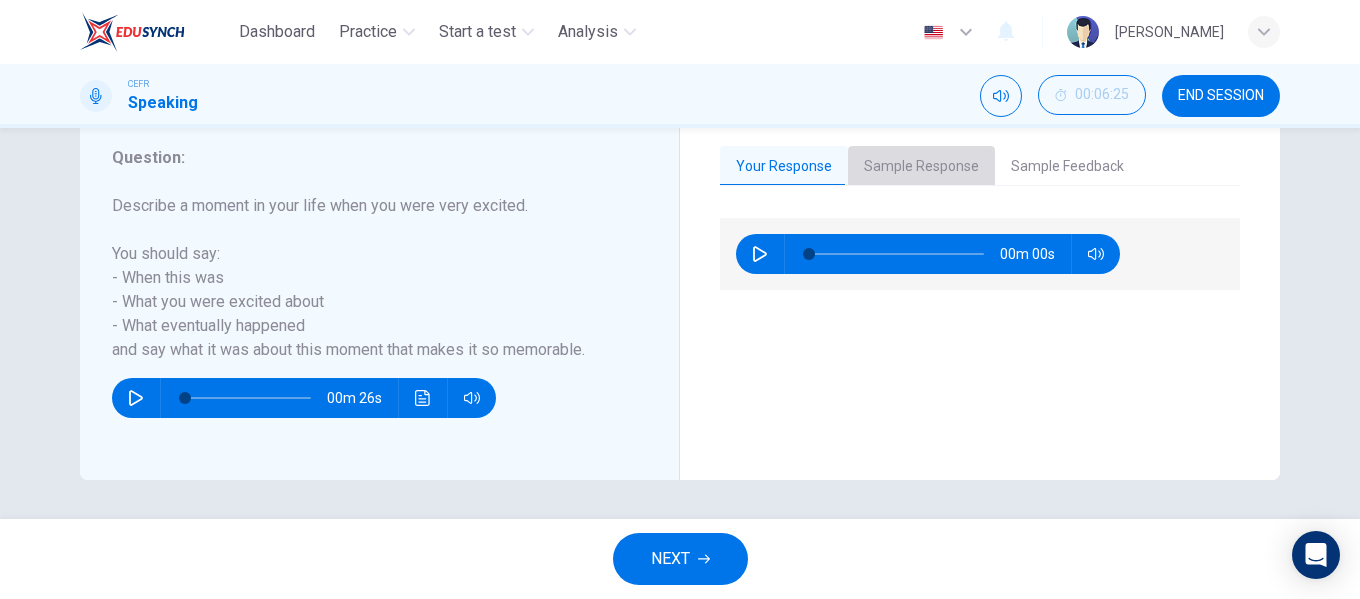 click on "Sample Response" at bounding box center [921, 167] 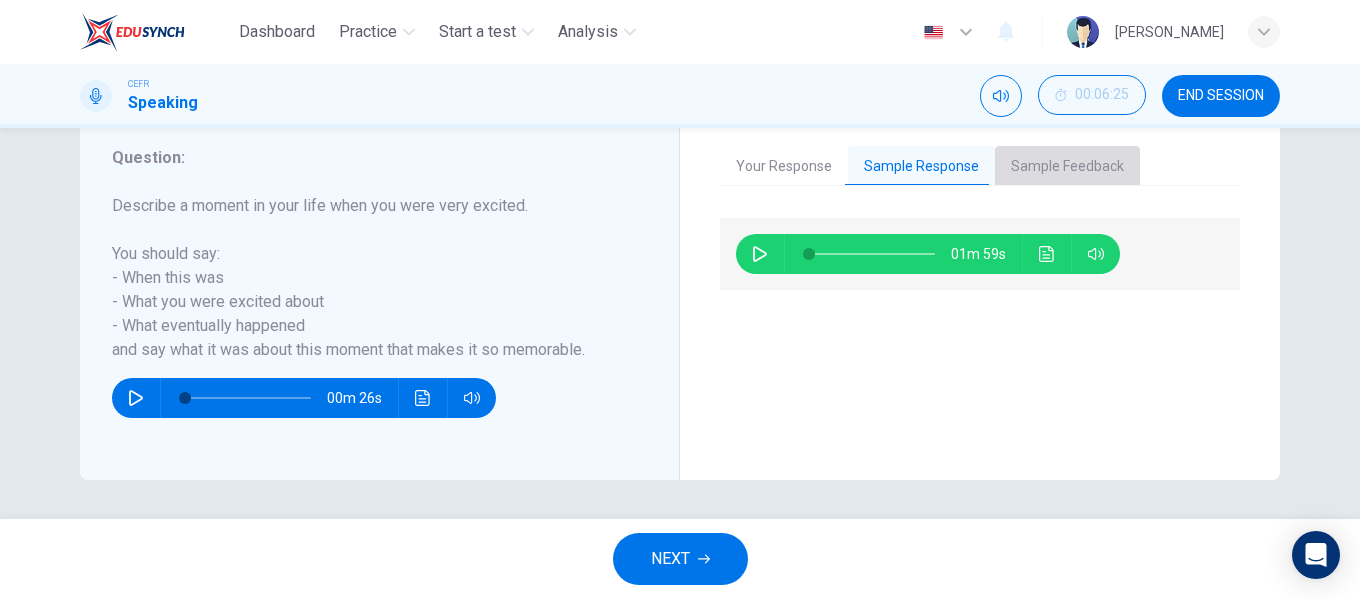 click on "Sample Feedback" at bounding box center (1067, 167) 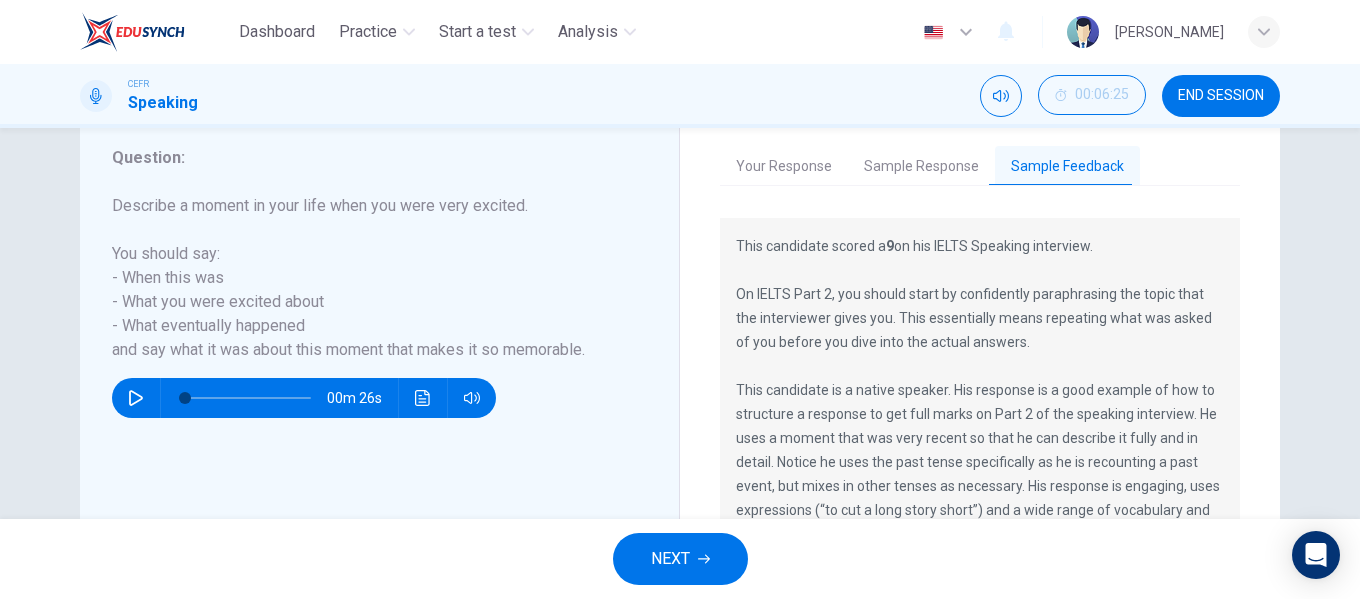 click on "NEXT" at bounding box center [680, 559] 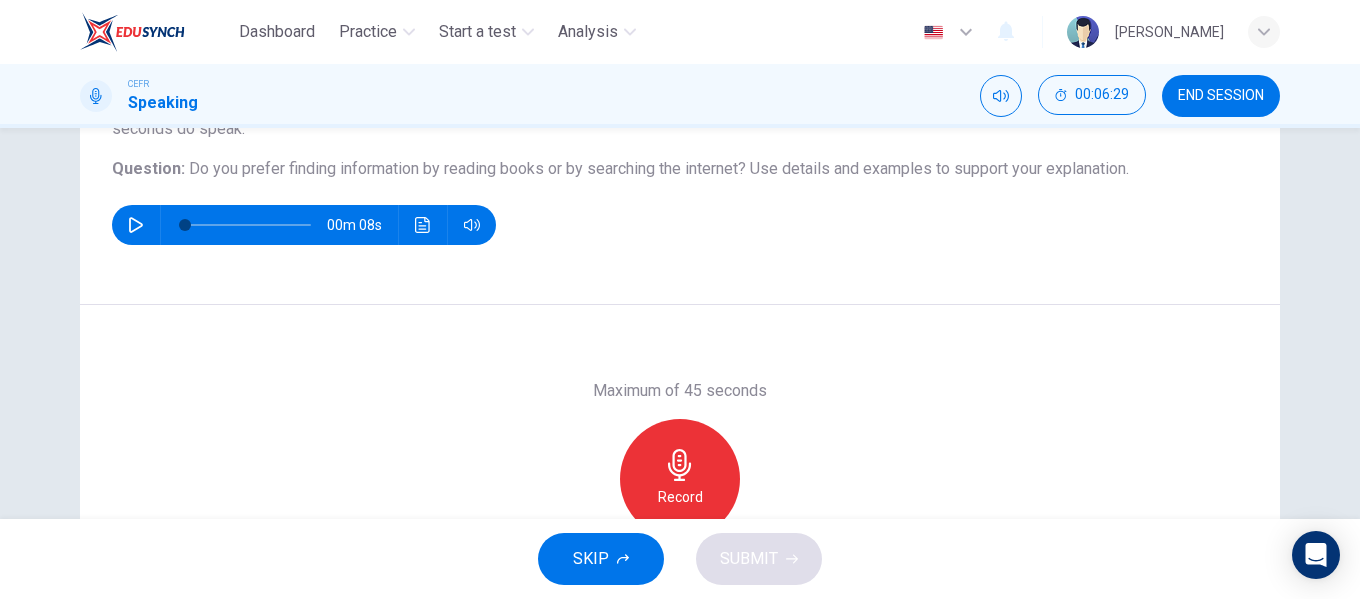 scroll, scrollTop: 212, scrollLeft: 0, axis: vertical 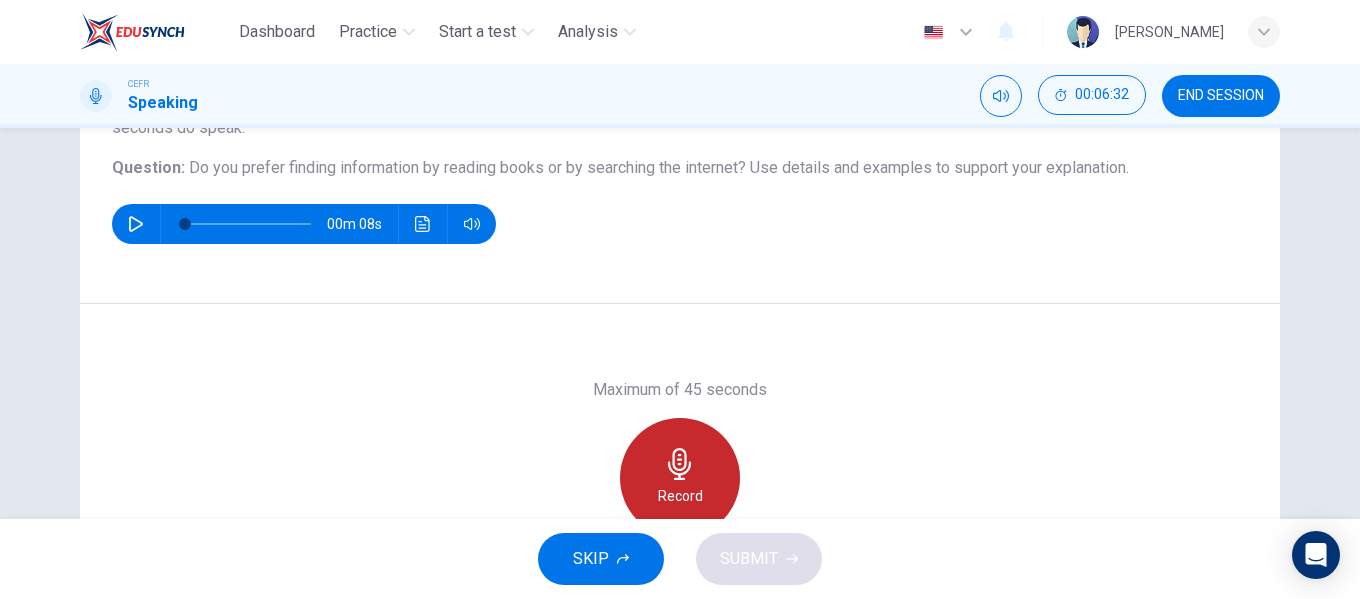 click on "Record" at bounding box center [680, 478] 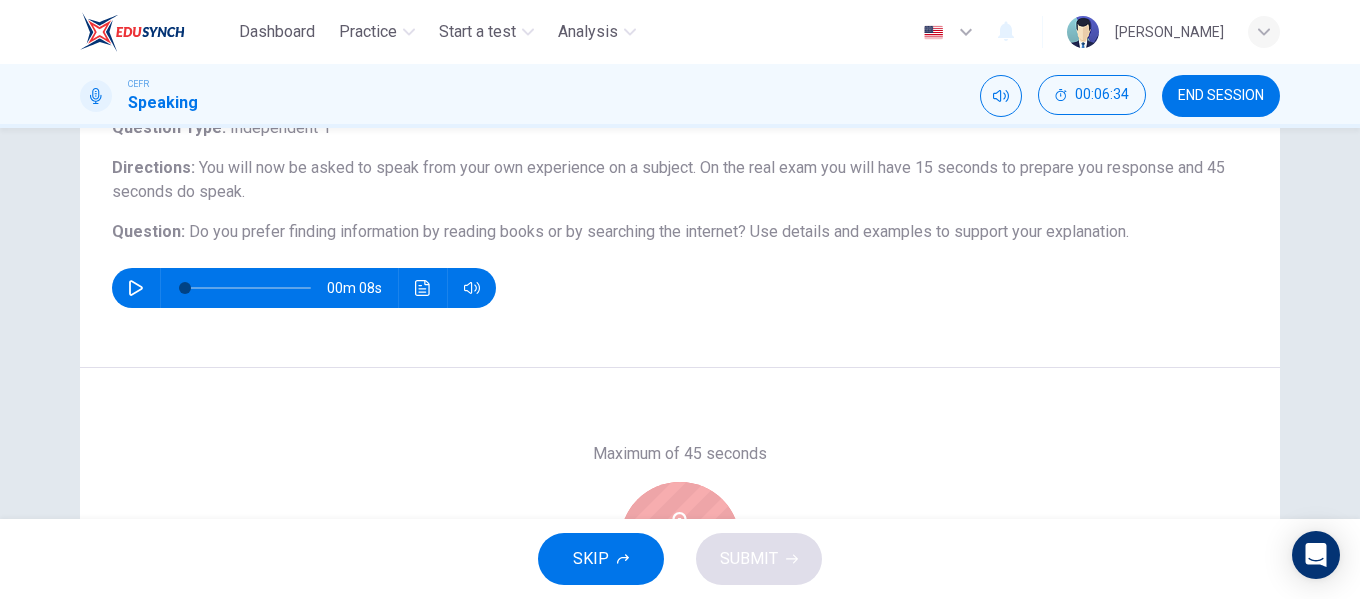 scroll, scrollTop: 146, scrollLeft: 0, axis: vertical 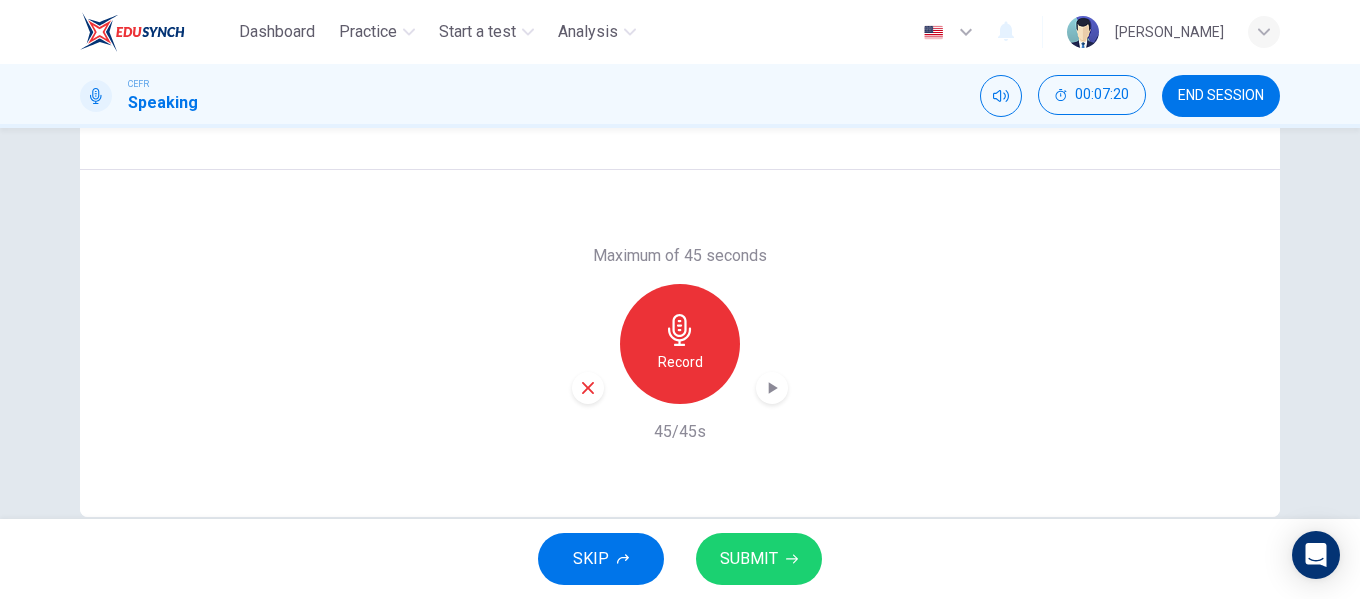 click 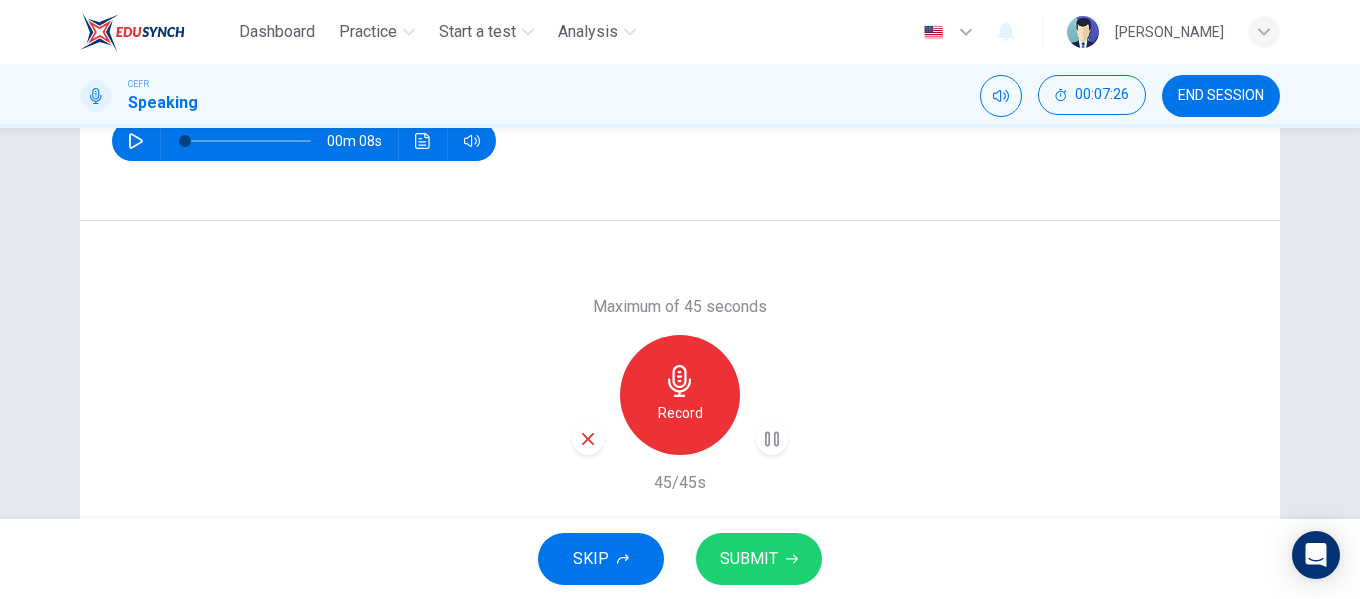scroll, scrollTop: 297, scrollLeft: 0, axis: vertical 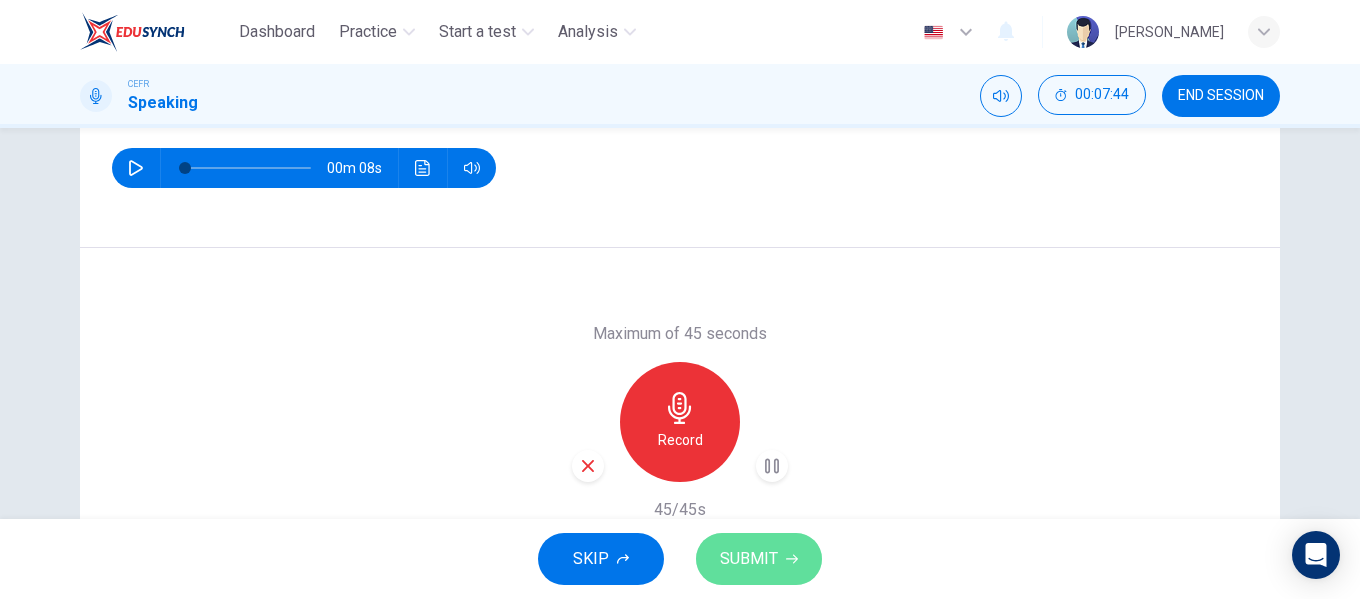 click on "SUBMIT" at bounding box center (759, 559) 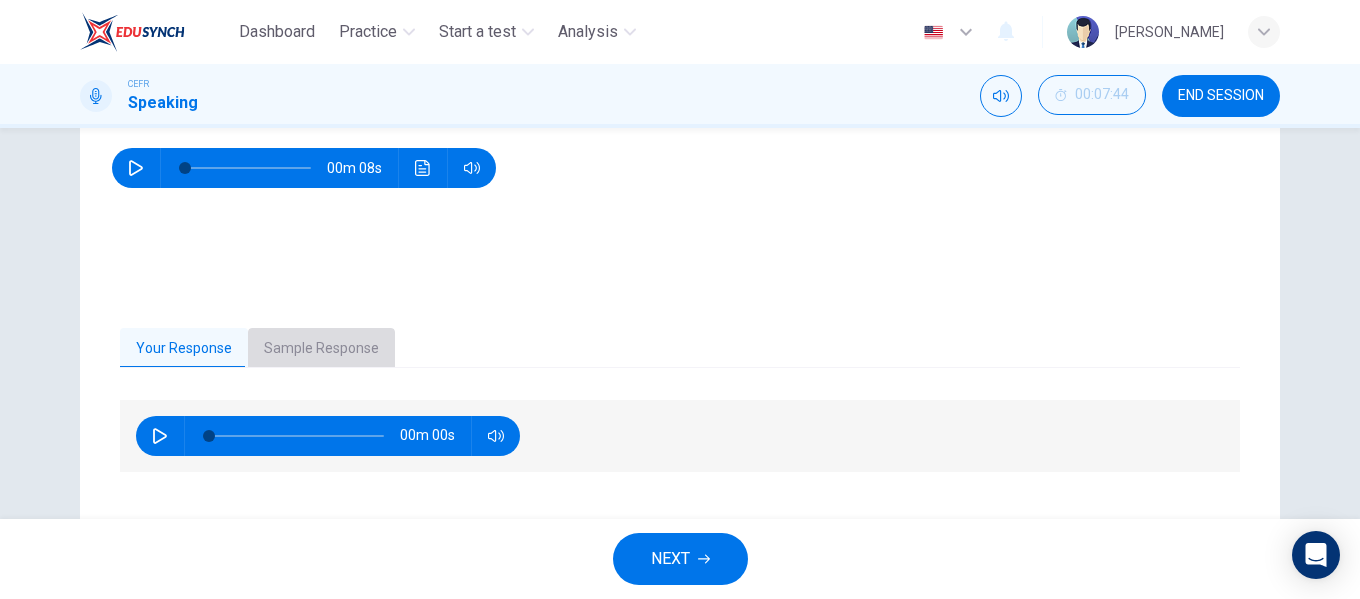 click on "Sample Response" at bounding box center [321, 349] 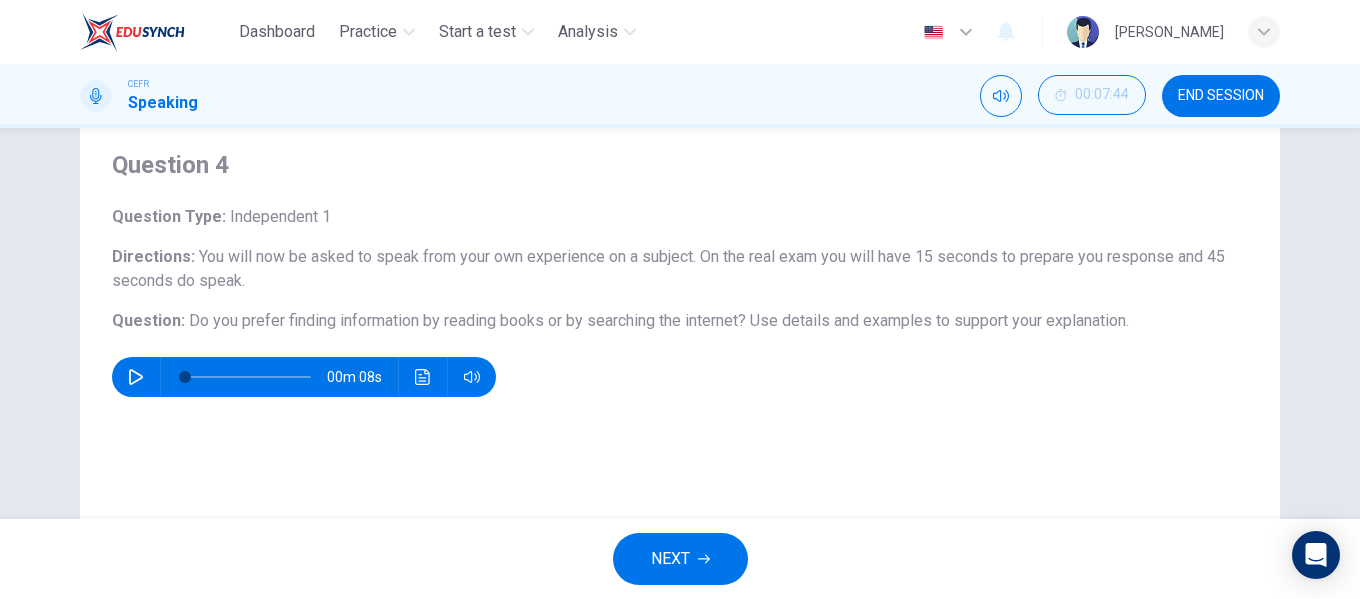 scroll, scrollTop: 76, scrollLeft: 0, axis: vertical 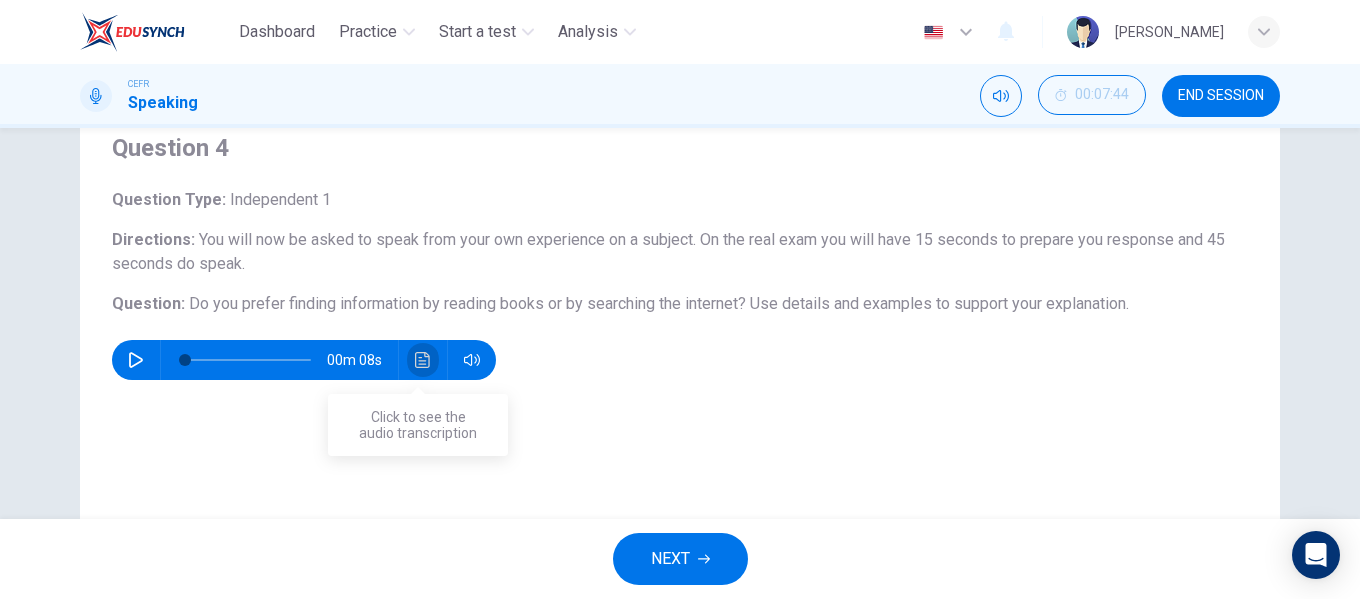 click at bounding box center (423, 360) 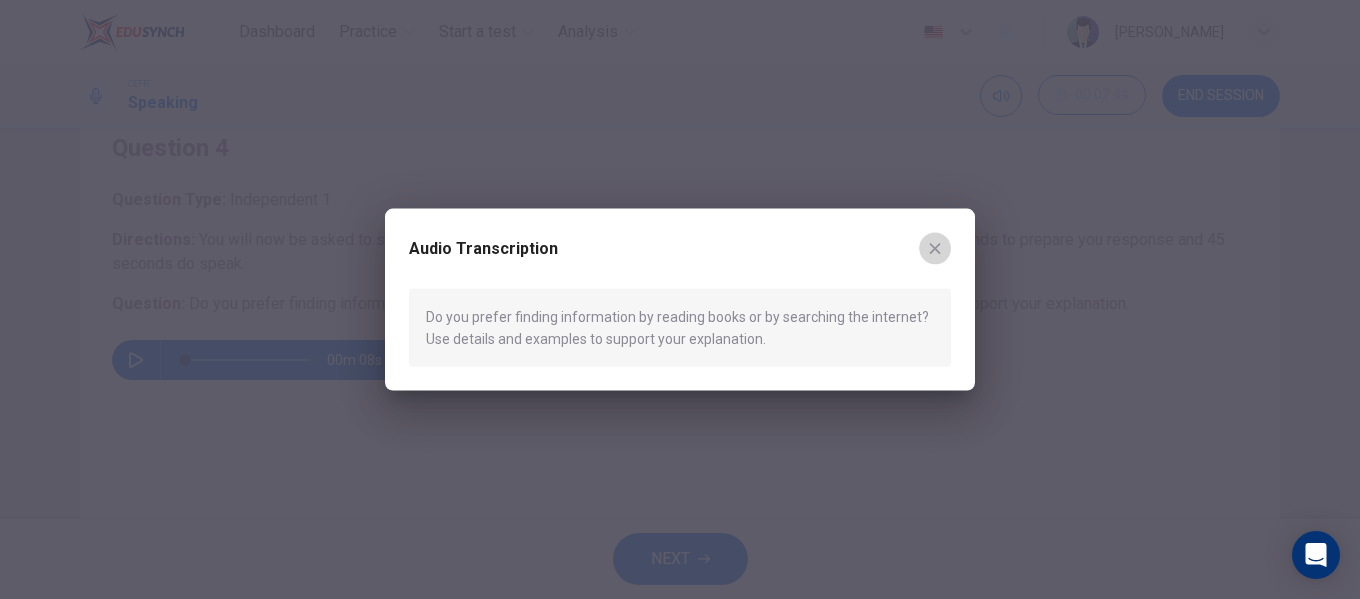 click at bounding box center [935, 248] 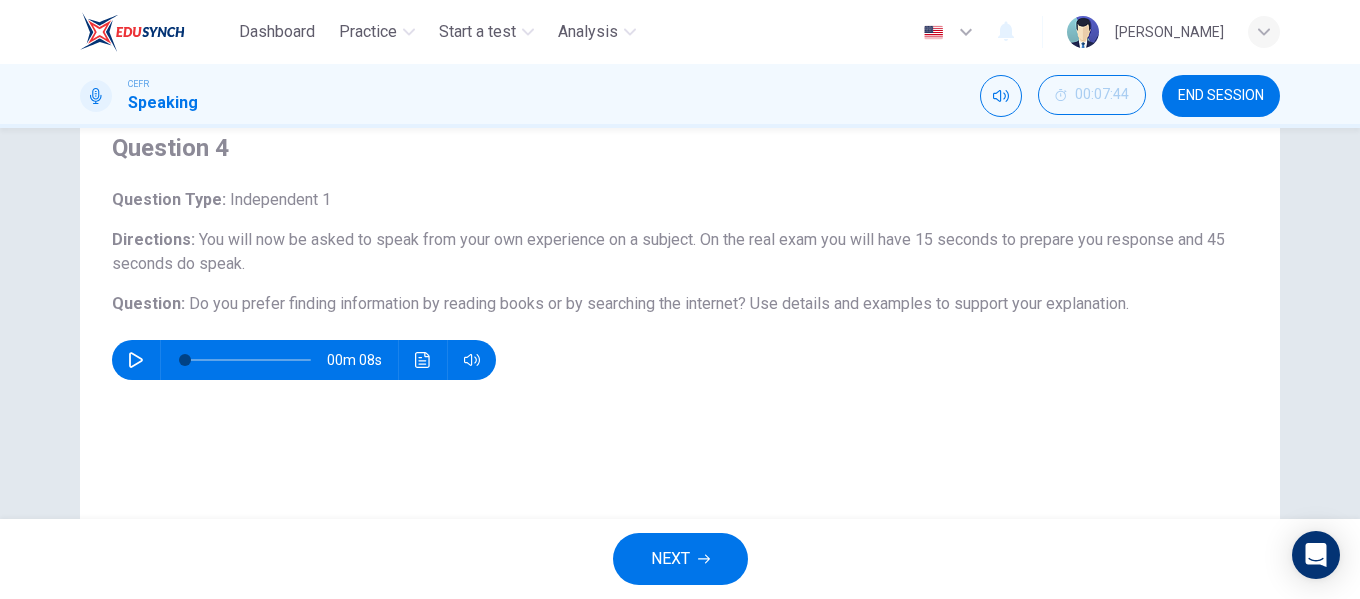 scroll, scrollTop: 384, scrollLeft: 0, axis: vertical 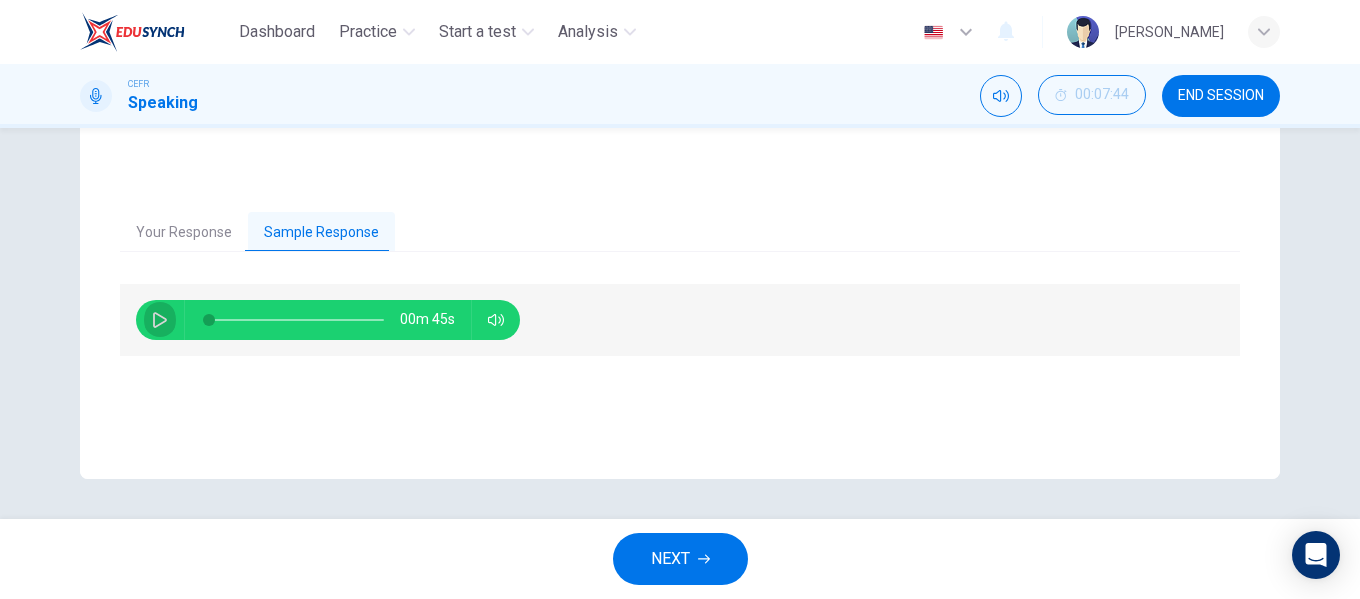 click 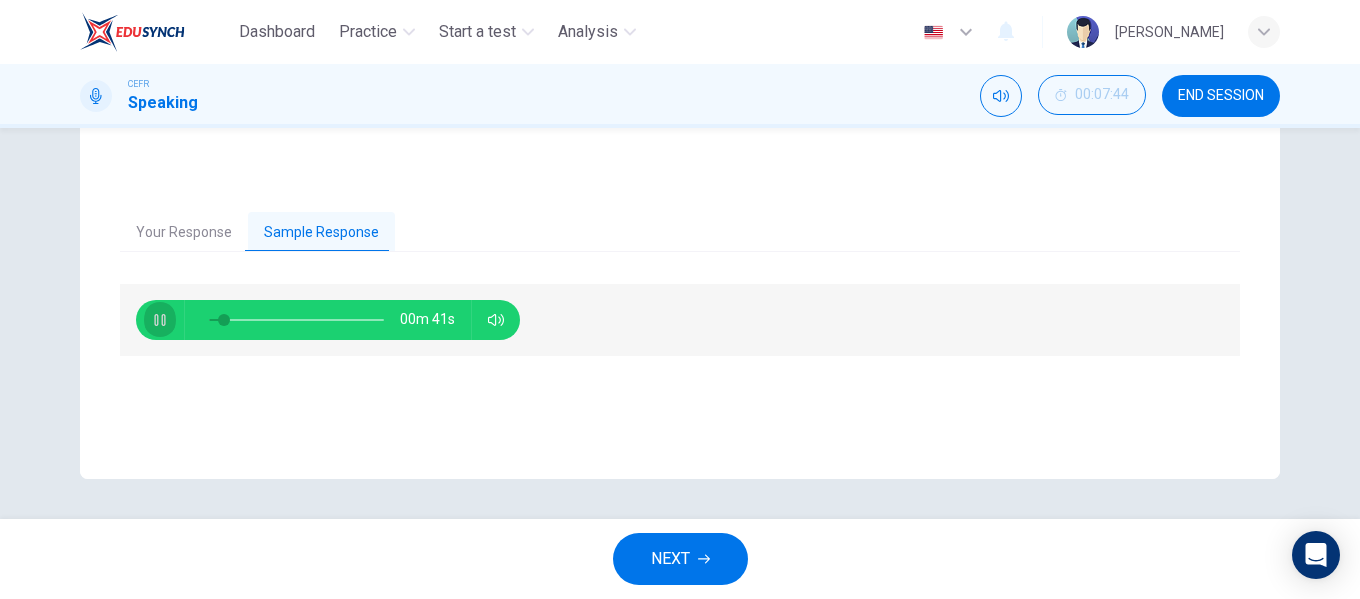 click 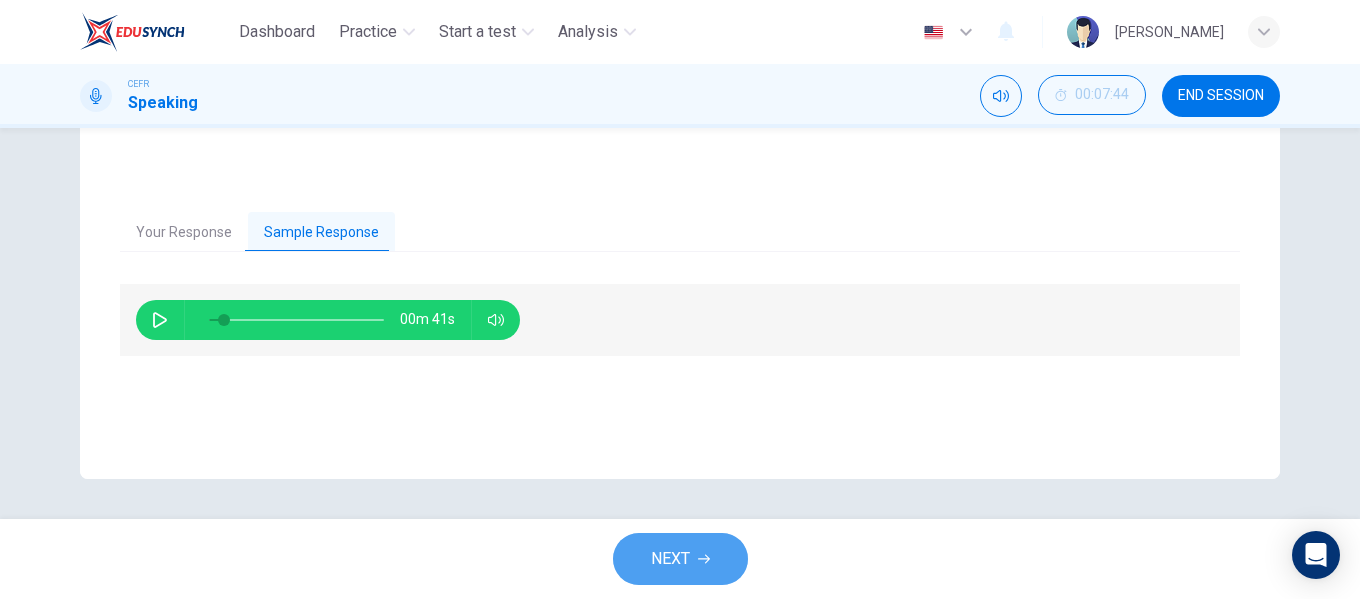 click on "NEXT" at bounding box center (680, 559) 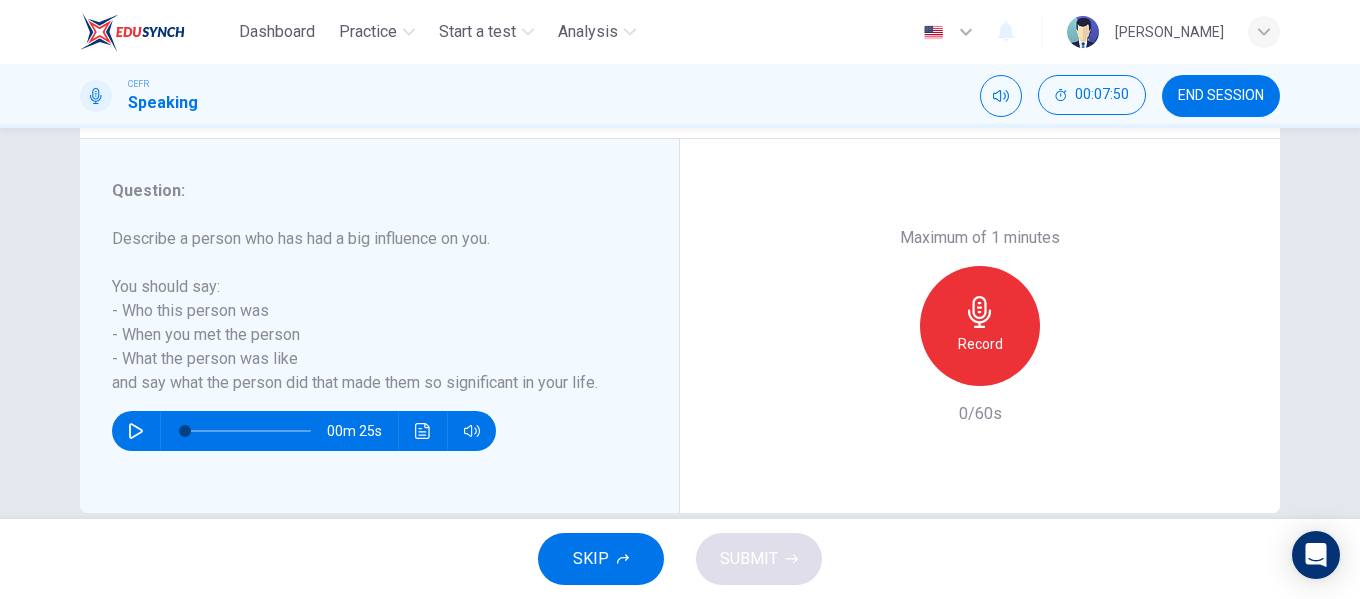 scroll, scrollTop: 351, scrollLeft: 0, axis: vertical 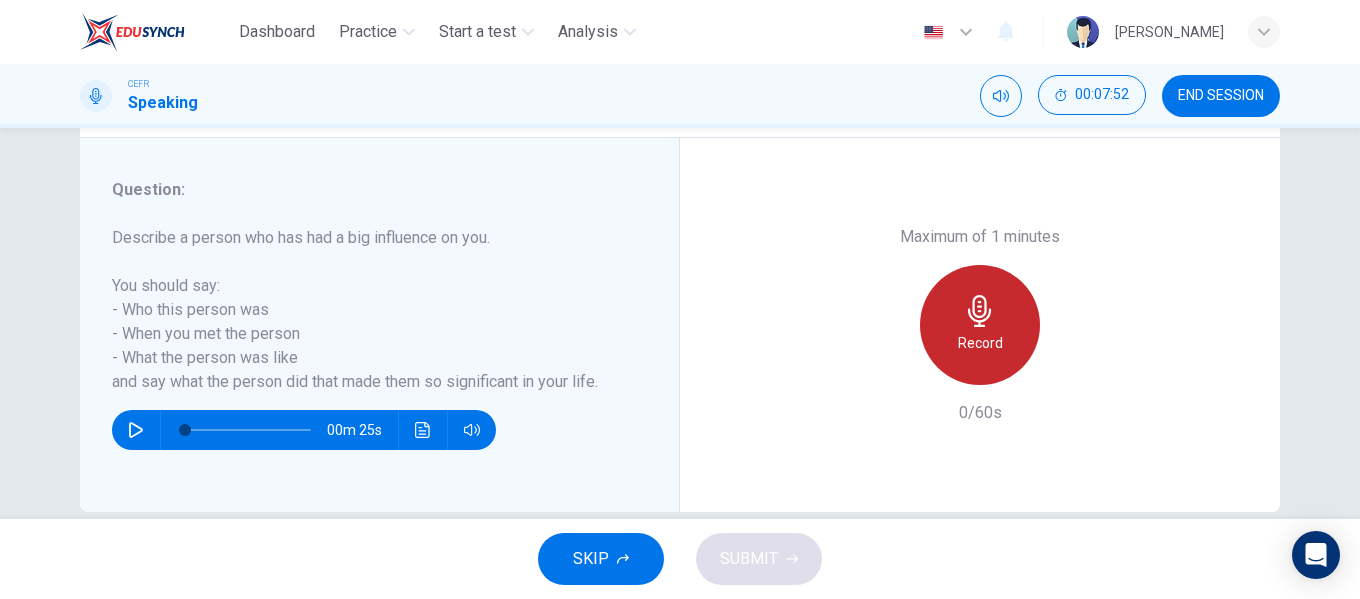 click on "Record" at bounding box center (980, 325) 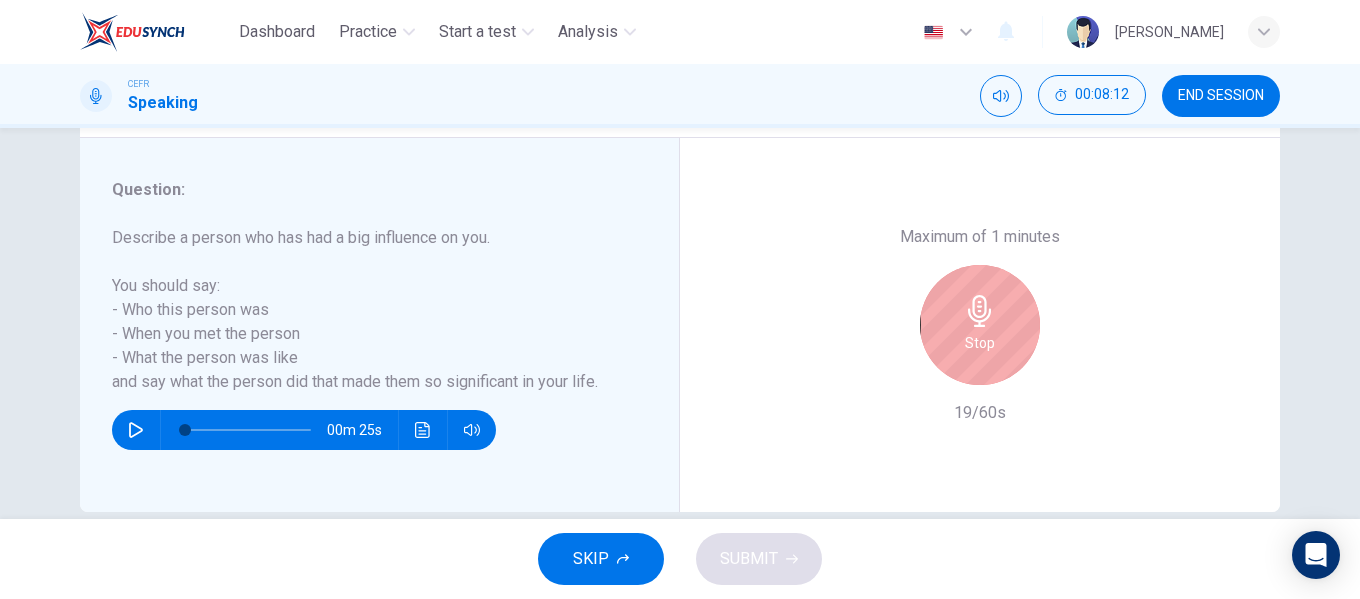 scroll, scrollTop: 384, scrollLeft: 0, axis: vertical 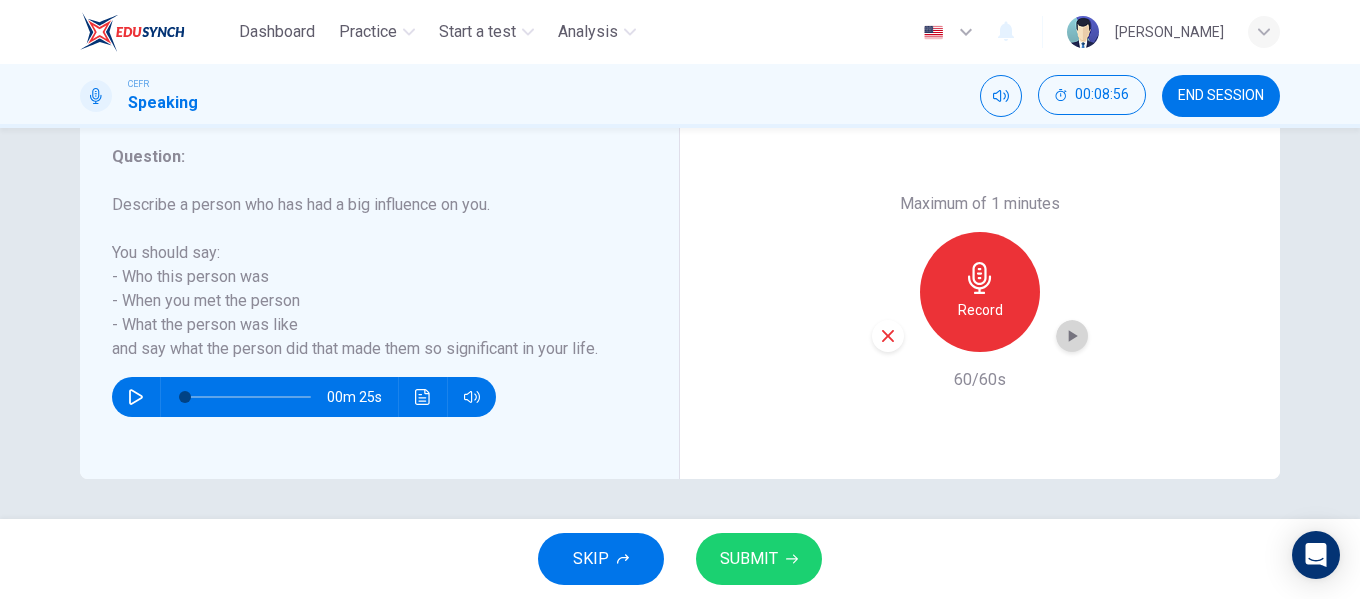 click 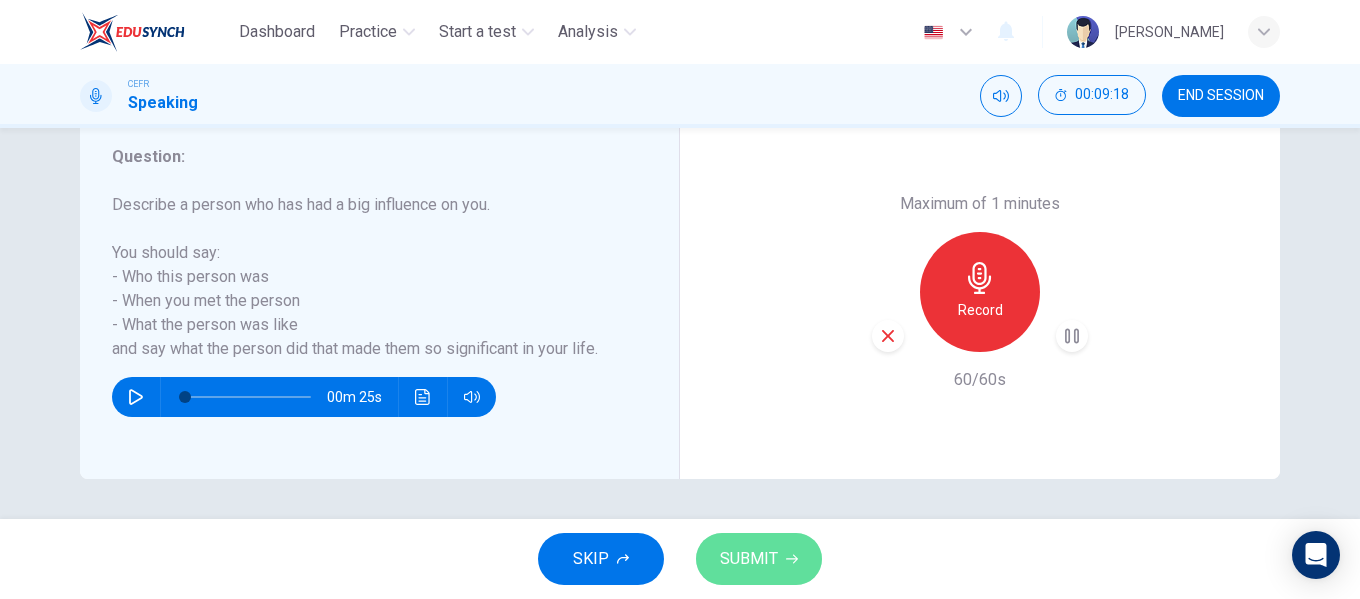 click on "SUBMIT" at bounding box center [759, 559] 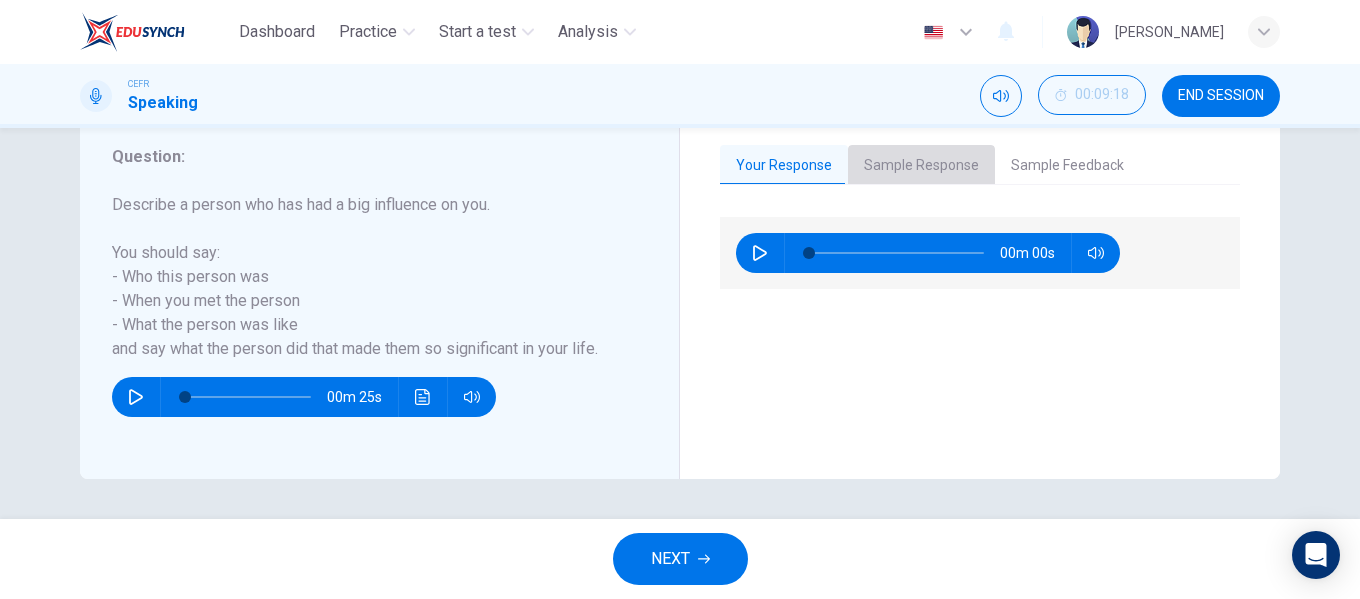 click on "Sample Response" at bounding box center [921, 166] 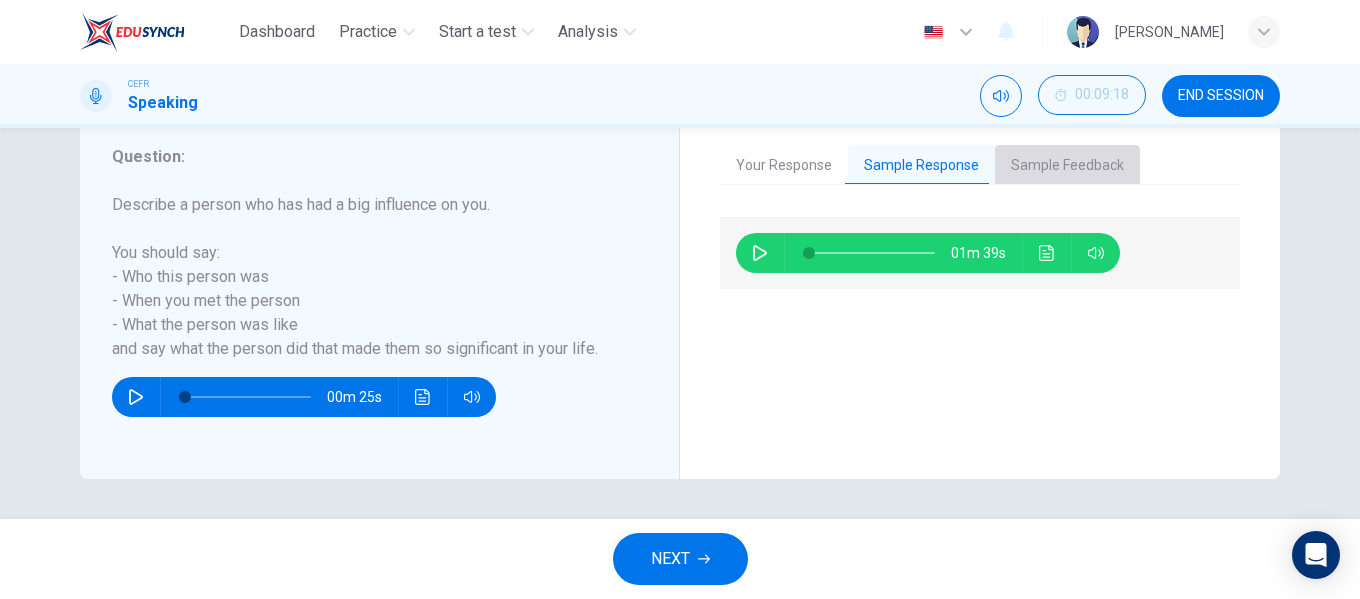 click on "Sample Feedback" at bounding box center [1067, 166] 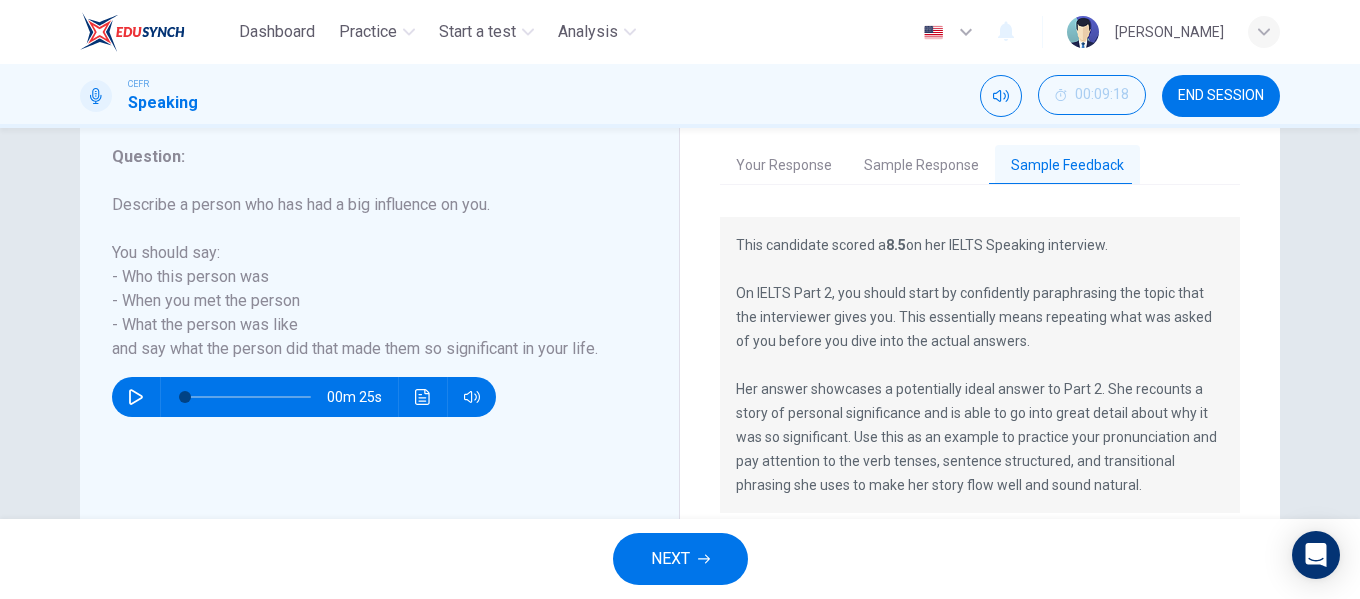 scroll, scrollTop: 461, scrollLeft: 0, axis: vertical 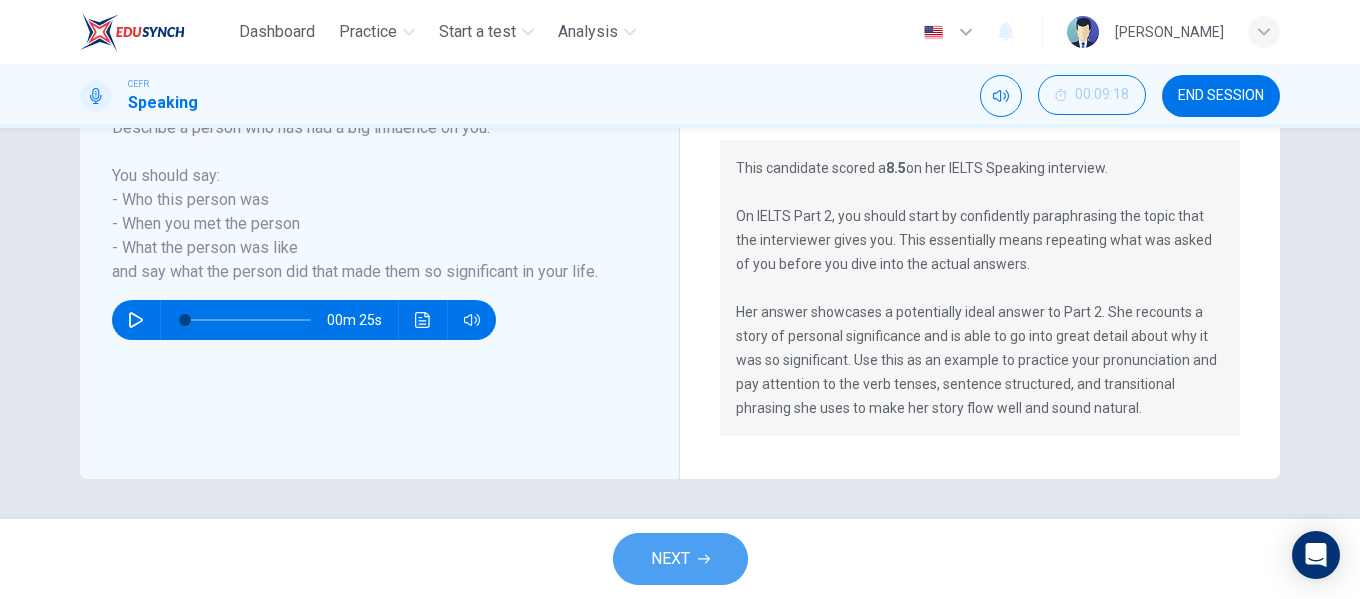 click on "NEXT" at bounding box center (670, 559) 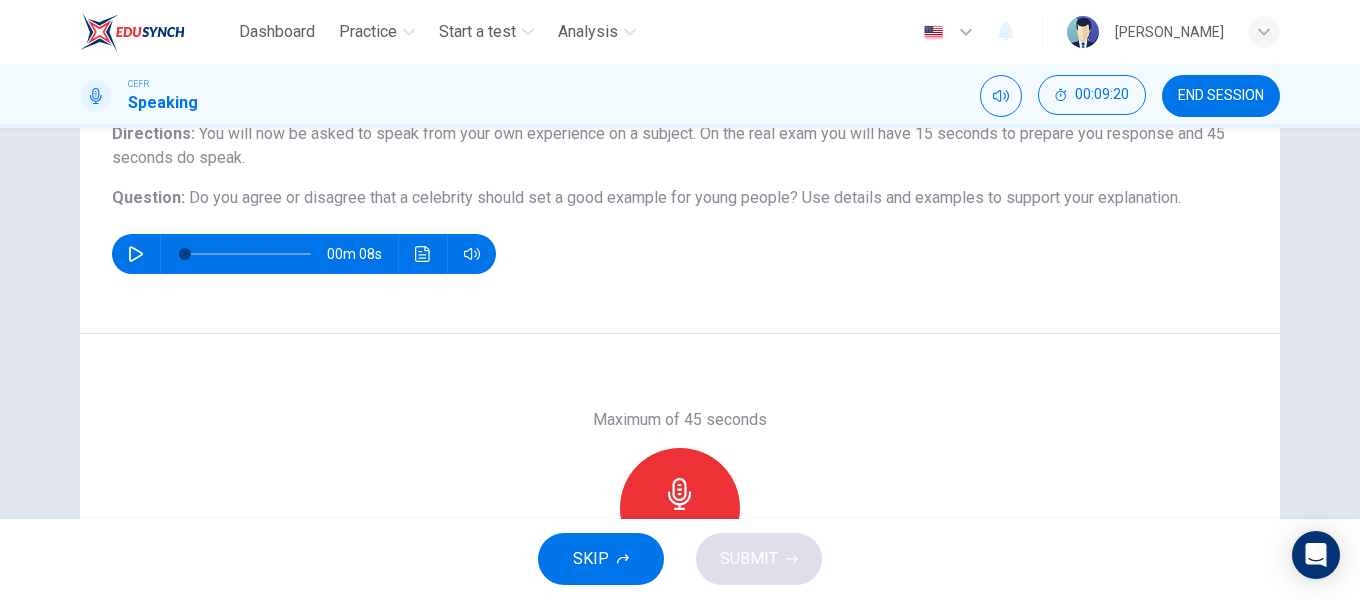 scroll, scrollTop: 236, scrollLeft: 0, axis: vertical 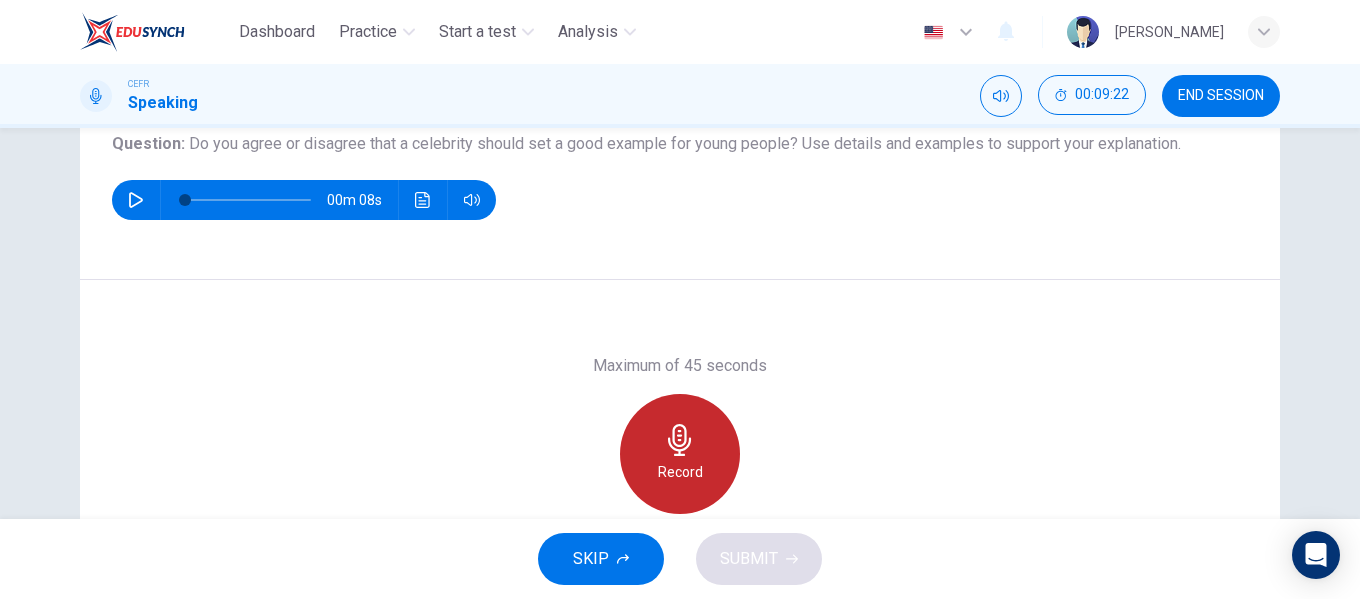 click on "Record" at bounding box center [680, 454] 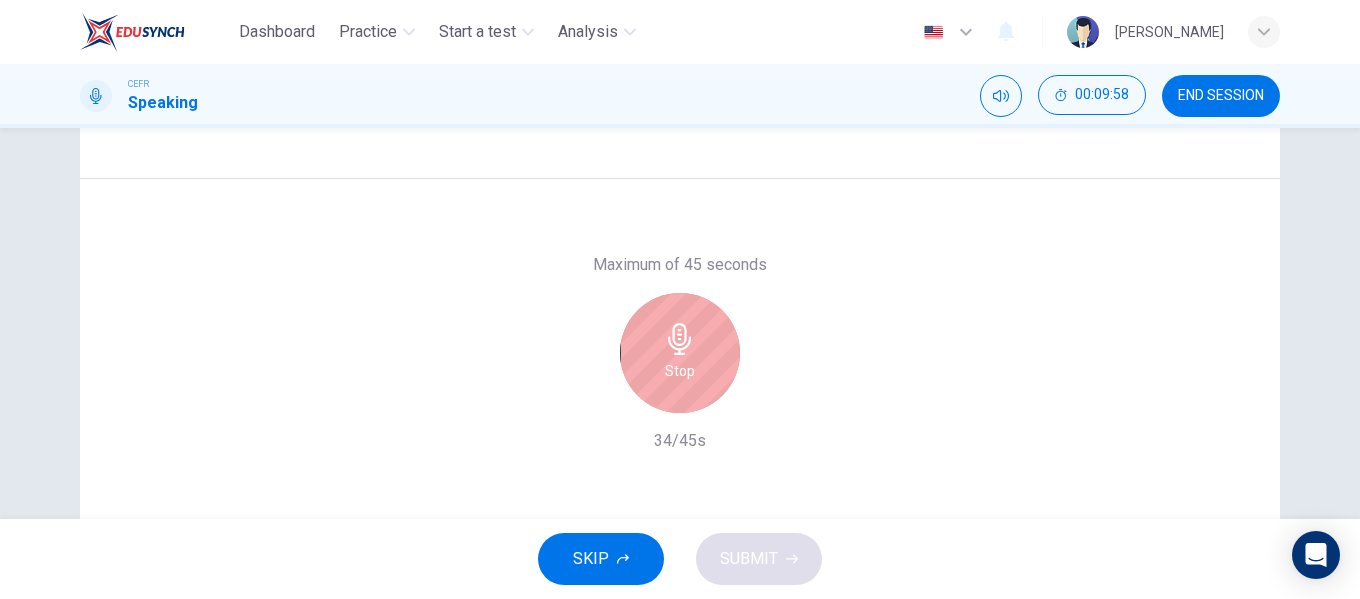 scroll, scrollTop: 280, scrollLeft: 0, axis: vertical 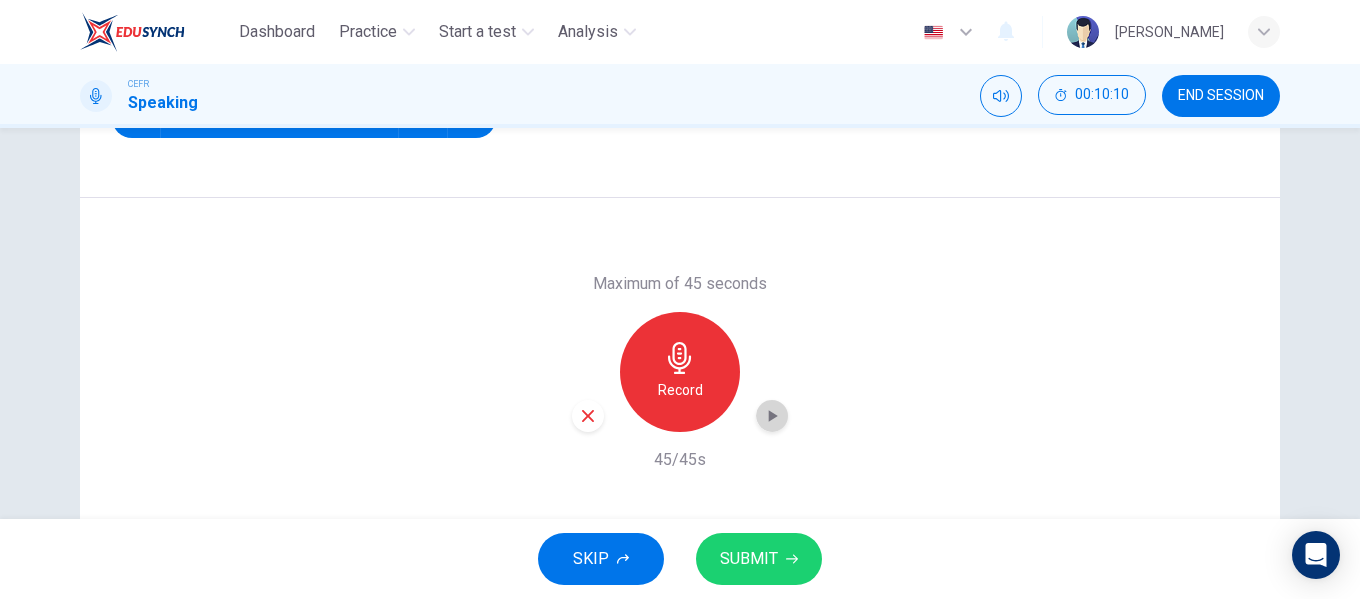 click at bounding box center (772, 416) 